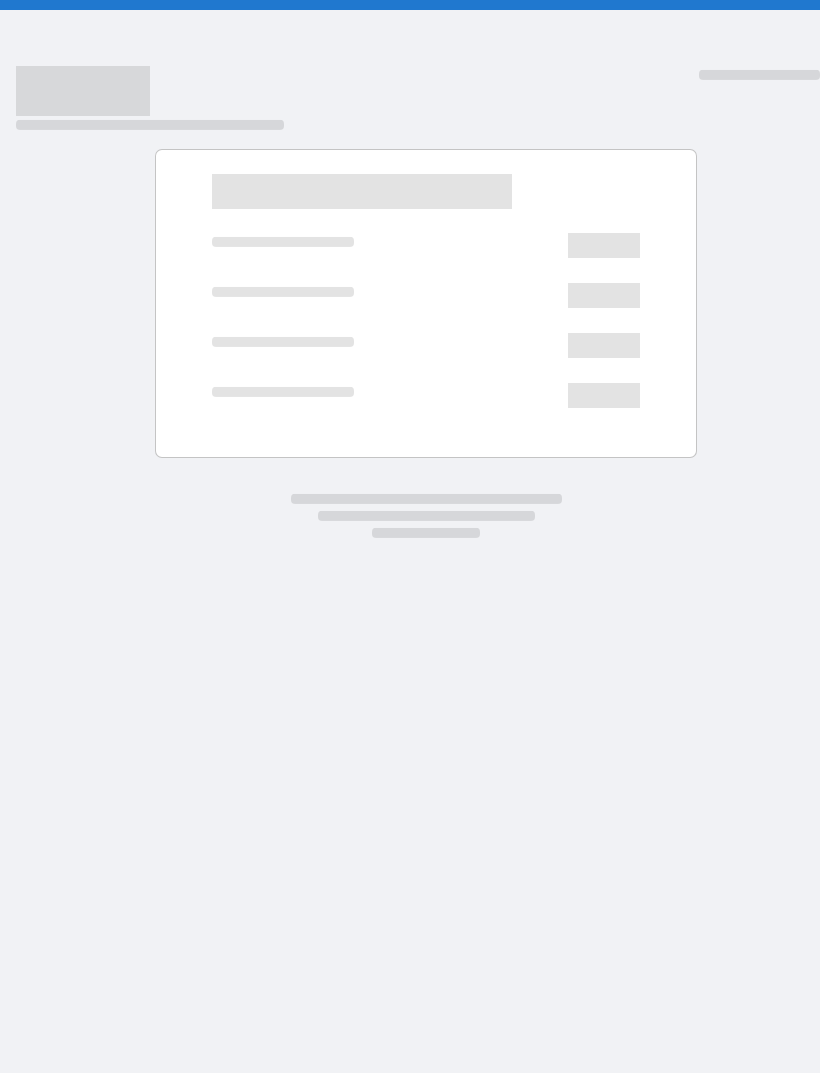 scroll, scrollTop: 0, scrollLeft: 0, axis: both 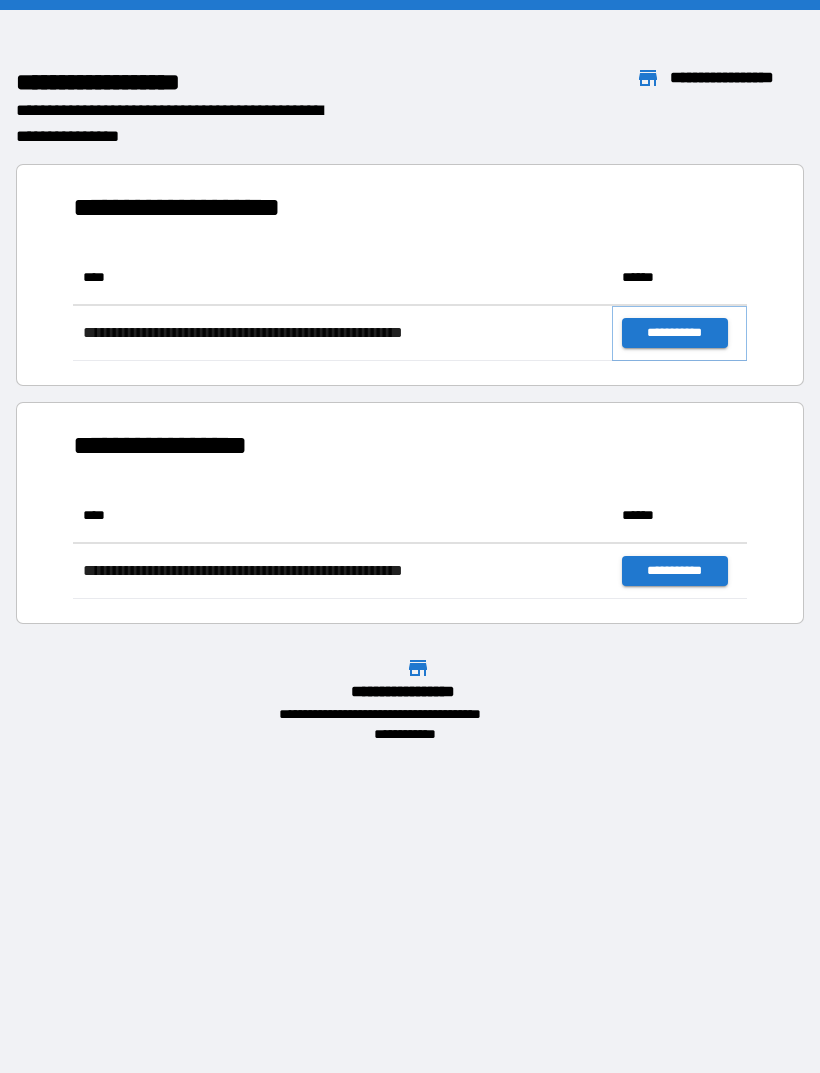 click on "**********" at bounding box center [674, 333] 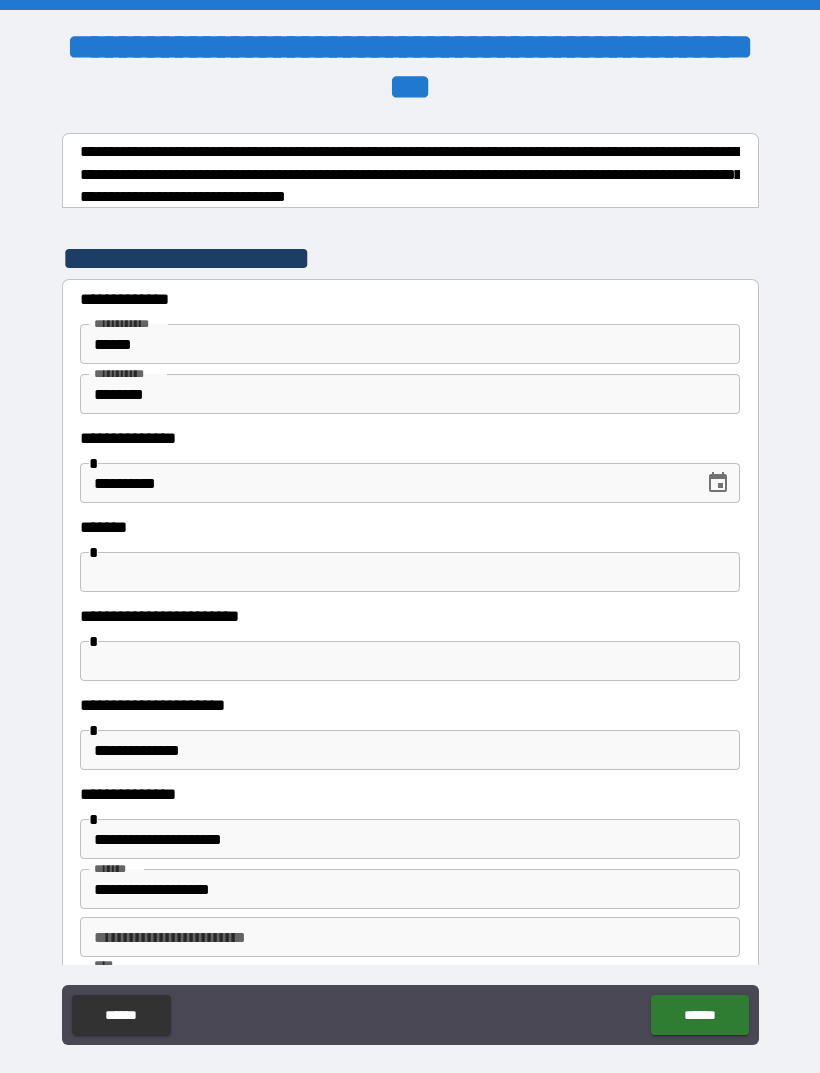 click at bounding box center (410, 661) 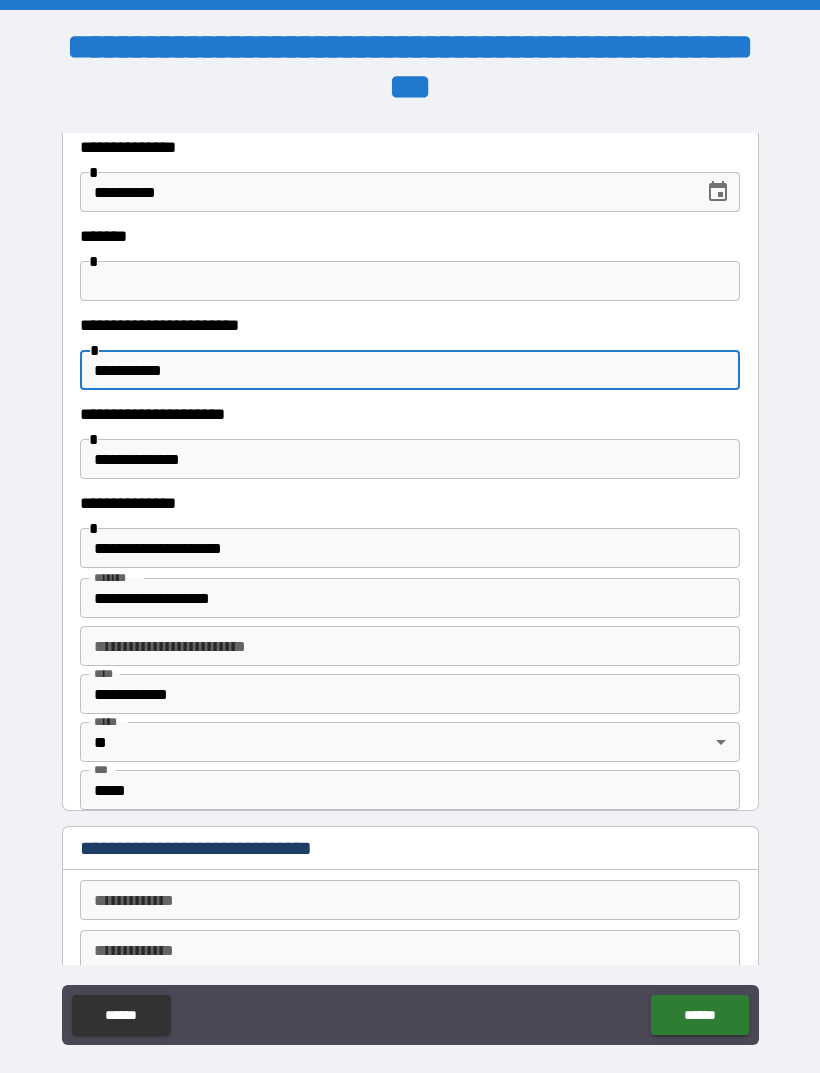 scroll, scrollTop: 241, scrollLeft: 0, axis: vertical 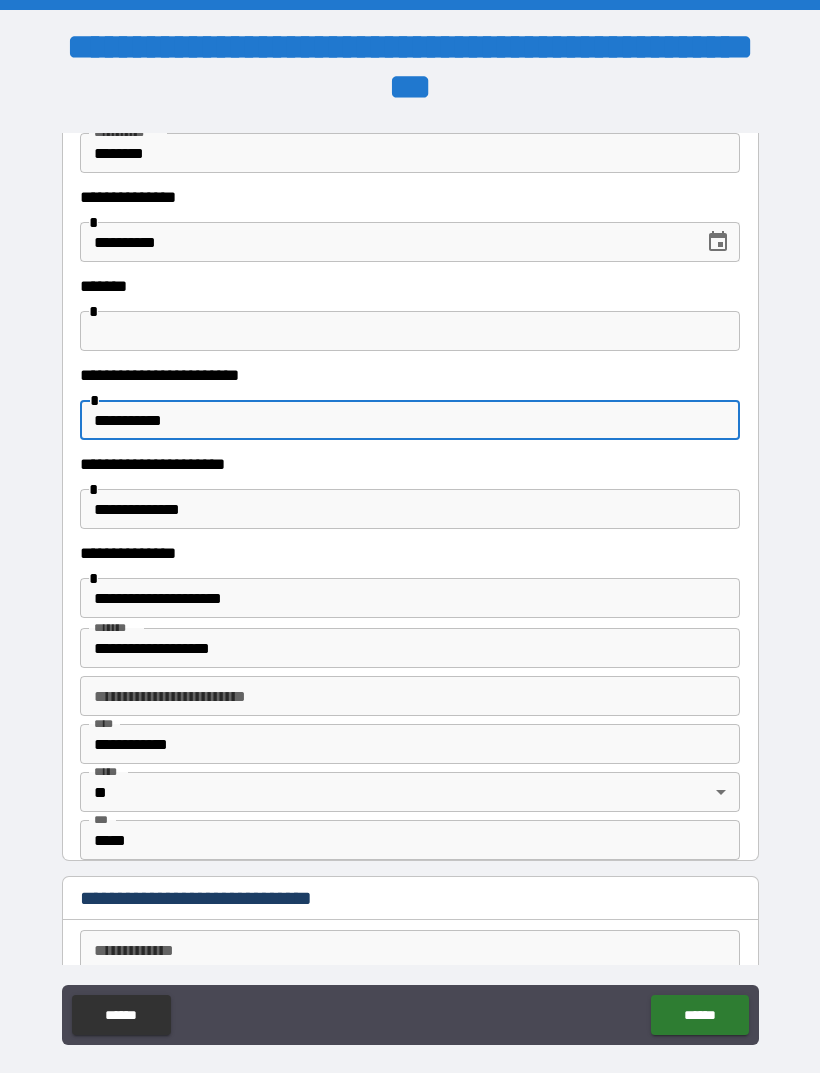 type on "**********" 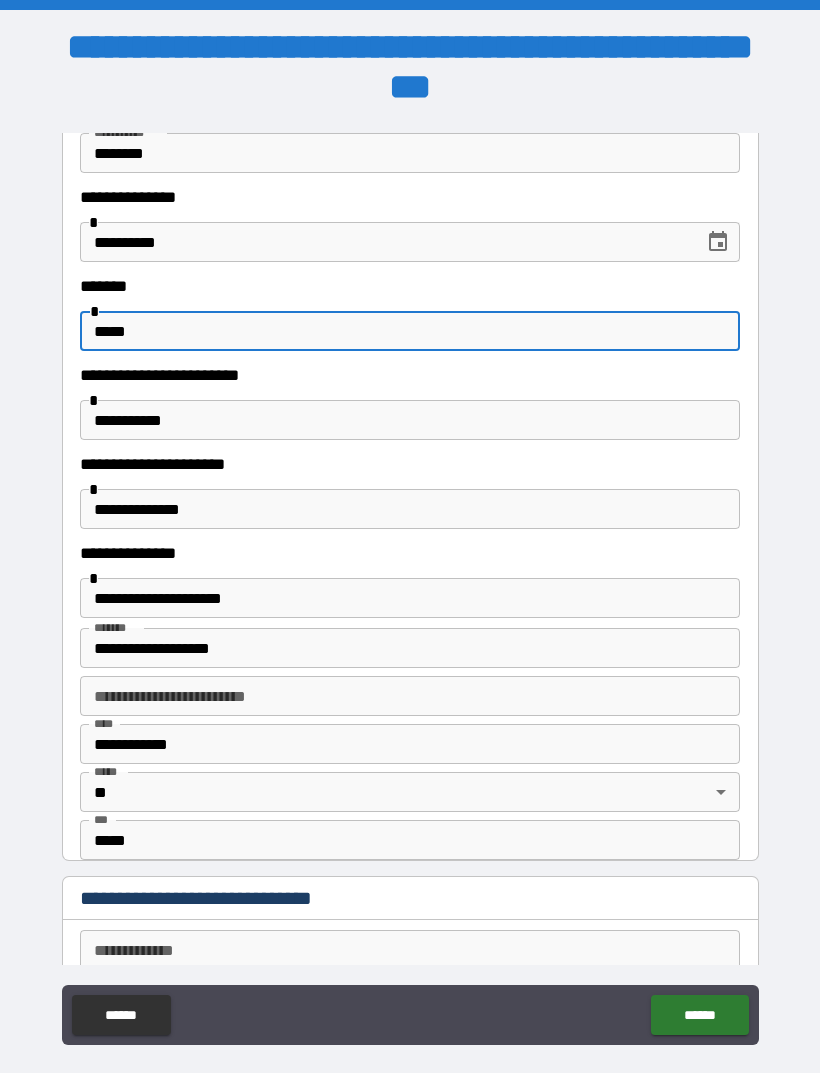 type on "******" 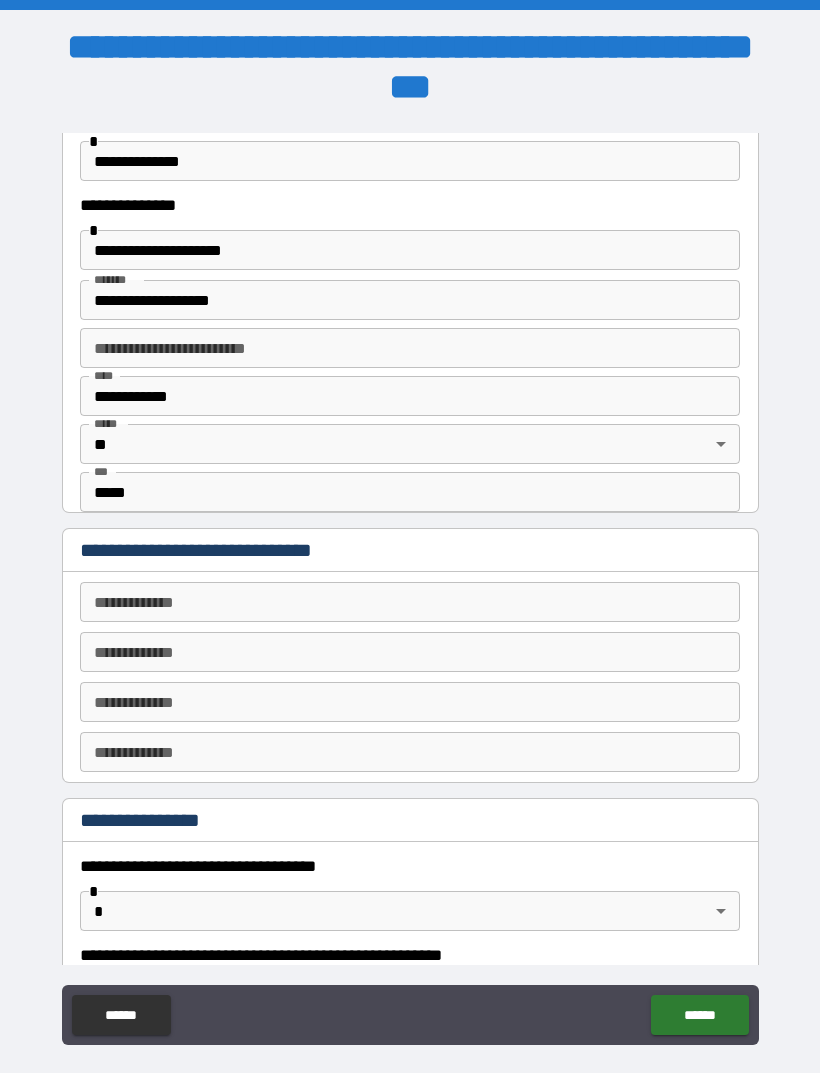 scroll, scrollTop: 669, scrollLeft: 0, axis: vertical 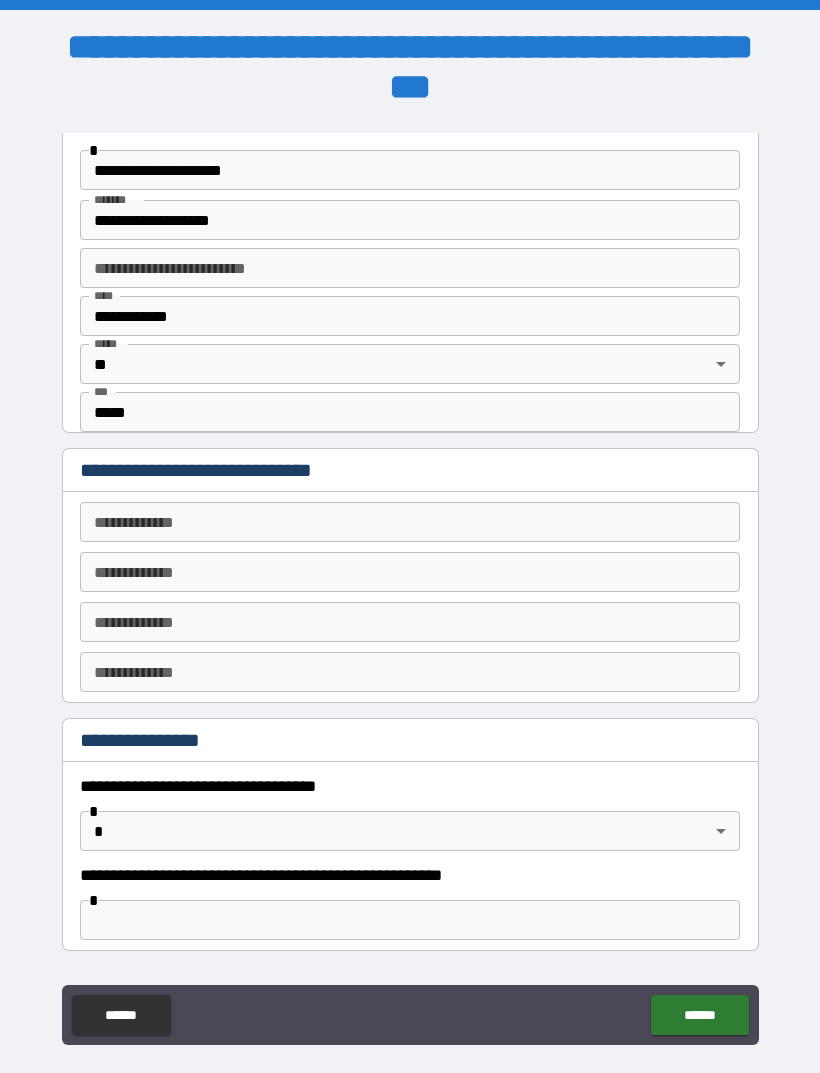 click on "**********" at bounding box center (410, 522) 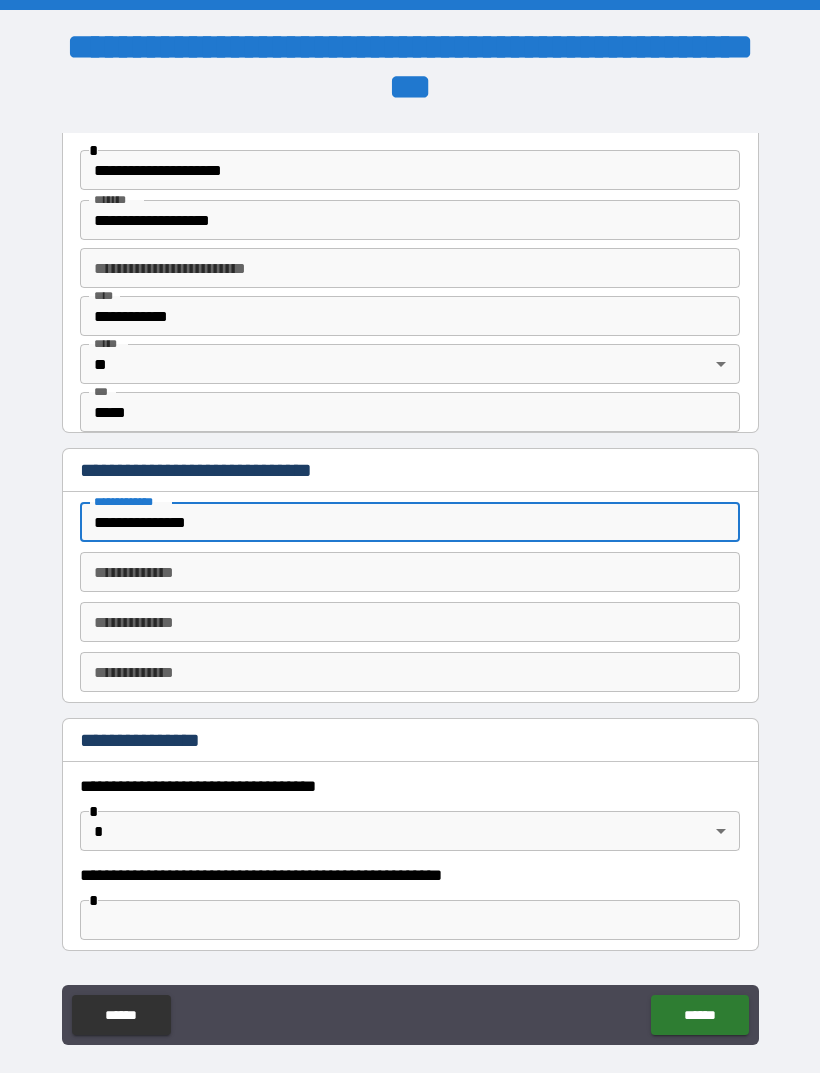 type on "**********" 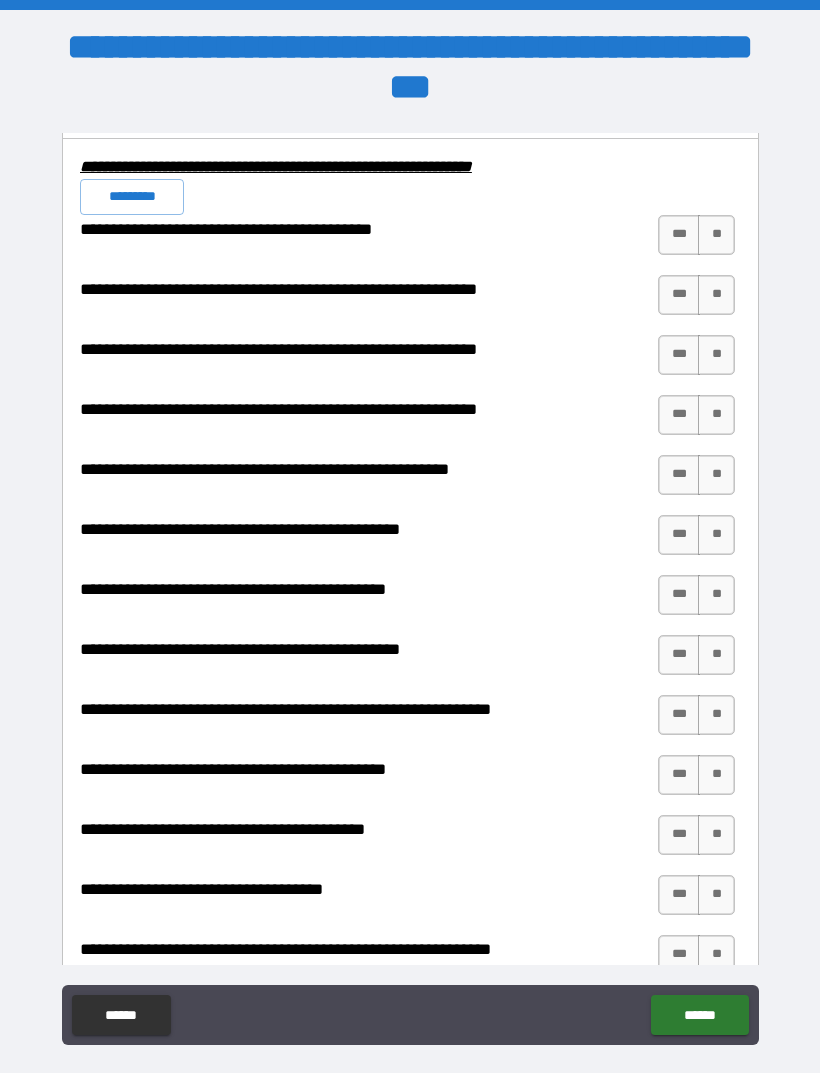 scroll, scrollTop: 2037, scrollLeft: 0, axis: vertical 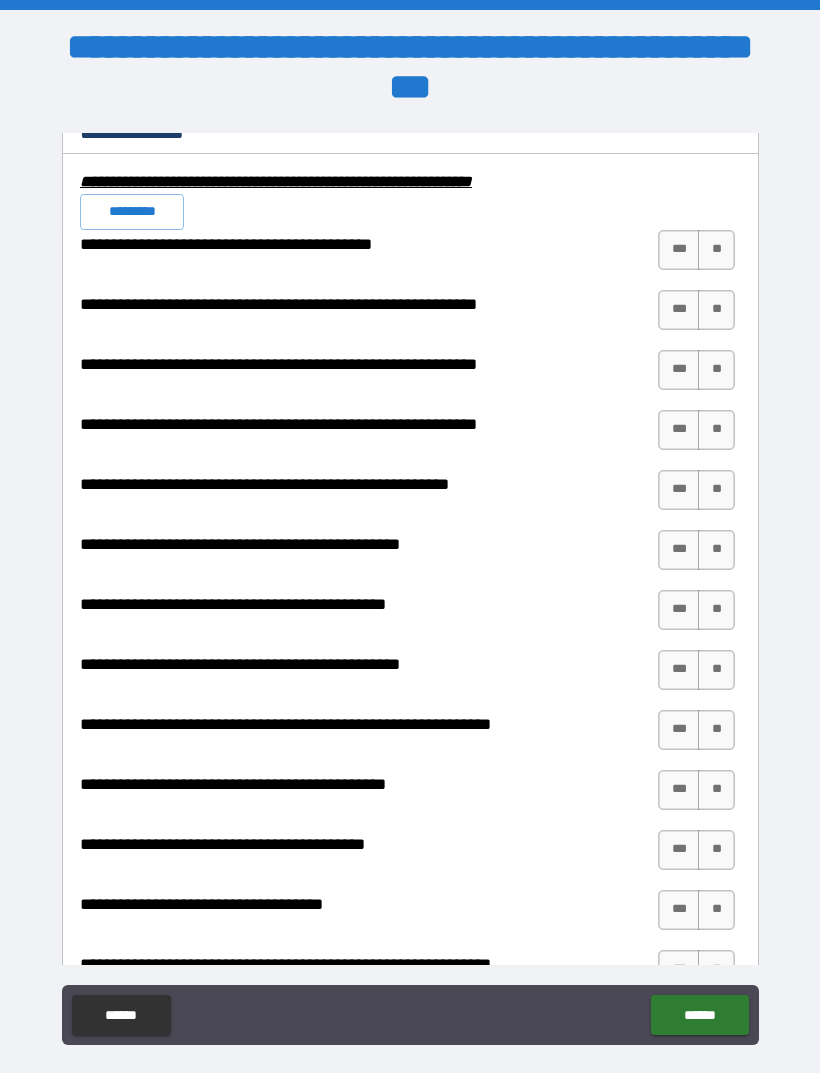 type on "**********" 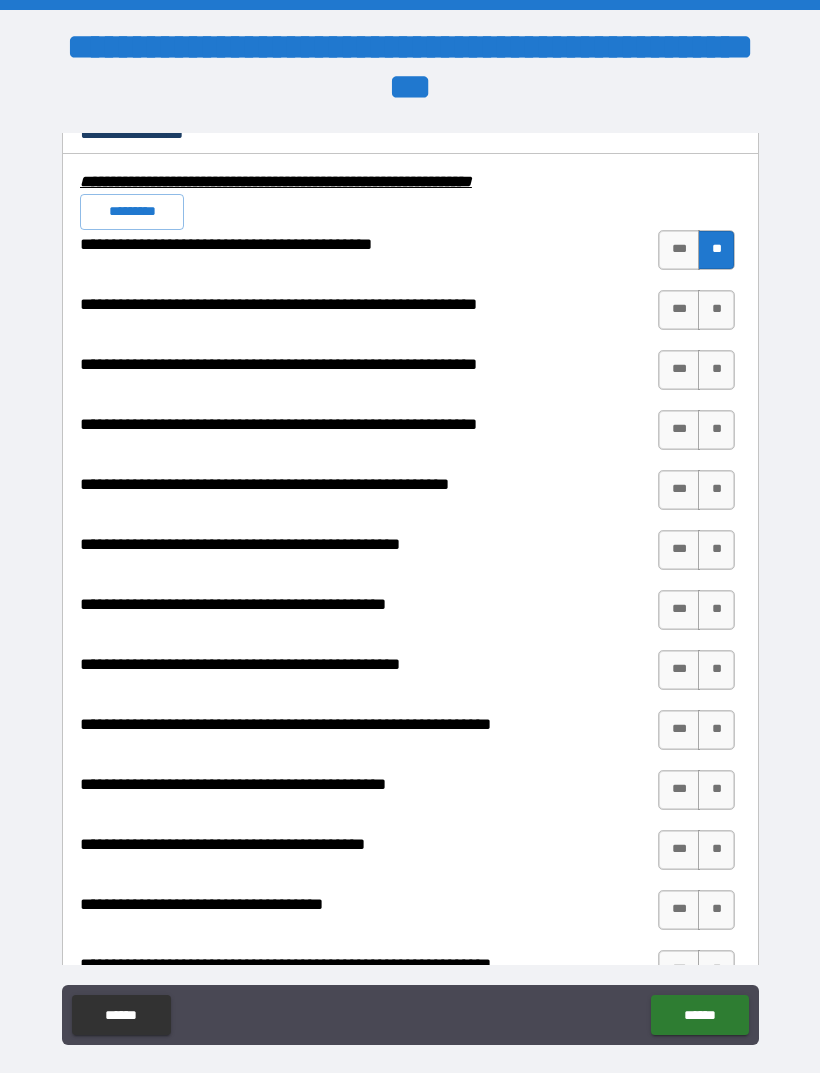 click on "**" at bounding box center [716, 310] 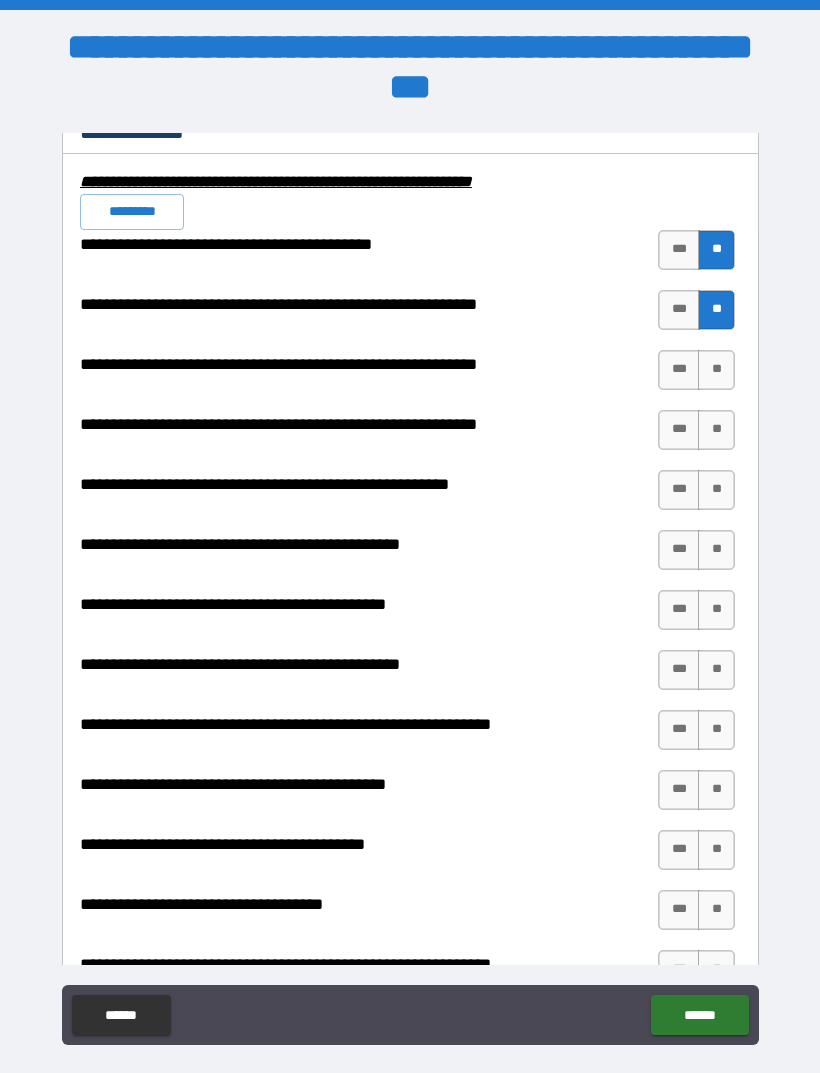 click on "**" at bounding box center (716, 370) 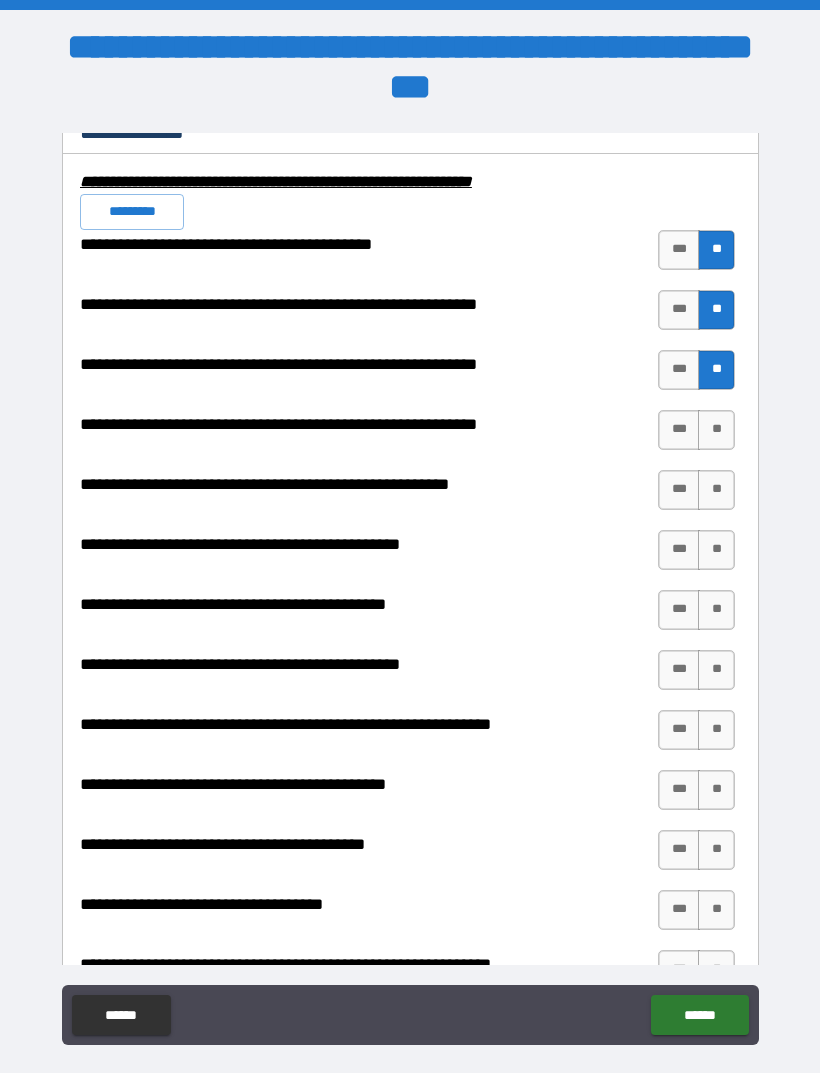 click on "**" at bounding box center (716, 430) 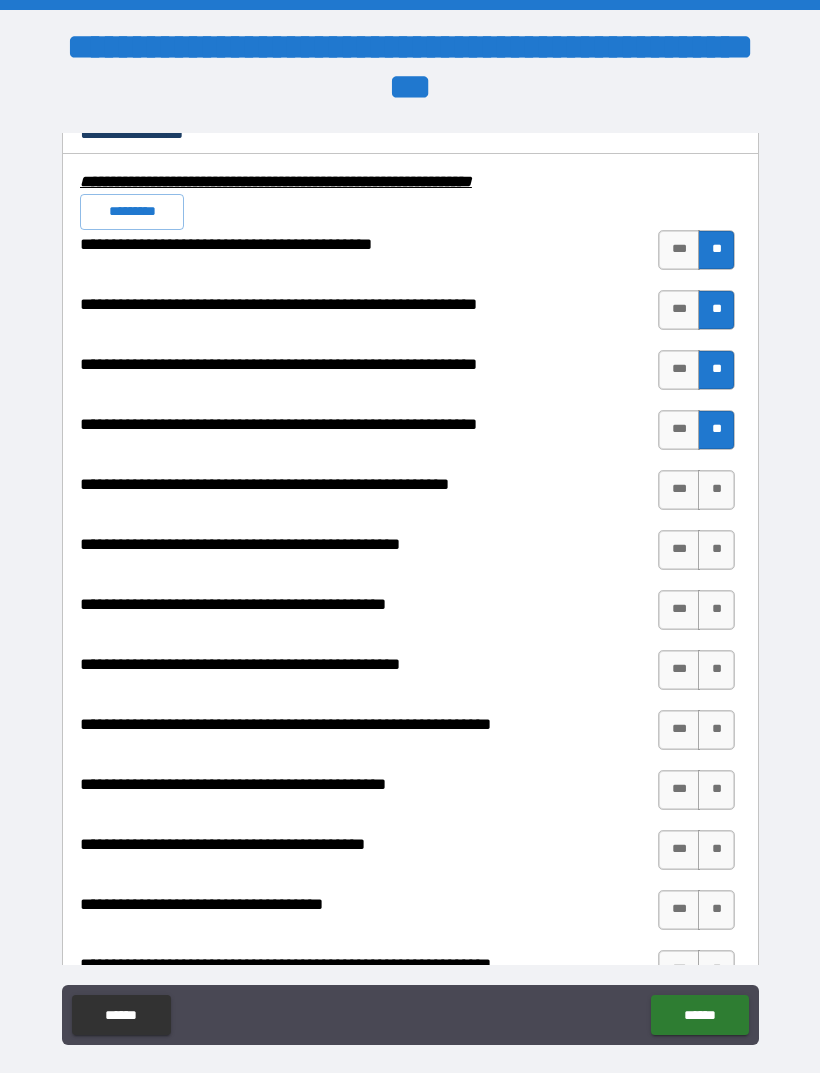 click on "**" at bounding box center [716, 490] 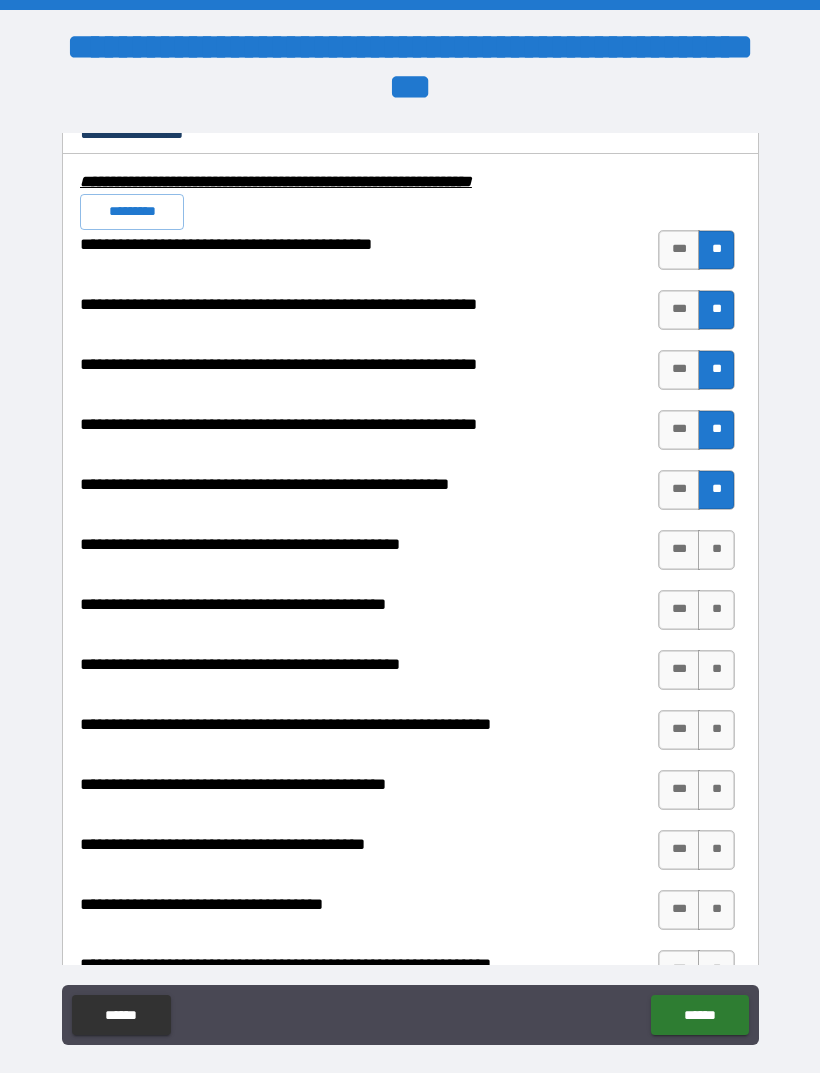 click on "**" at bounding box center (716, 550) 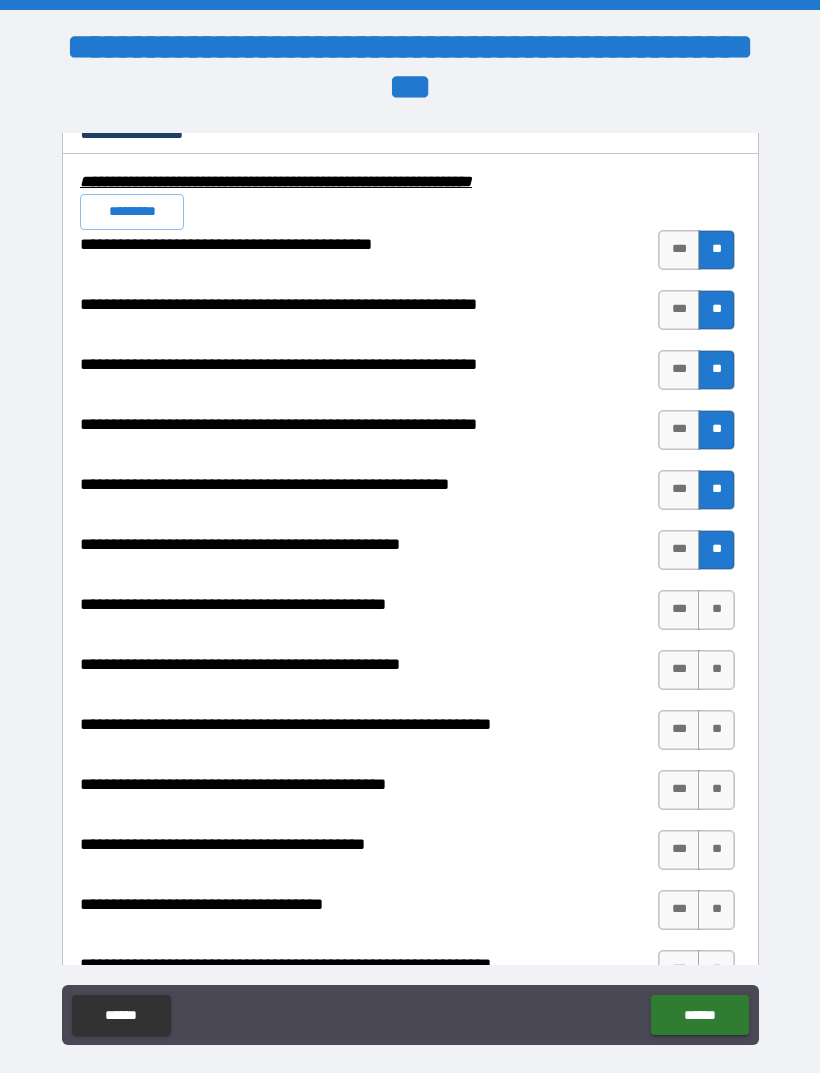 click on "**" at bounding box center [716, 610] 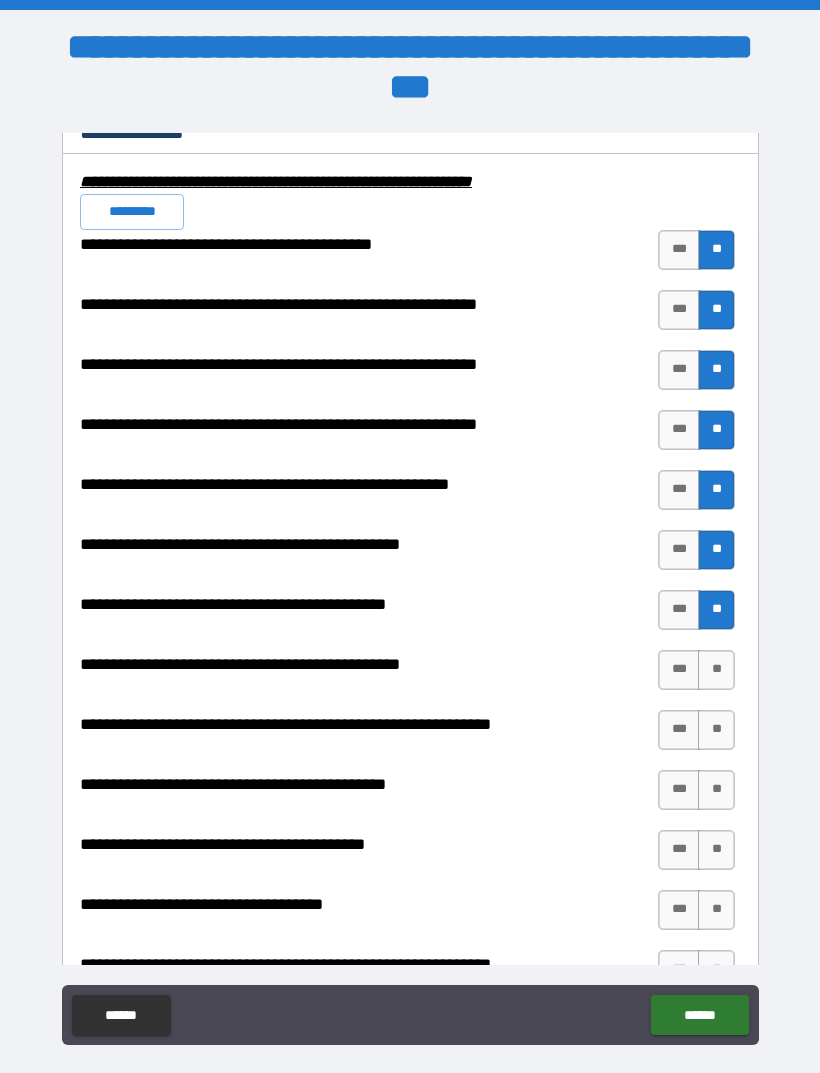 click on "**" at bounding box center (716, 670) 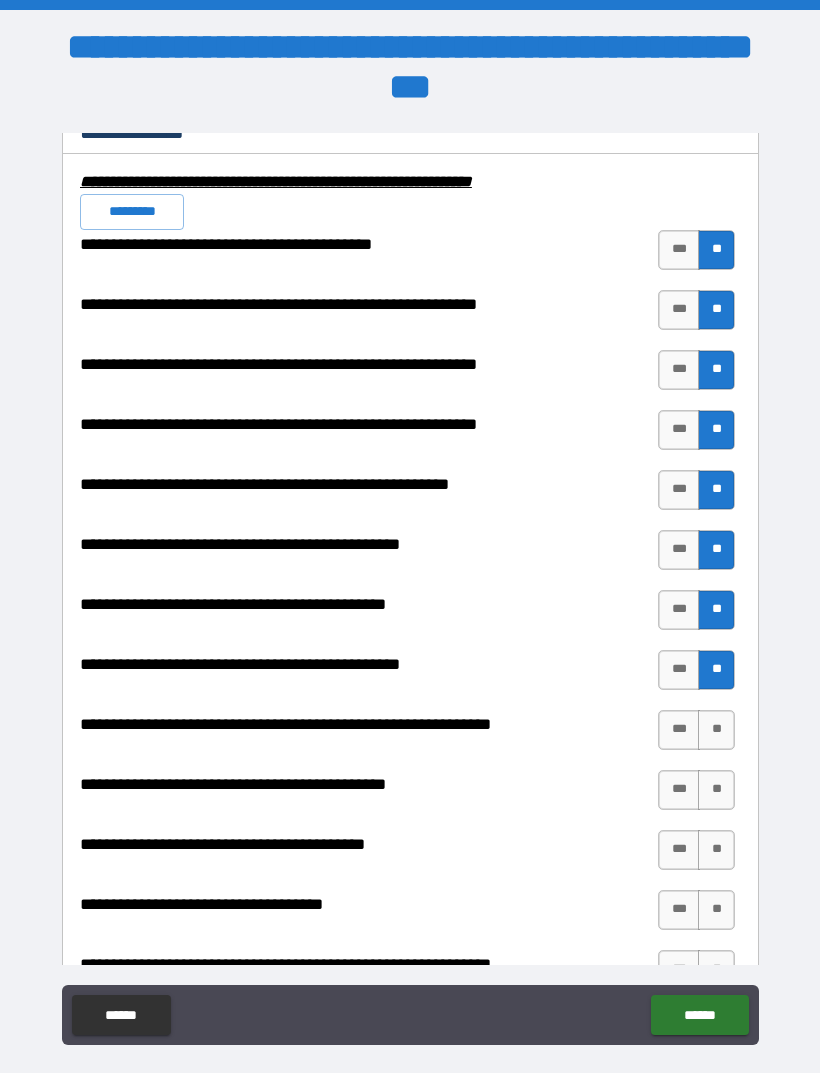 click on "**" at bounding box center (716, 790) 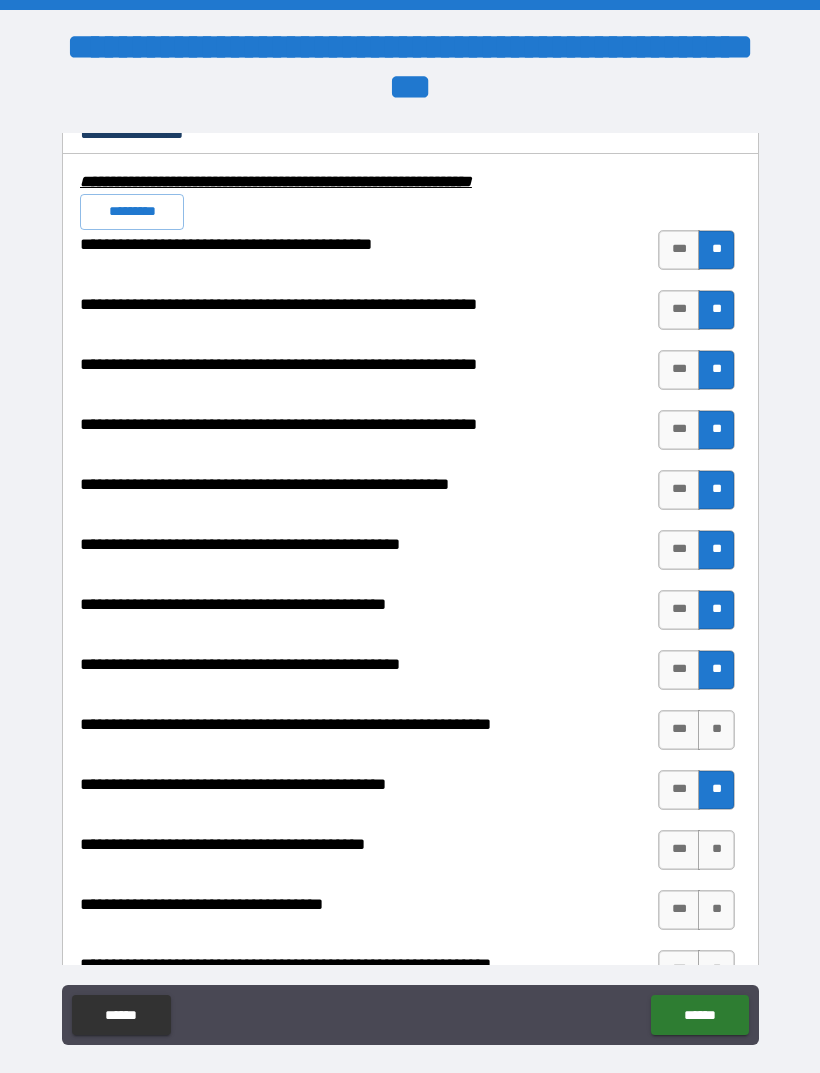 click on "**" at bounding box center [716, 730] 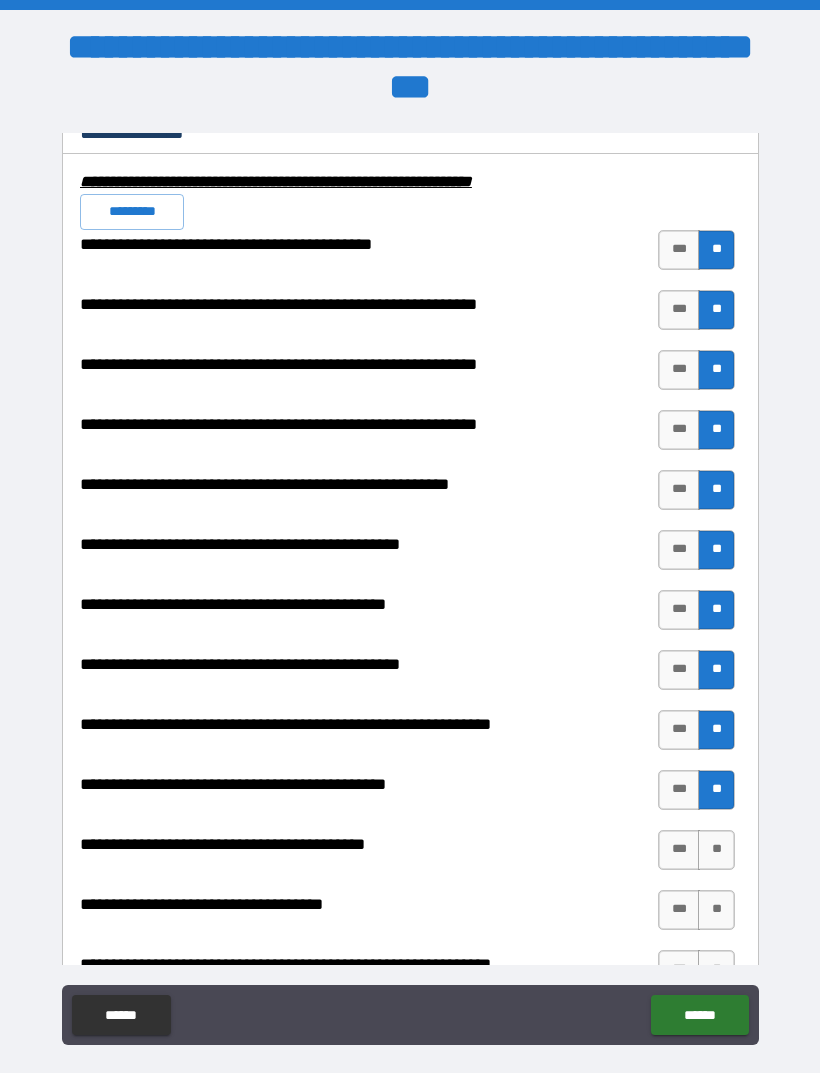 click on "***" at bounding box center (679, 850) 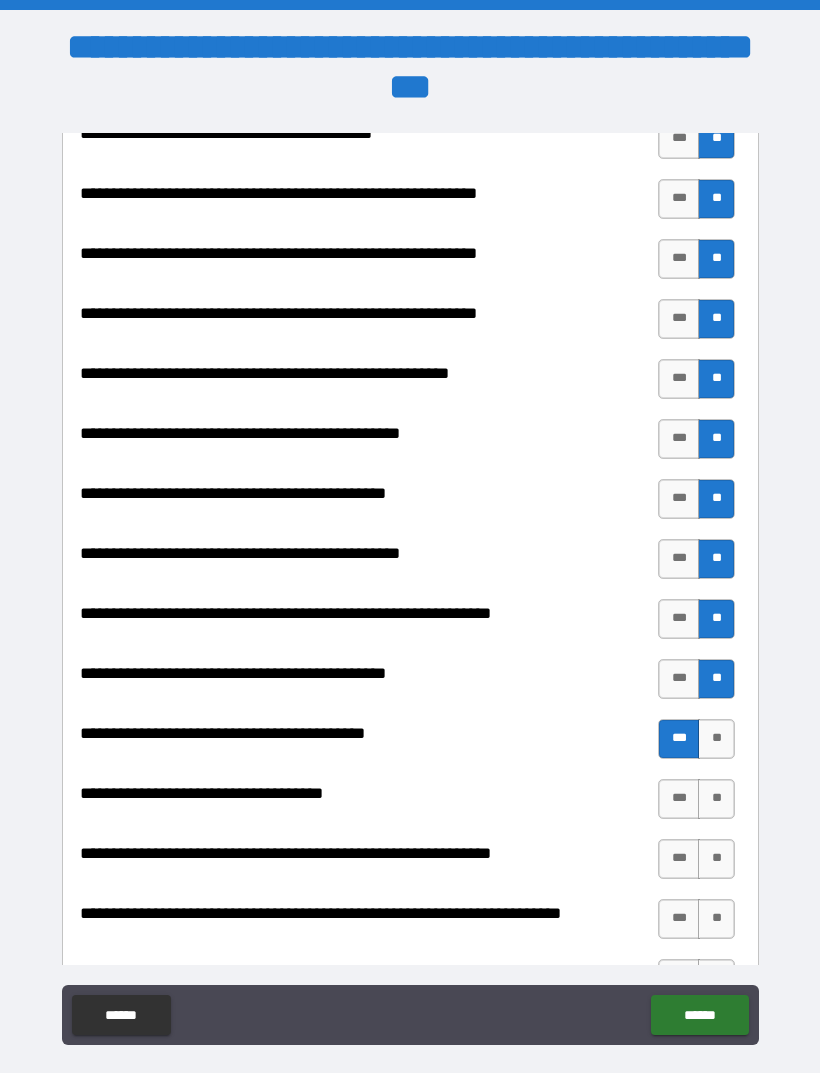scroll, scrollTop: 2180, scrollLeft: 0, axis: vertical 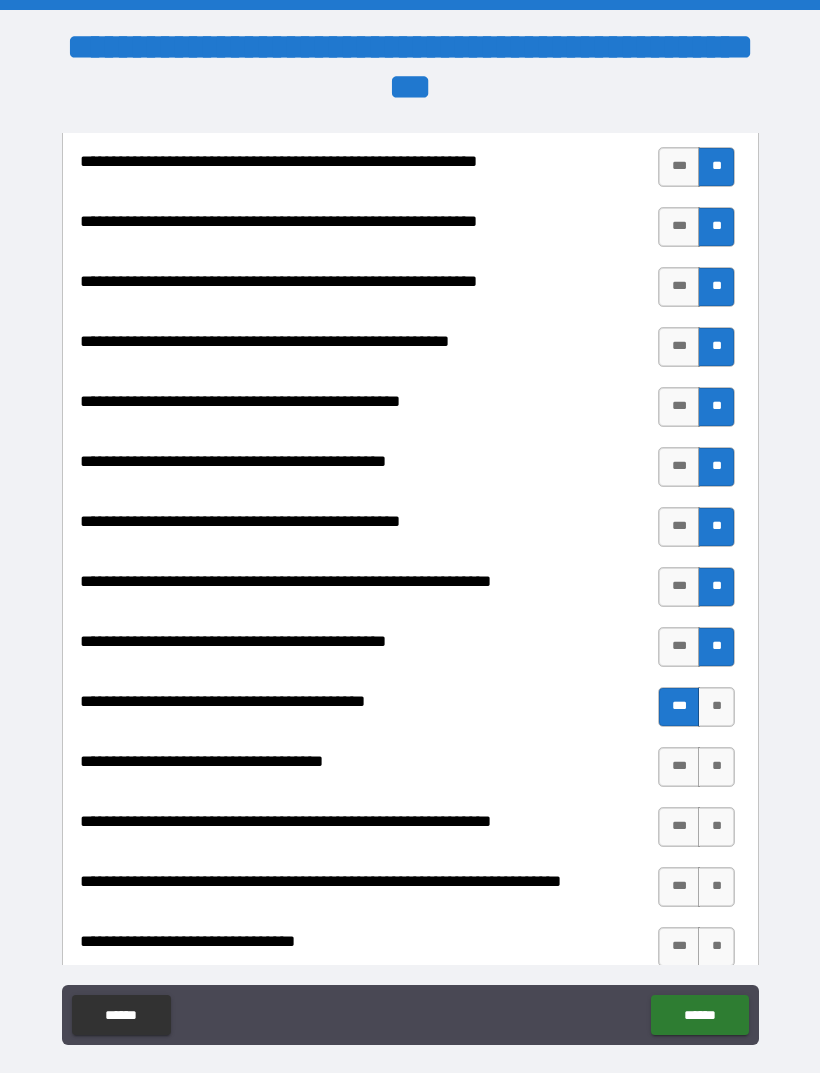click on "**" at bounding box center [716, 767] 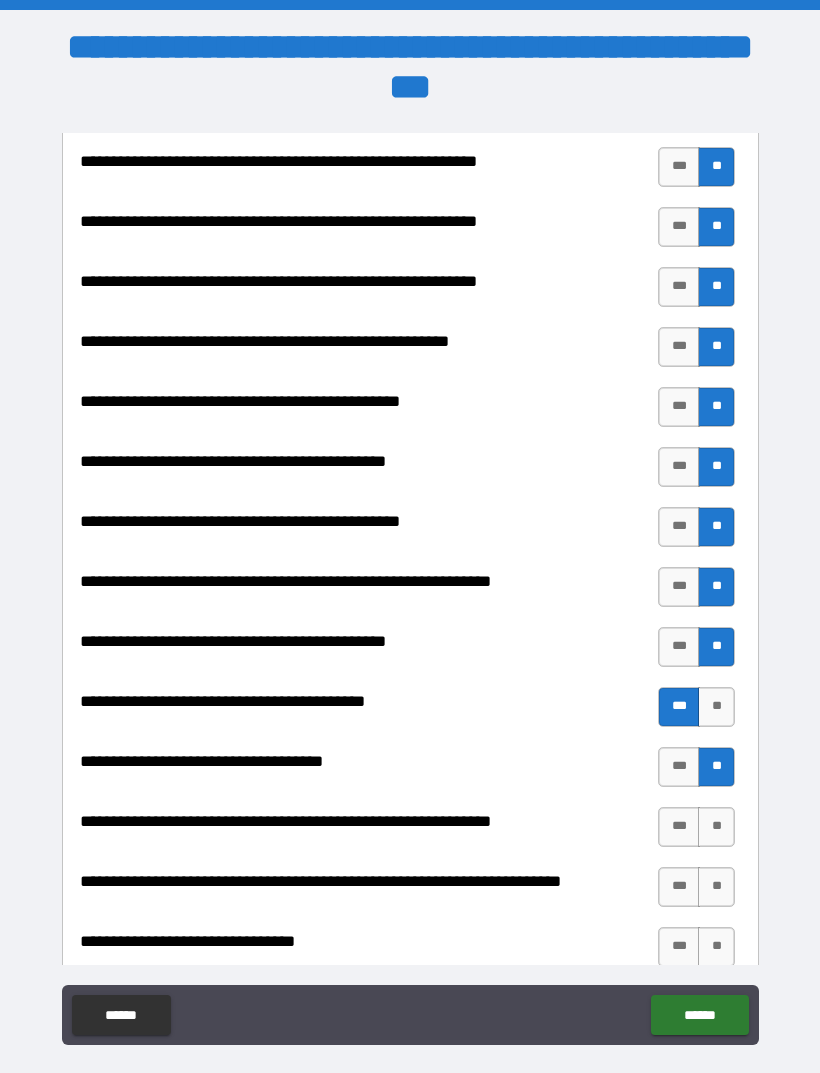 click on "**" at bounding box center [716, 827] 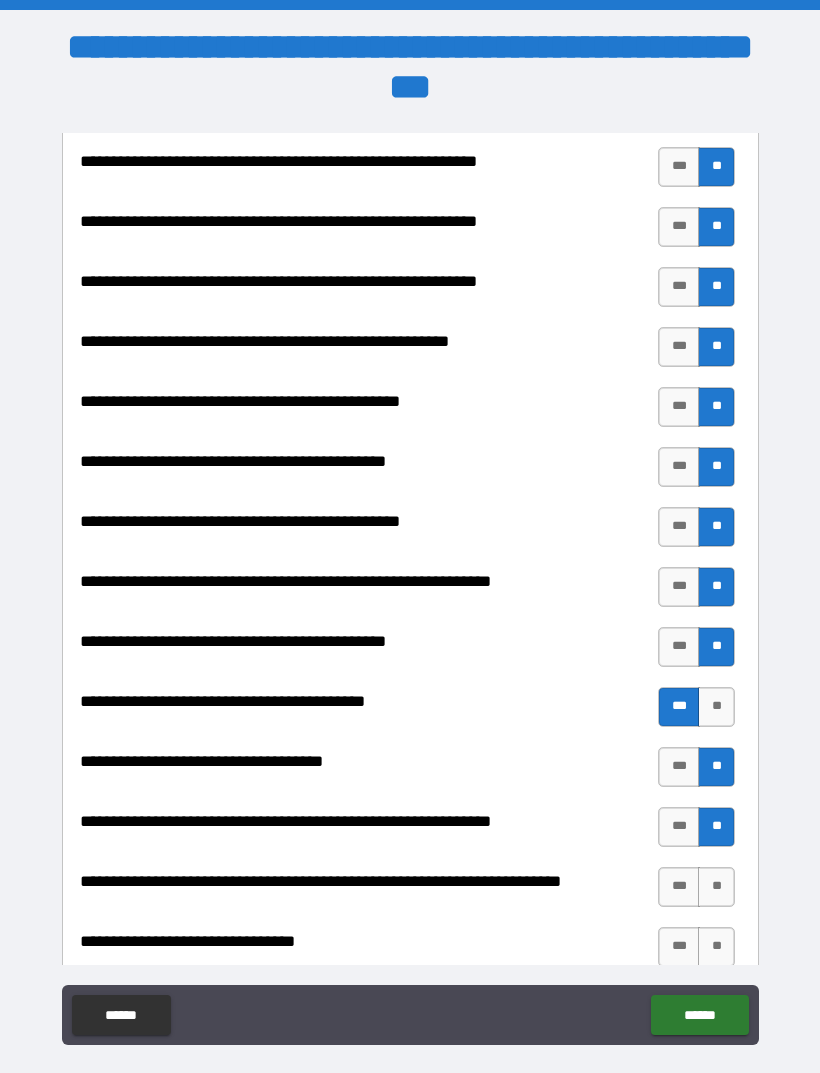 click on "**" at bounding box center (716, 887) 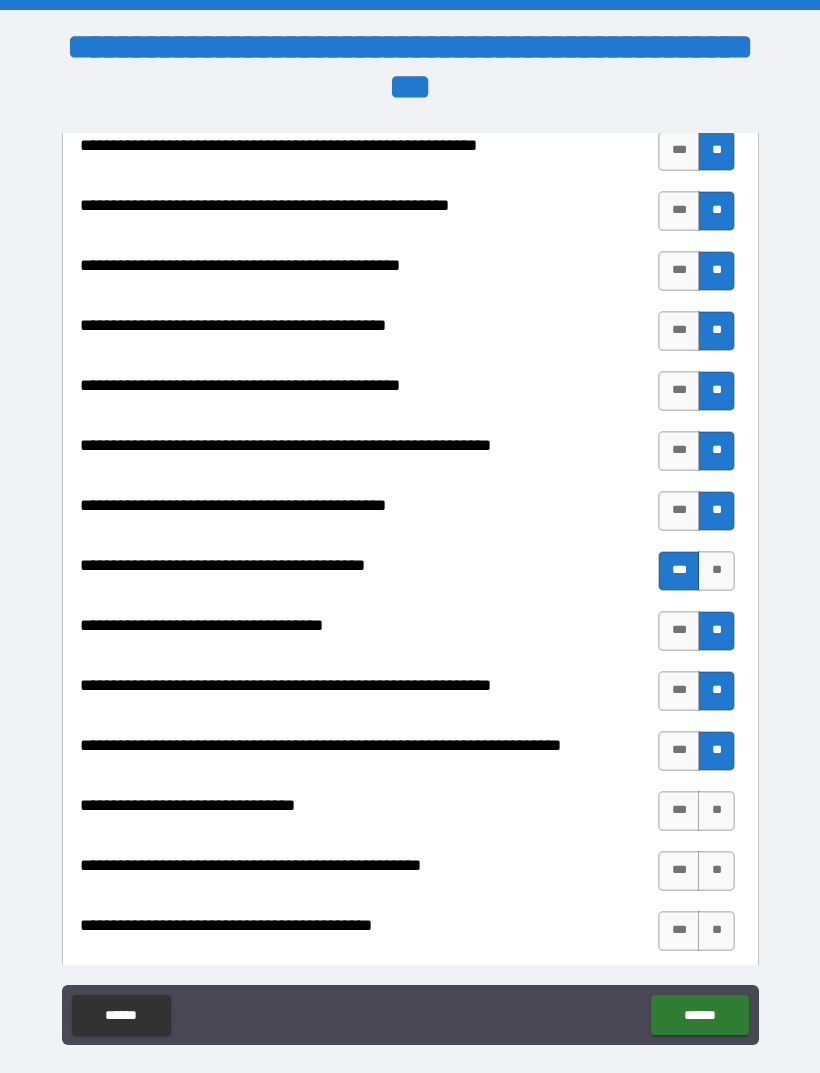 scroll, scrollTop: 2318, scrollLeft: 0, axis: vertical 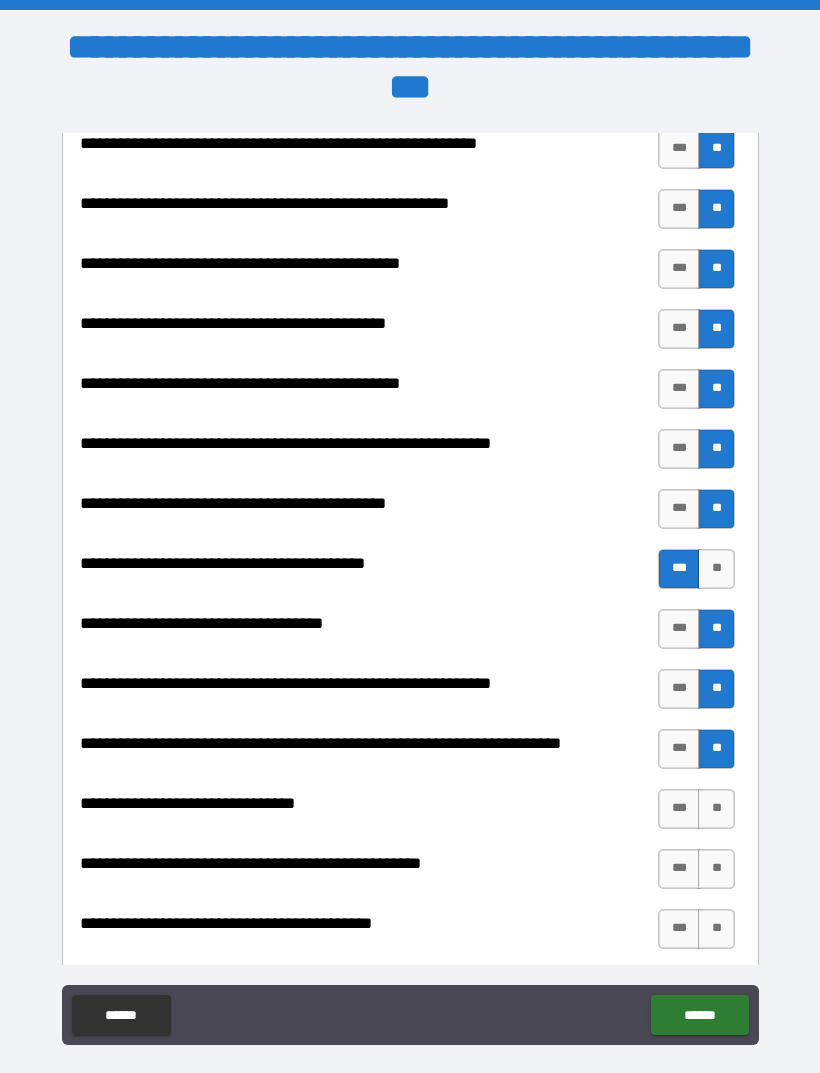 click on "**" at bounding box center (716, 809) 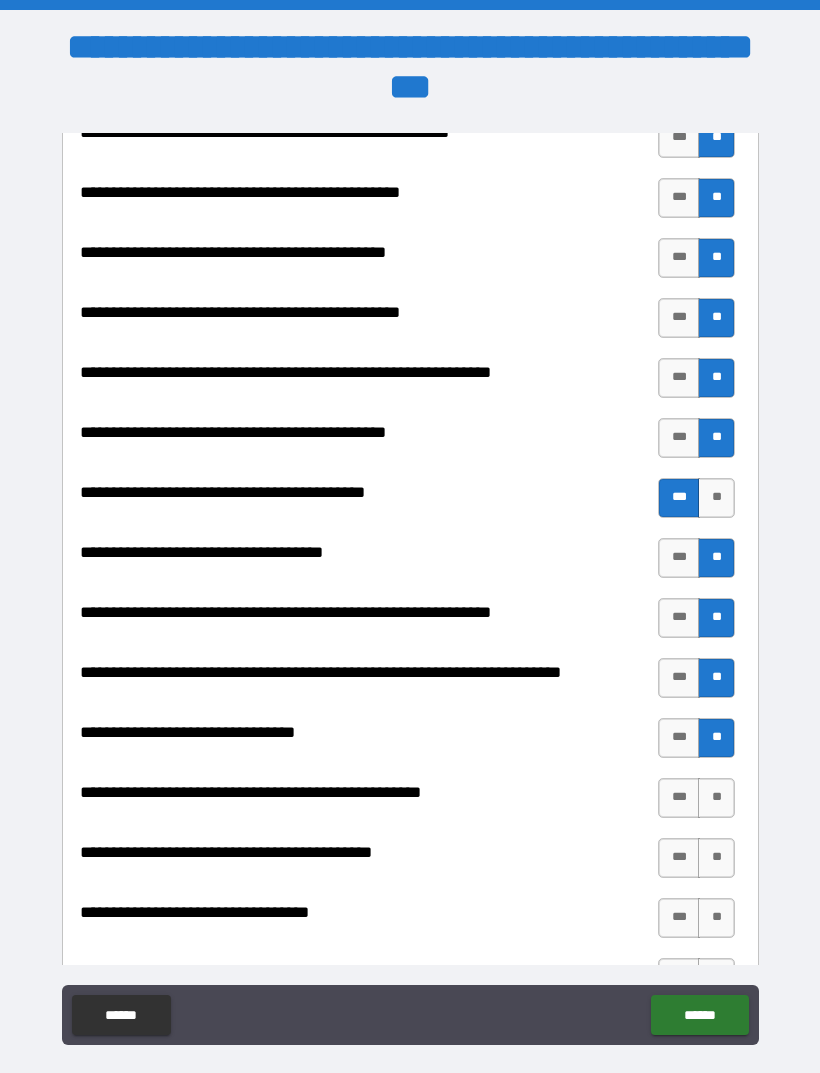 scroll, scrollTop: 2407, scrollLeft: 0, axis: vertical 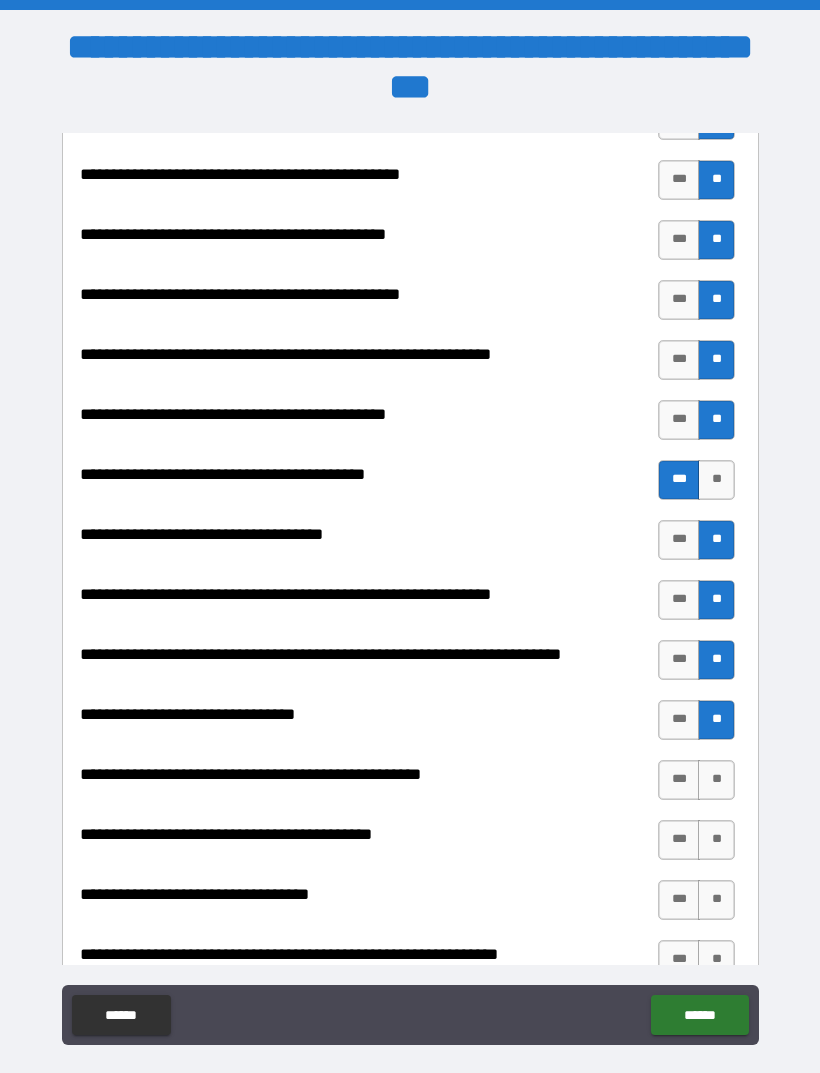 click on "**" at bounding box center [716, 780] 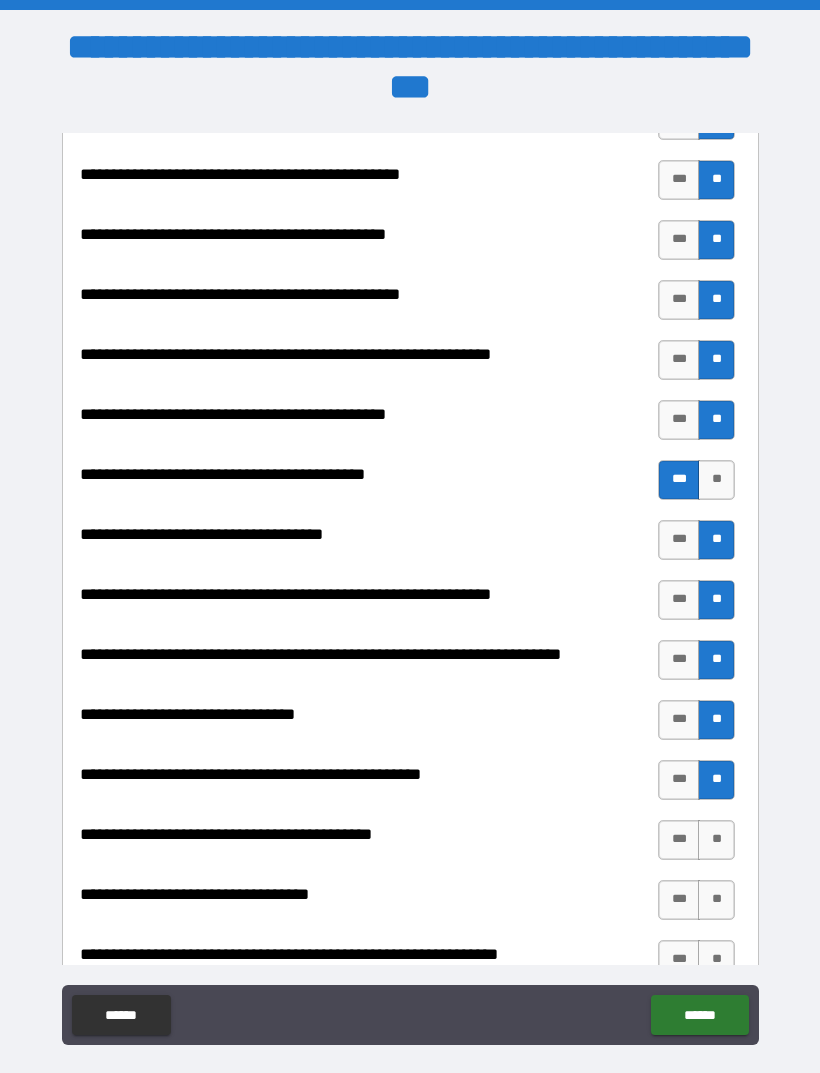 click on "**" at bounding box center (716, 840) 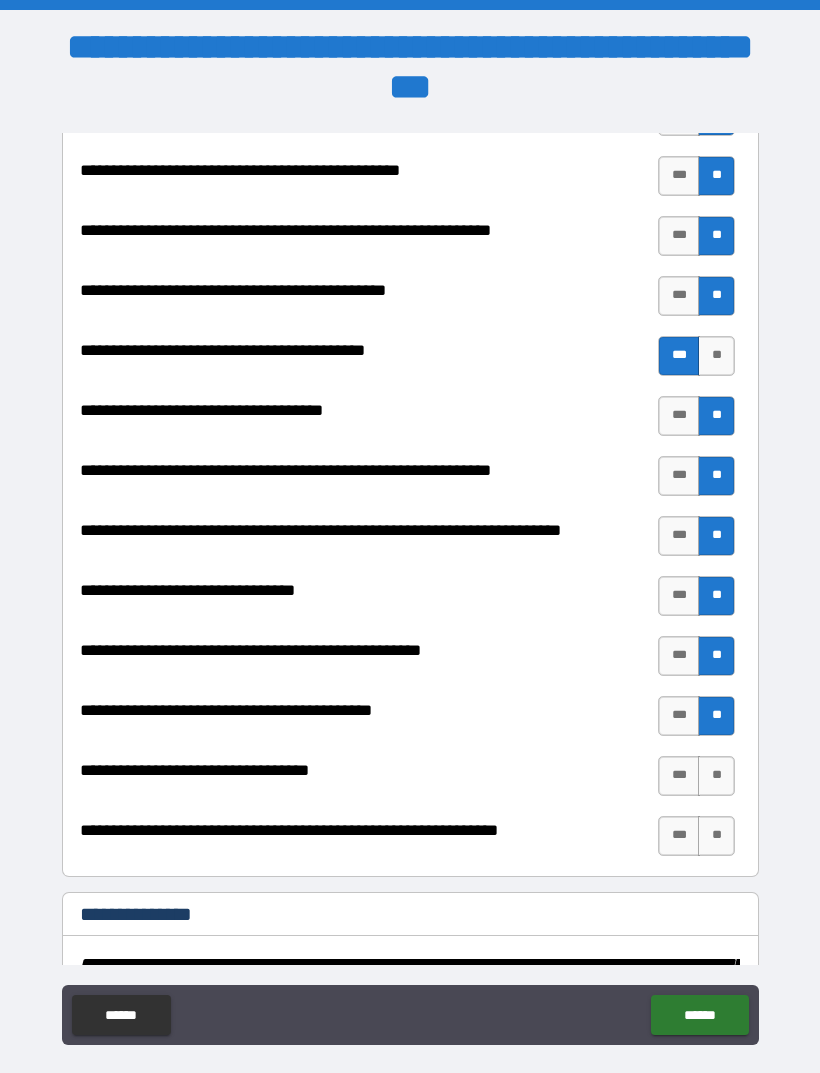 scroll, scrollTop: 2532, scrollLeft: 0, axis: vertical 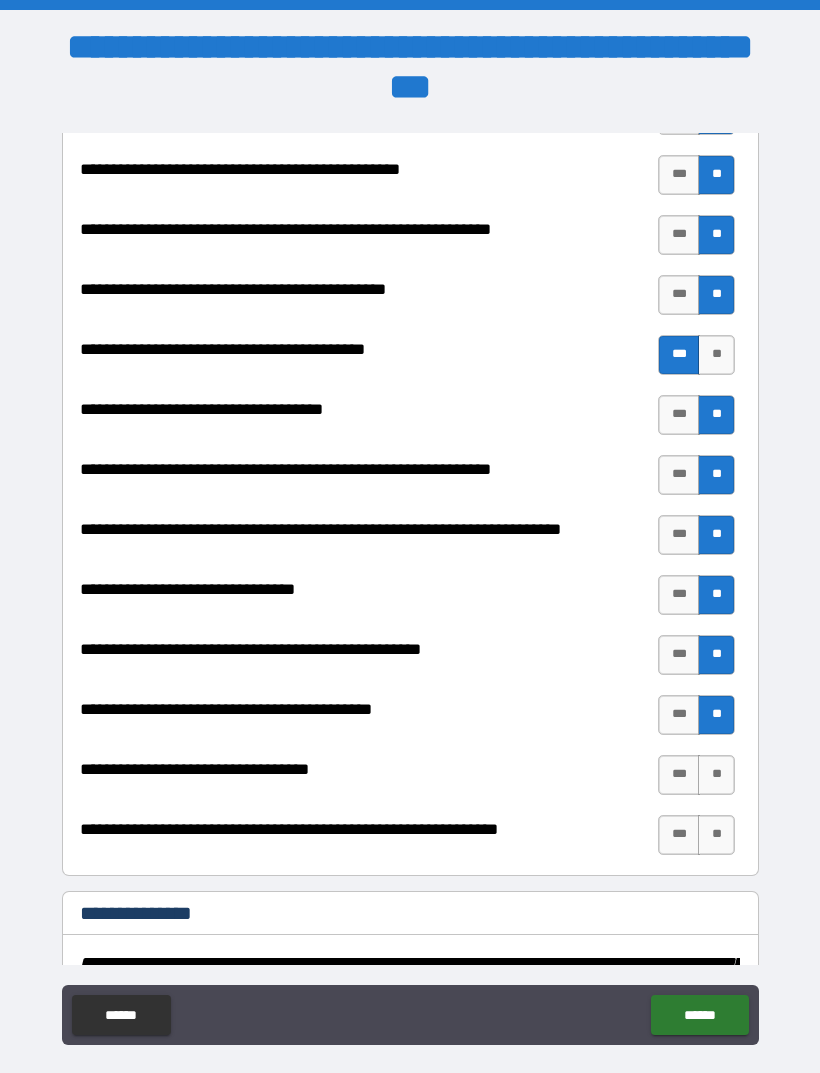click on "**" at bounding box center (716, 775) 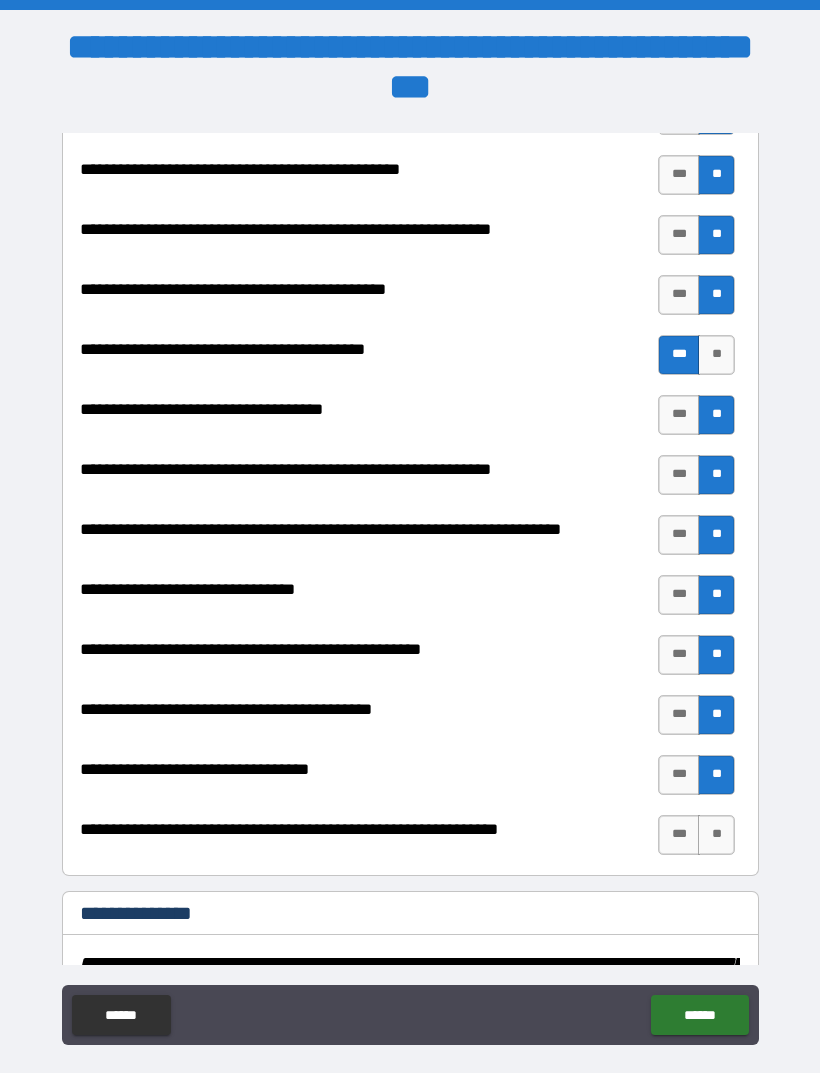 click on "**" at bounding box center (716, 835) 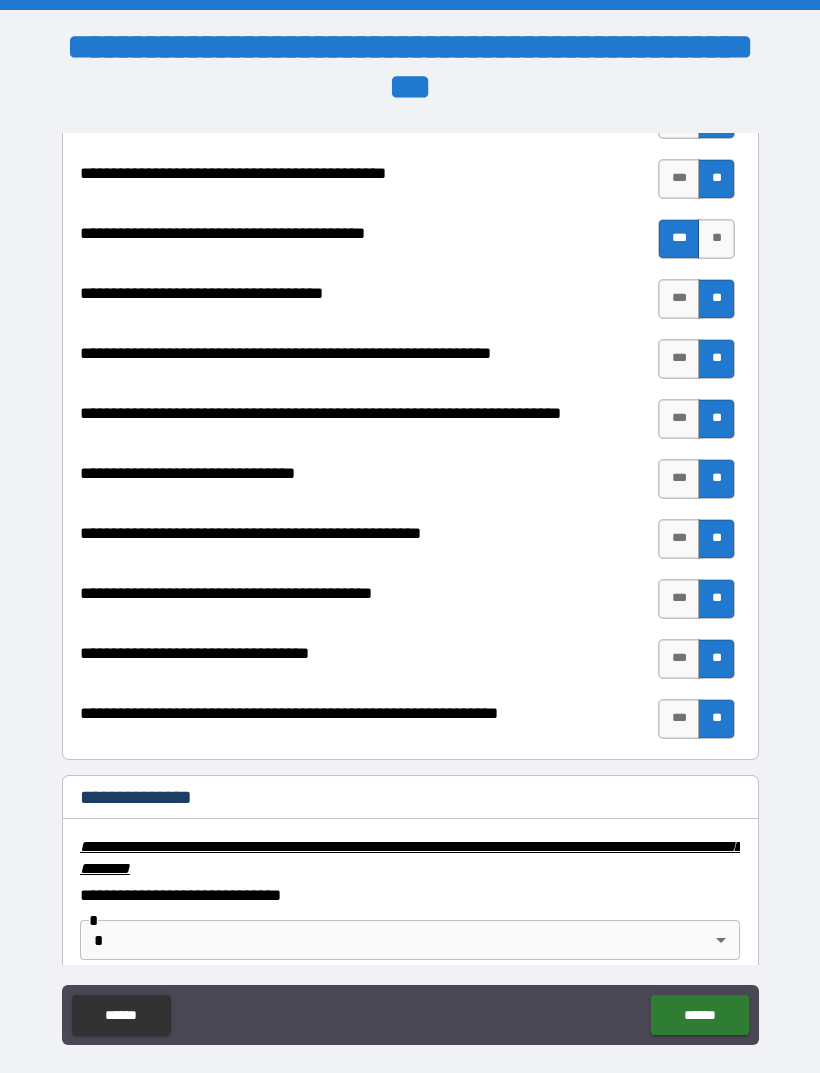 scroll, scrollTop: 2673, scrollLeft: 0, axis: vertical 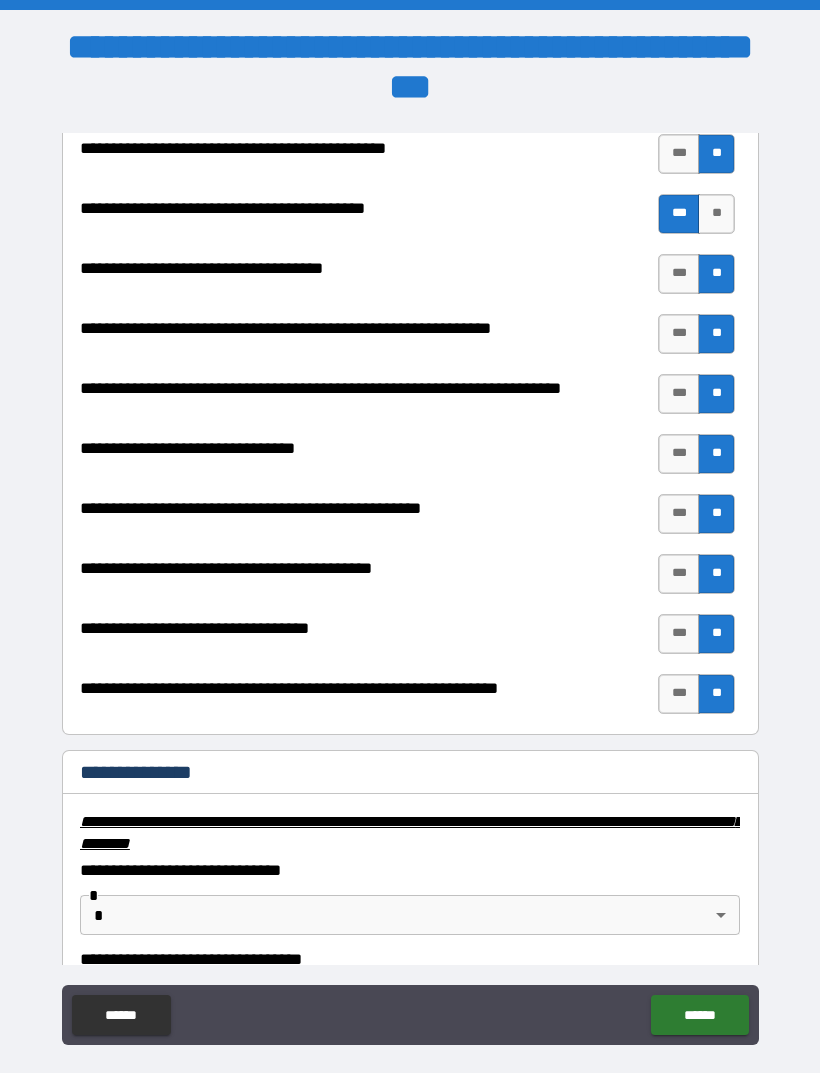 click on "**********" at bounding box center [410, 568] 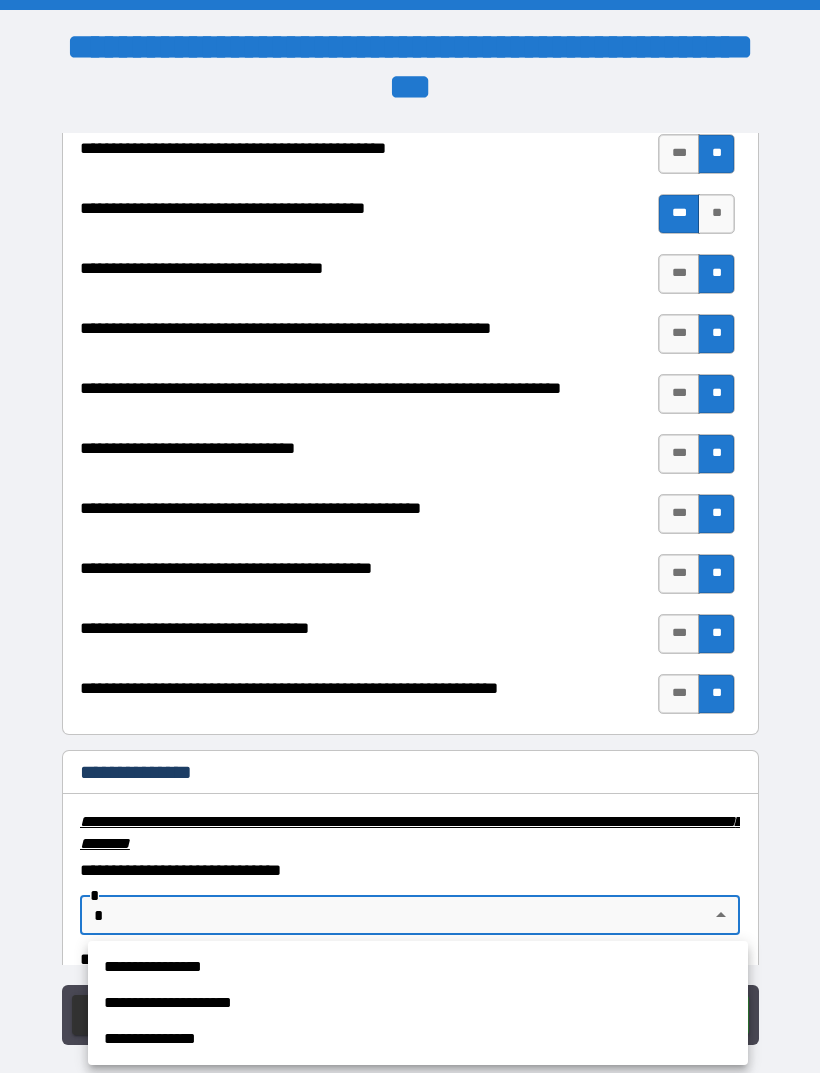 click on "**********" at bounding box center (418, 967) 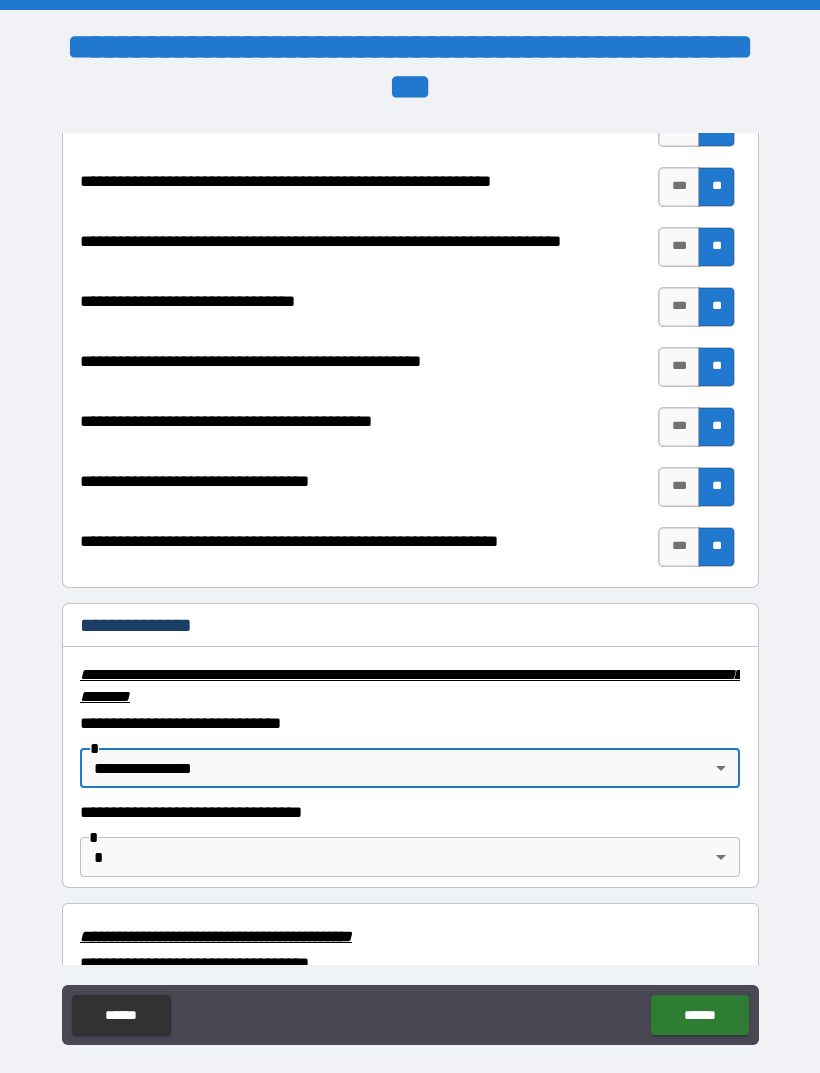 scroll, scrollTop: 2823, scrollLeft: 0, axis: vertical 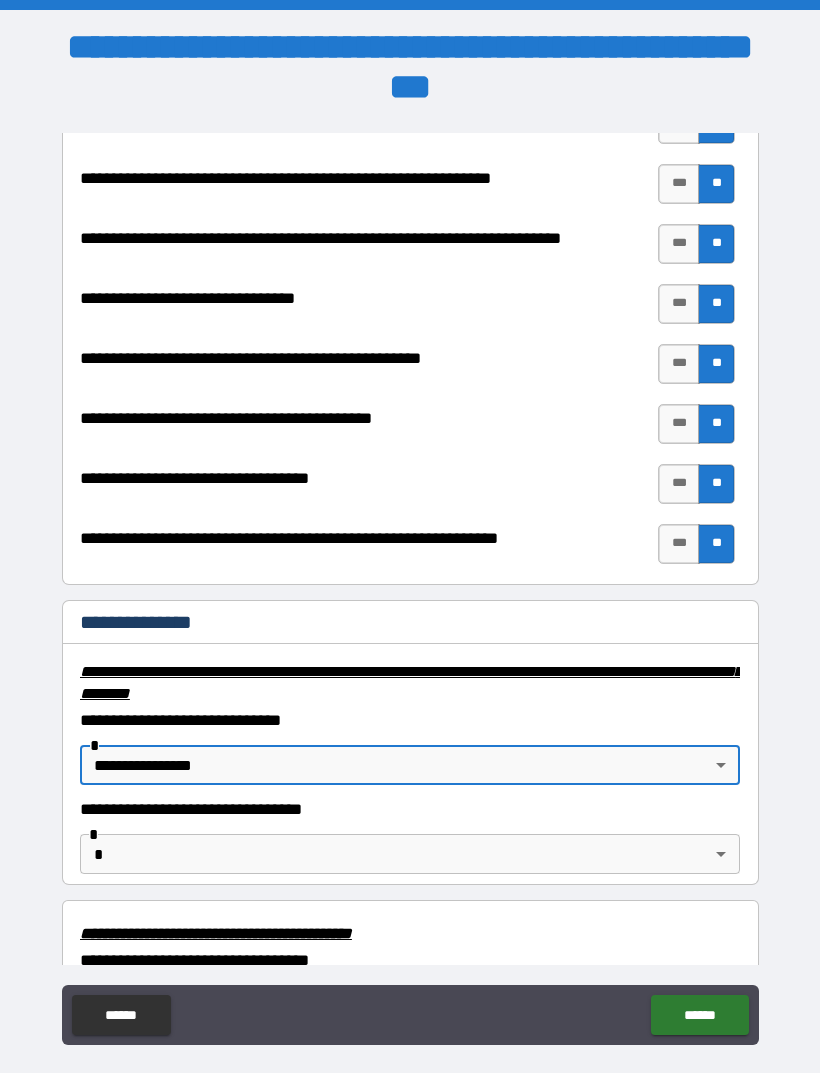 click on "**********" at bounding box center [410, 568] 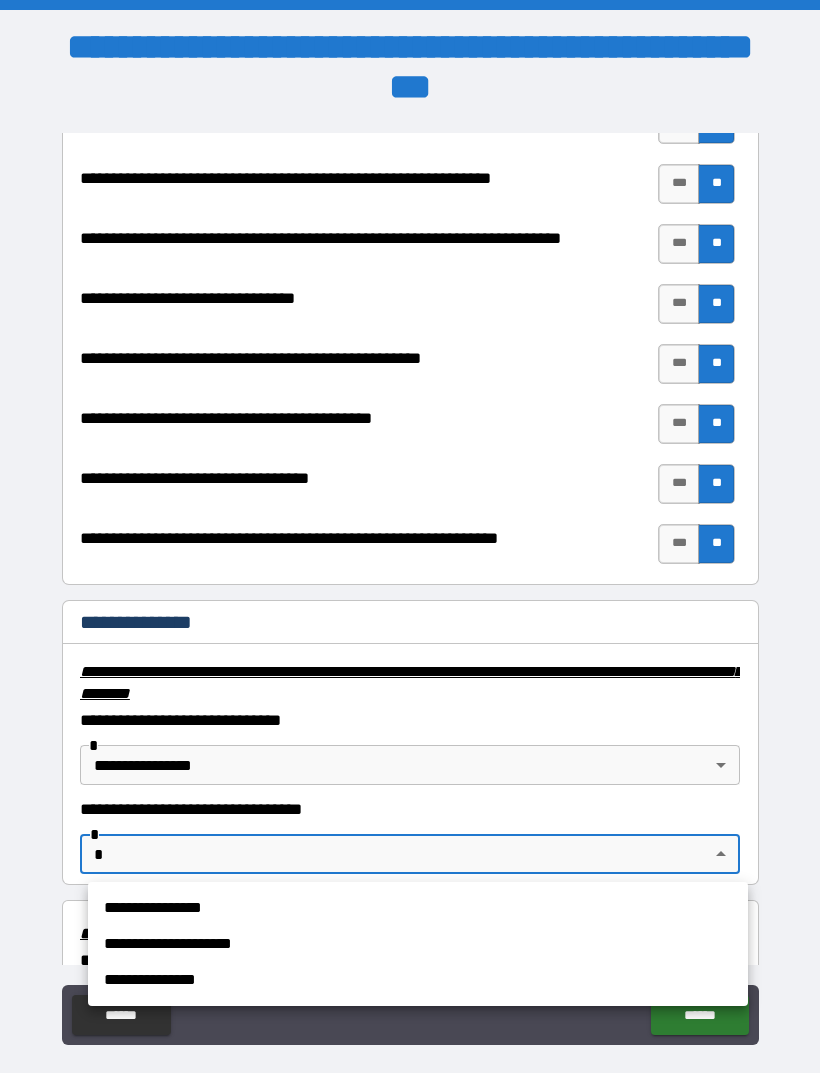 click on "**********" at bounding box center (418, 908) 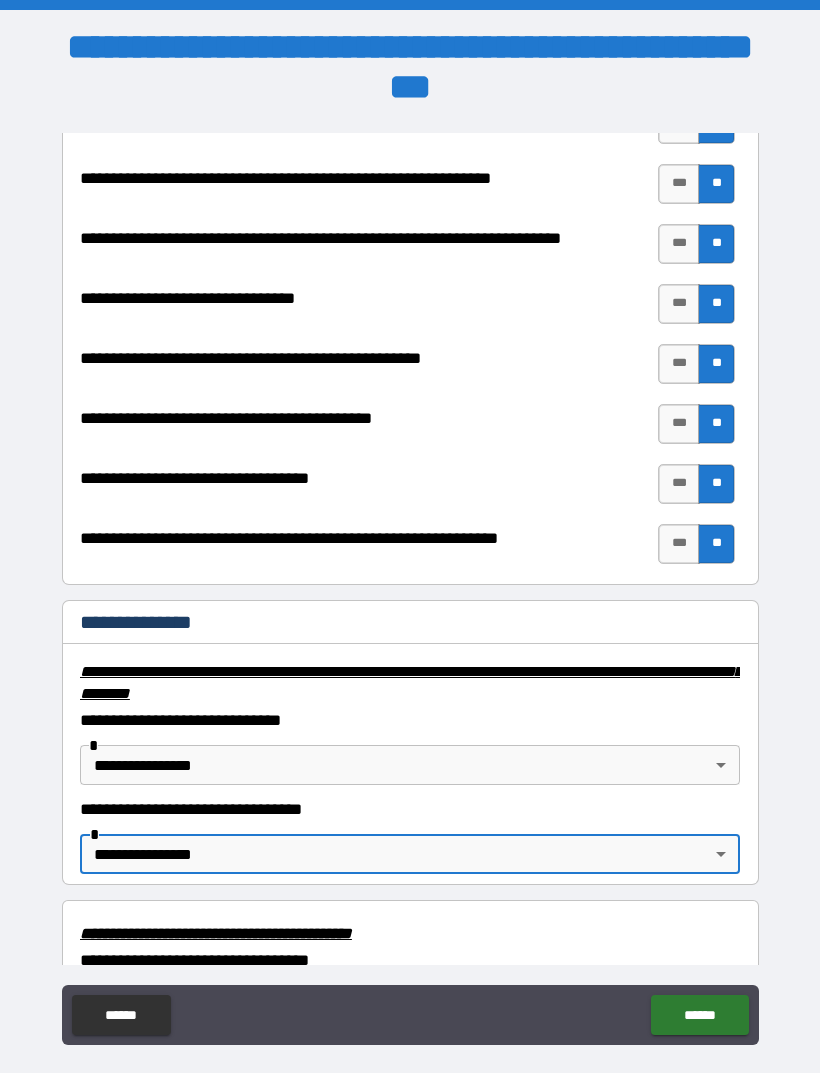 type on "**********" 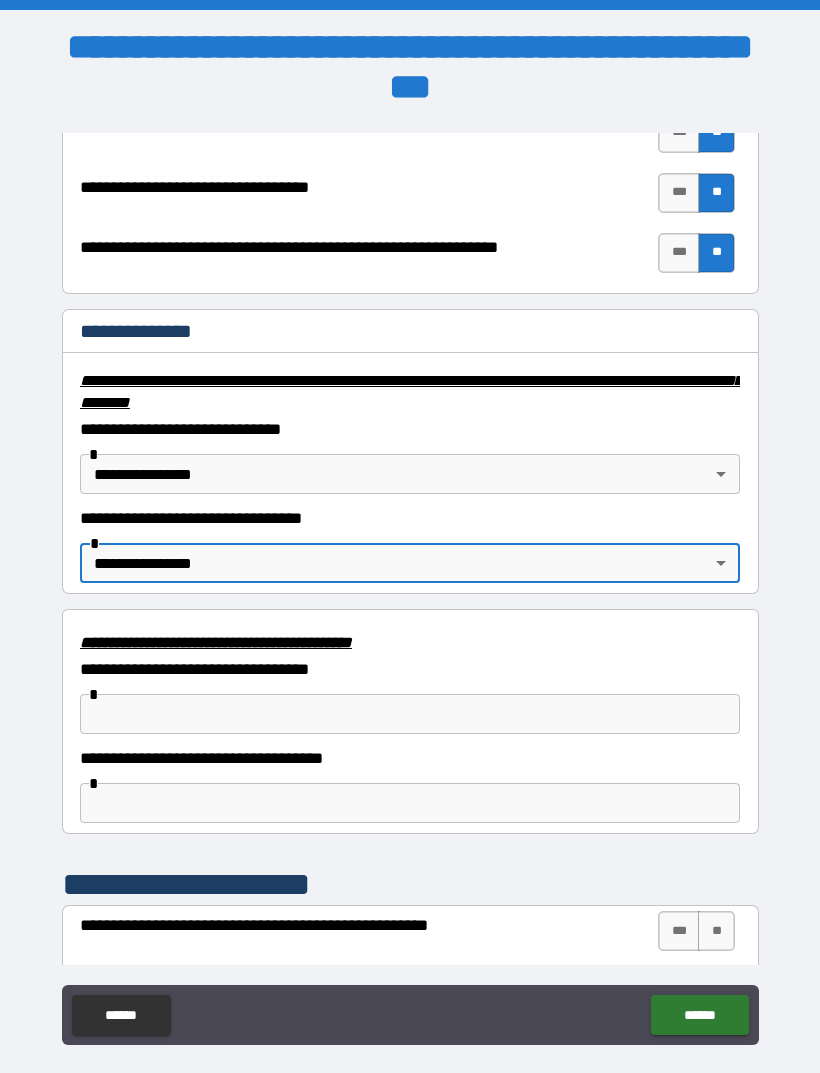 scroll, scrollTop: 3140, scrollLeft: 0, axis: vertical 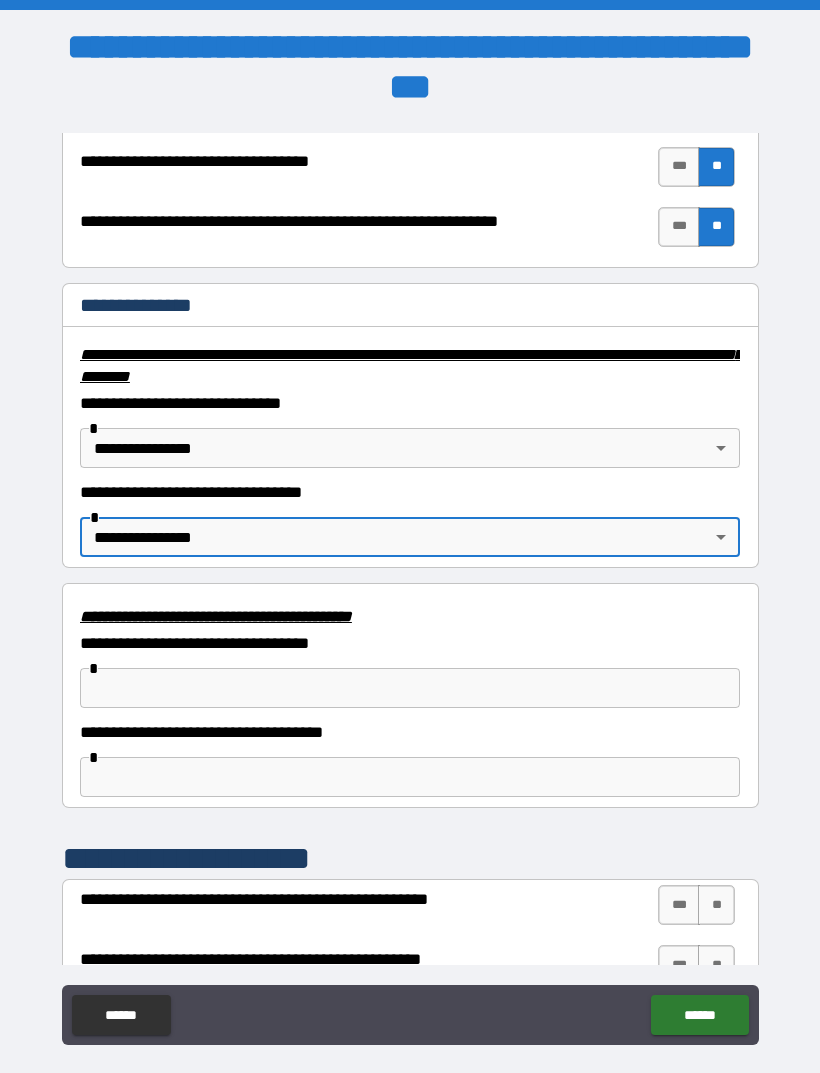 click on "**" at bounding box center (716, 905) 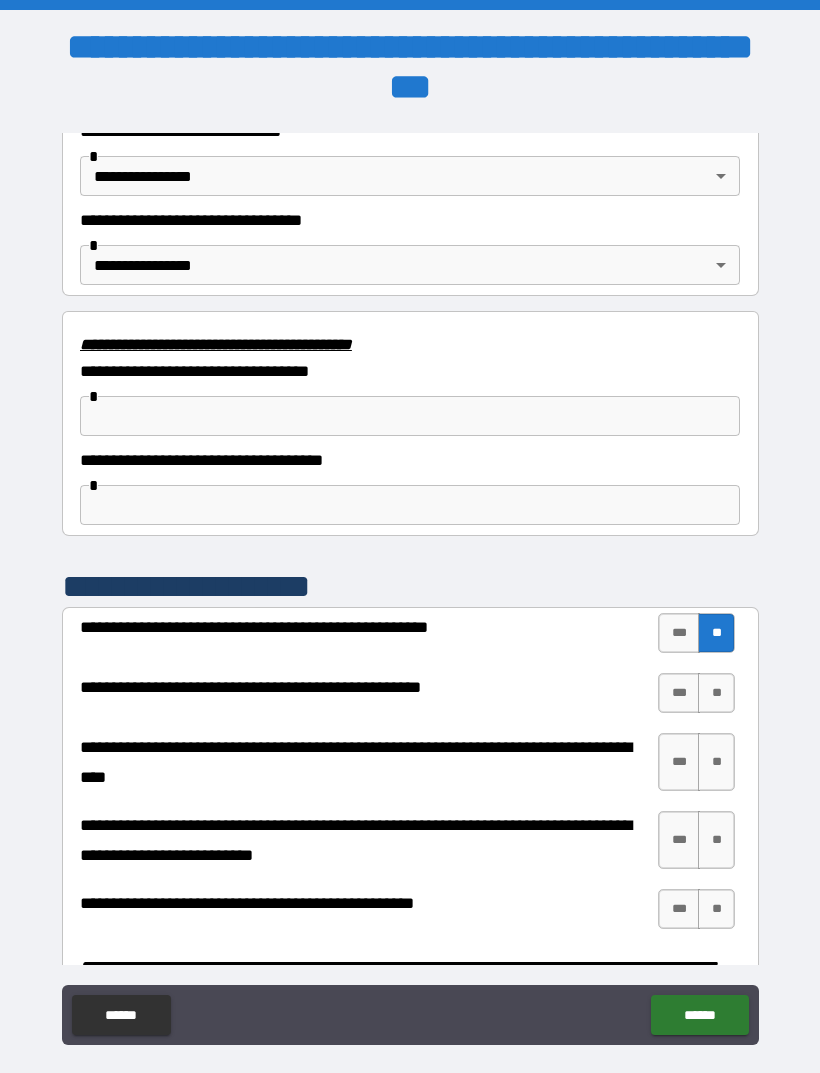 scroll, scrollTop: 3411, scrollLeft: 0, axis: vertical 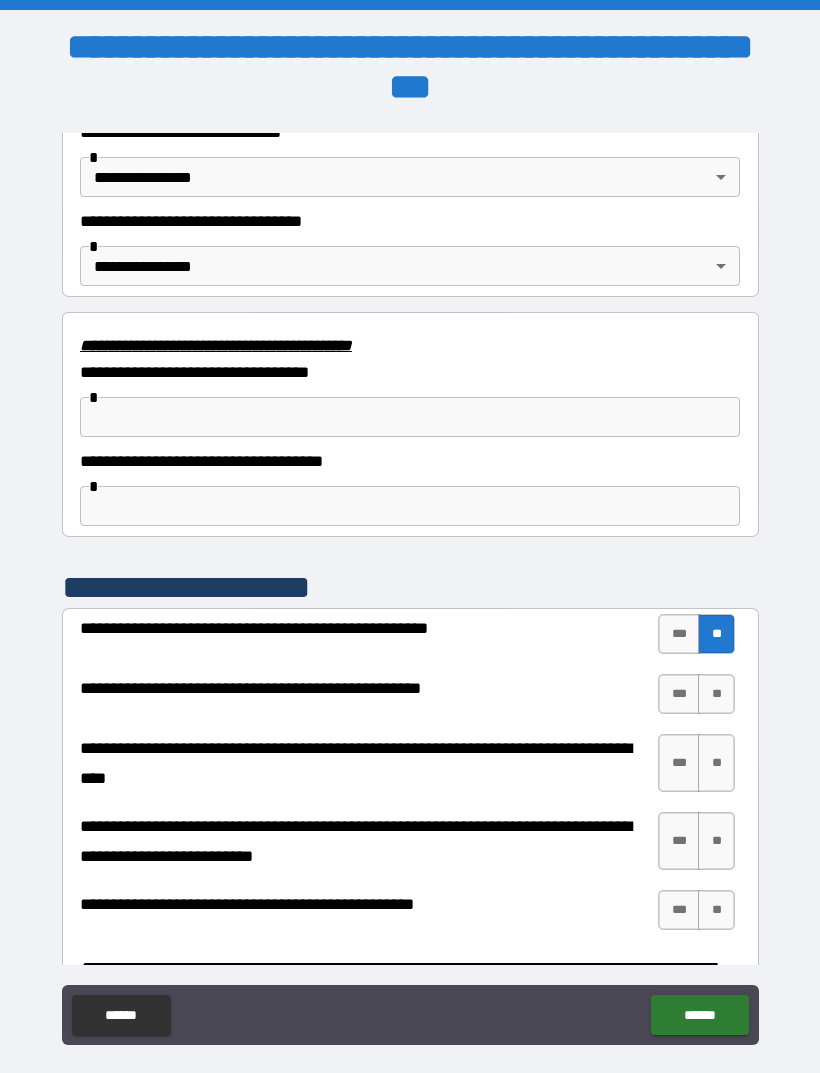 click on "**" at bounding box center (716, 694) 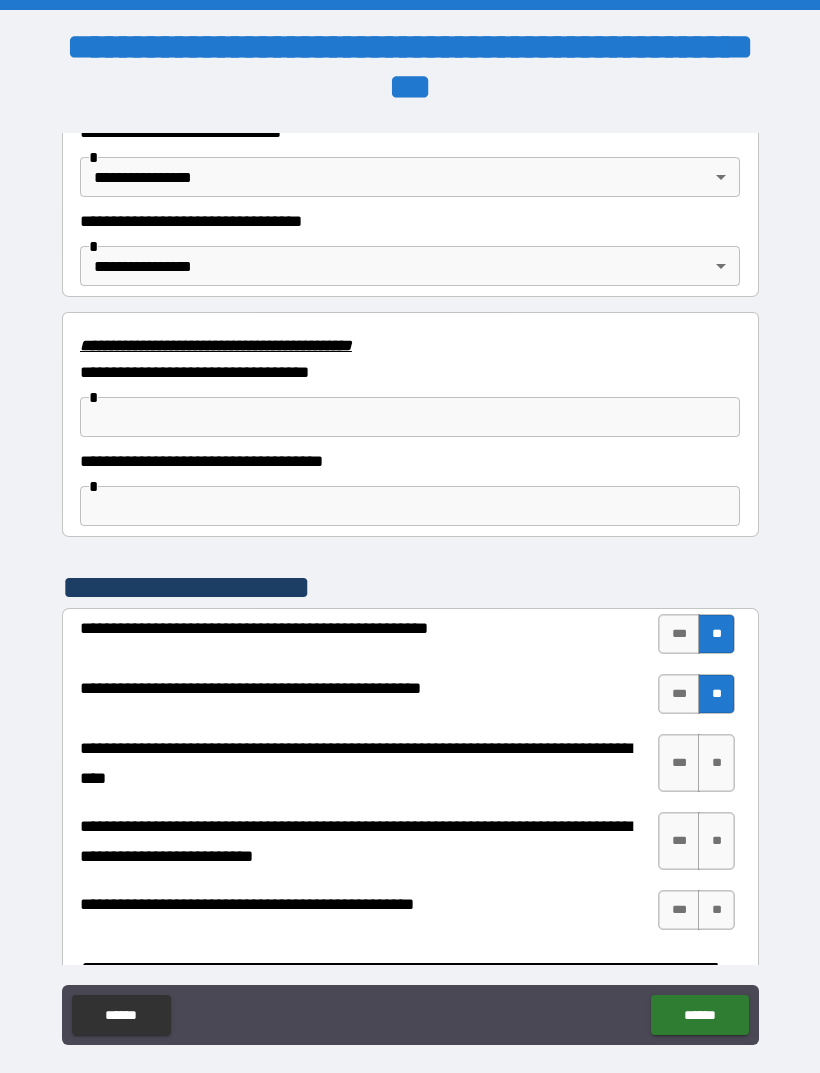 click on "**" at bounding box center [716, 763] 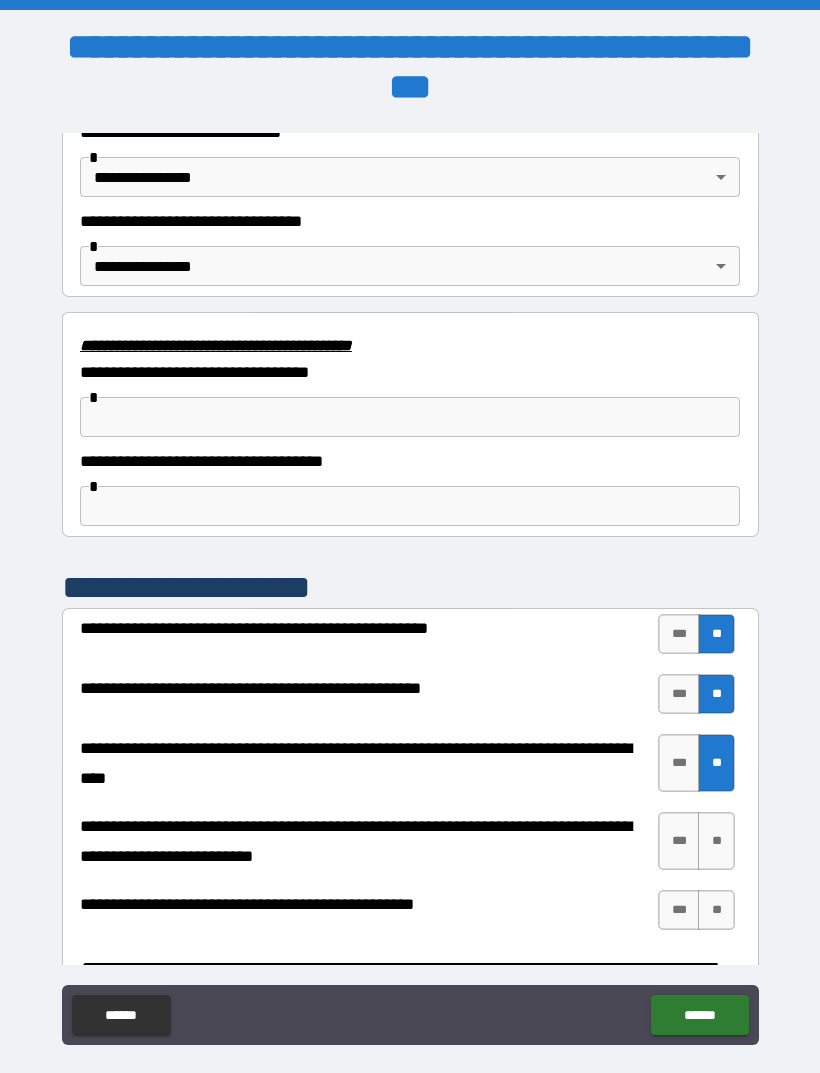 click on "**" at bounding box center [716, 841] 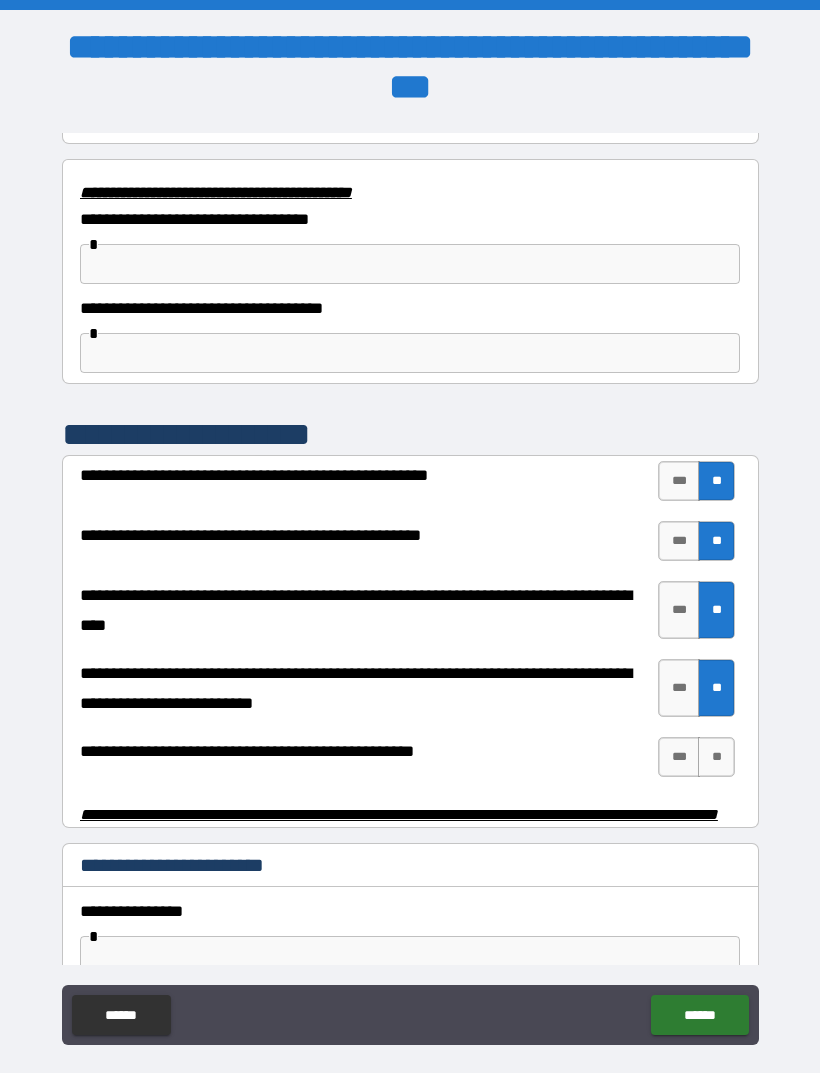 scroll, scrollTop: 3563, scrollLeft: 0, axis: vertical 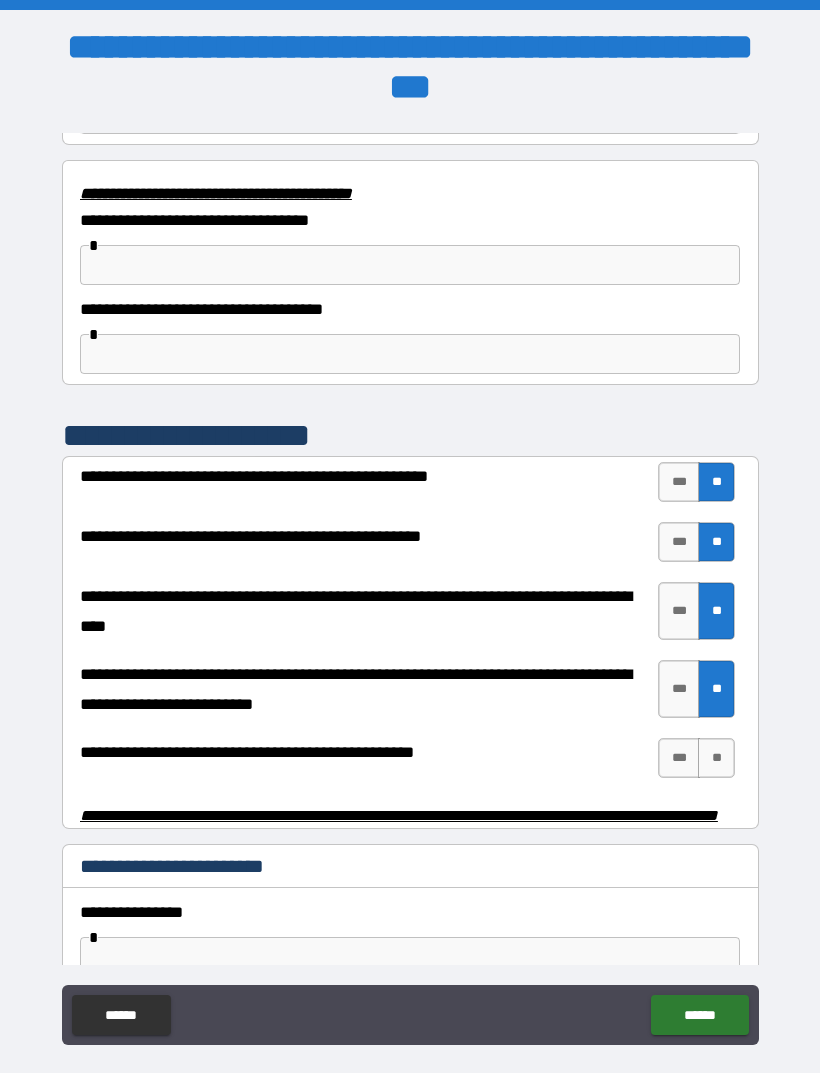 click on "**" at bounding box center (716, 758) 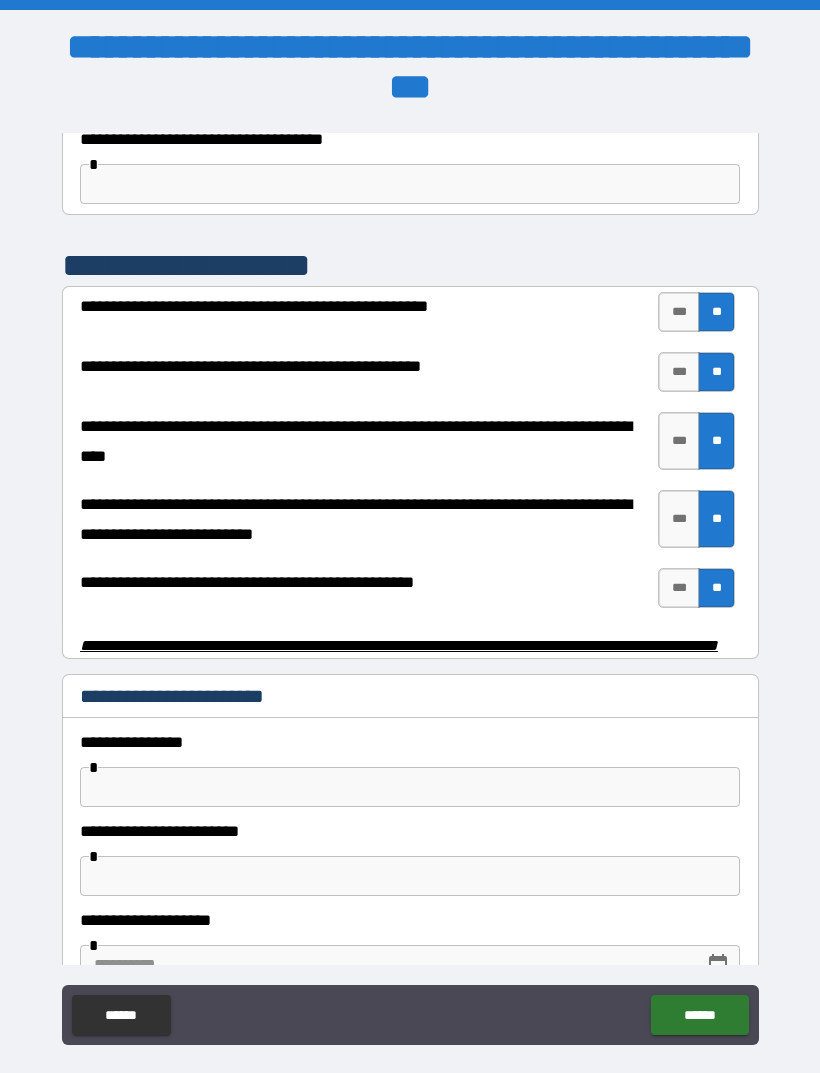 scroll, scrollTop: 3730, scrollLeft: 0, axis: vertical 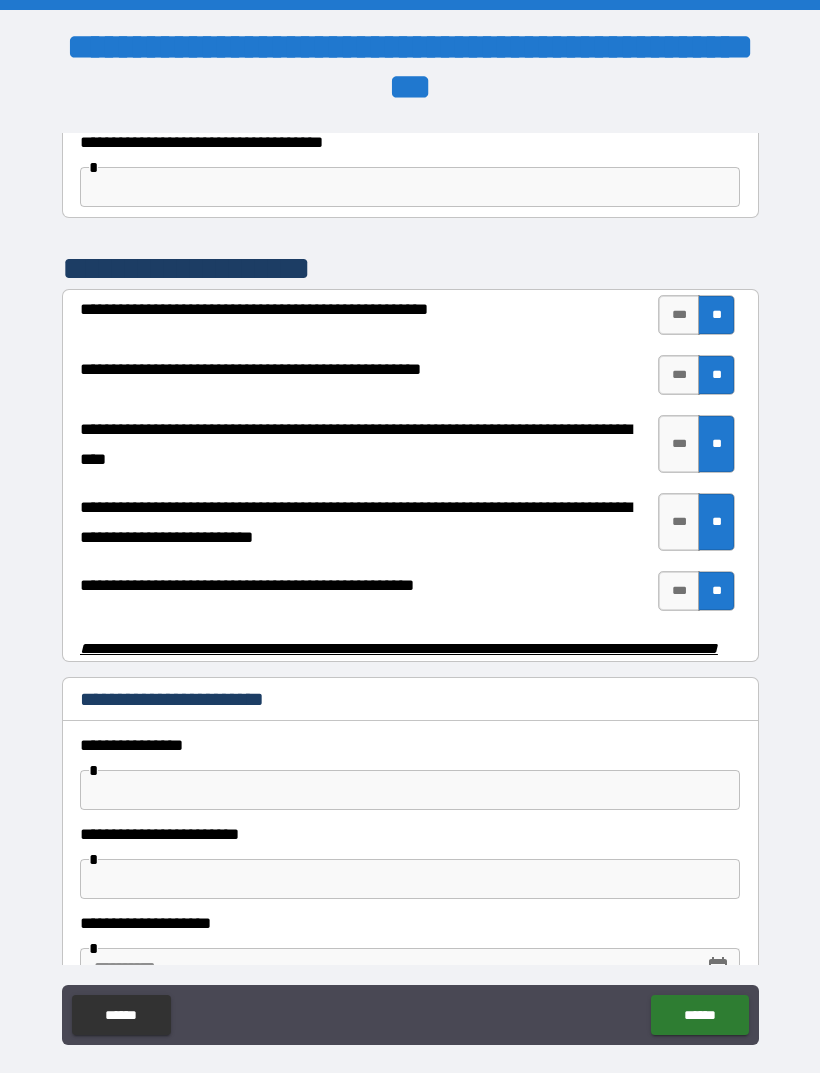 click at bounding box center [410, 790] 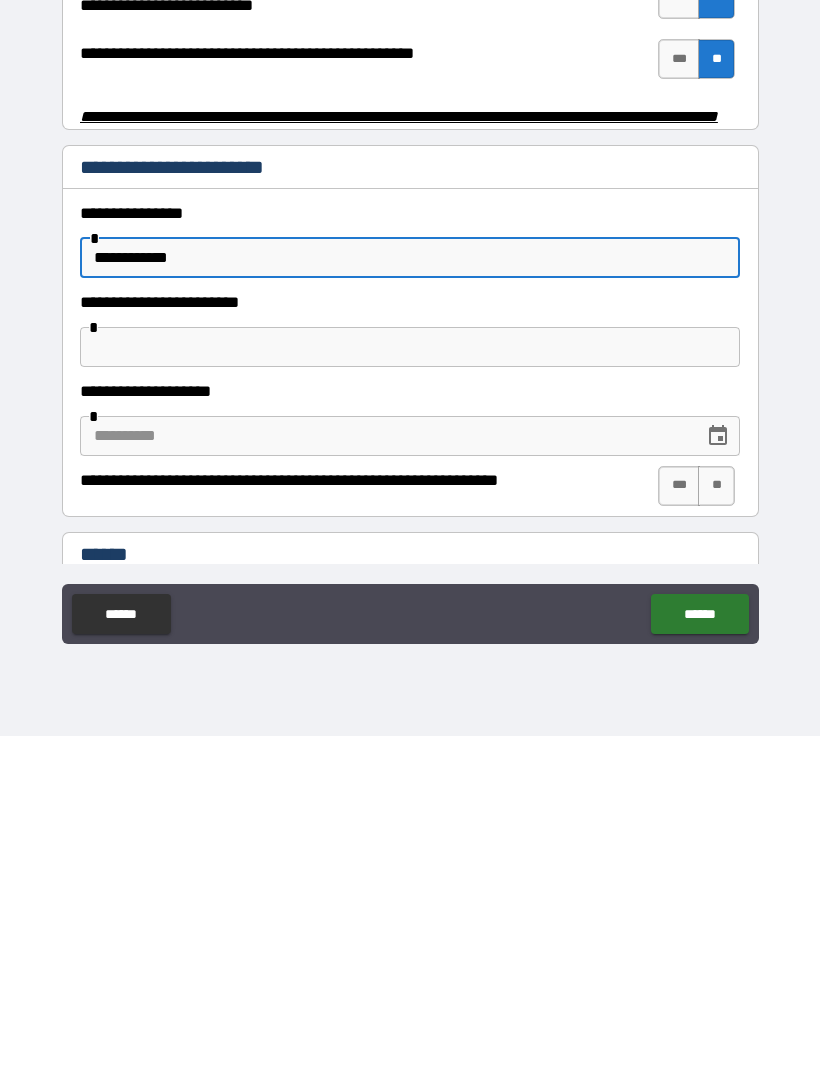 scroll, scrollTop: 3862, scrollLeft: 0, axis: vertical 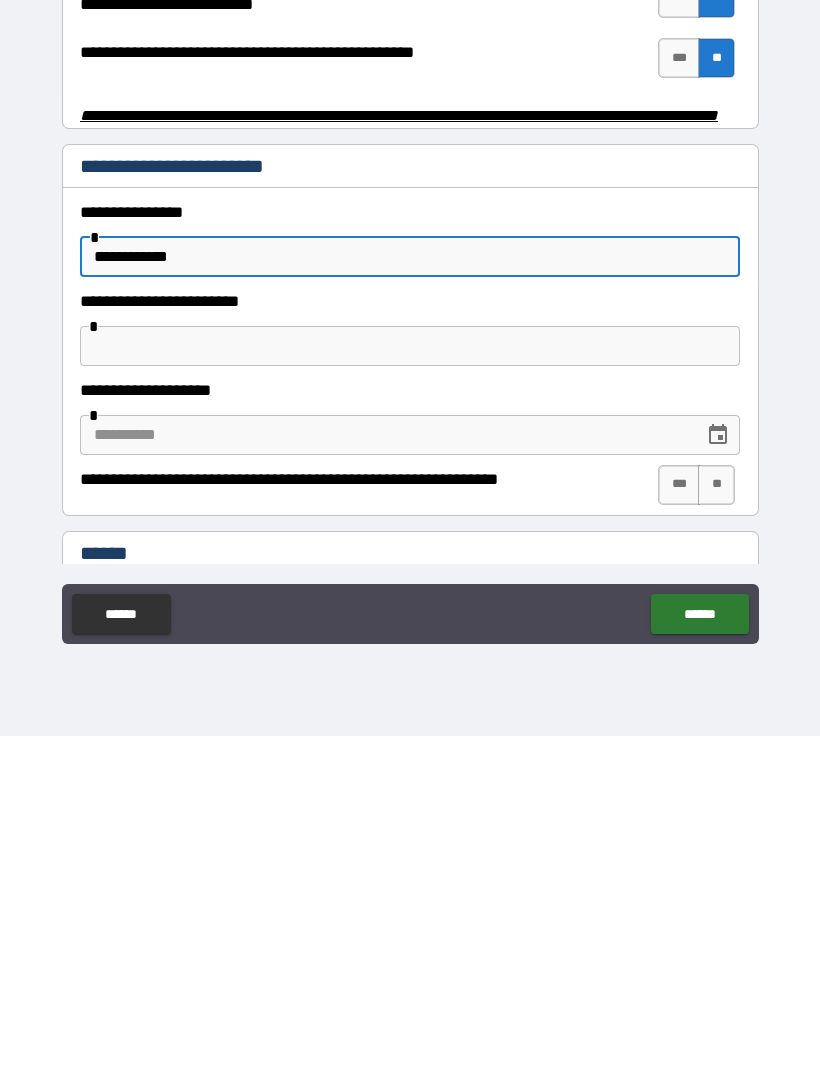 type on "**********" 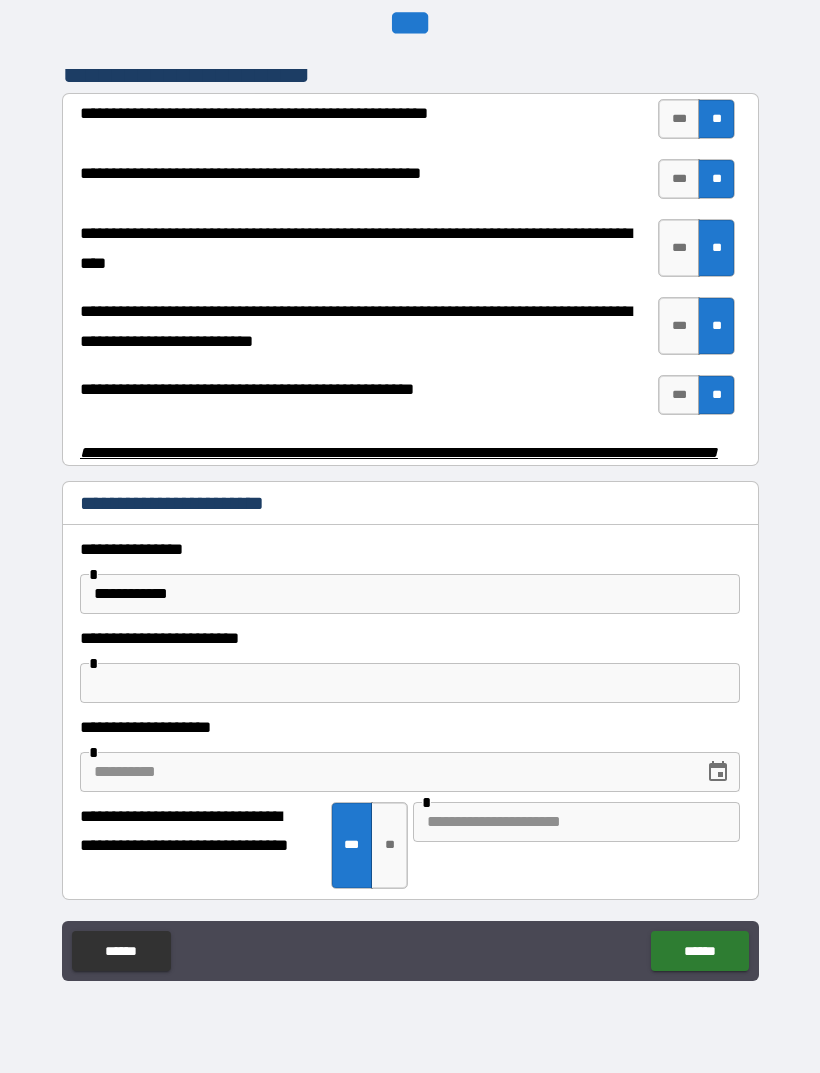 click at bounding box center [576, 822] 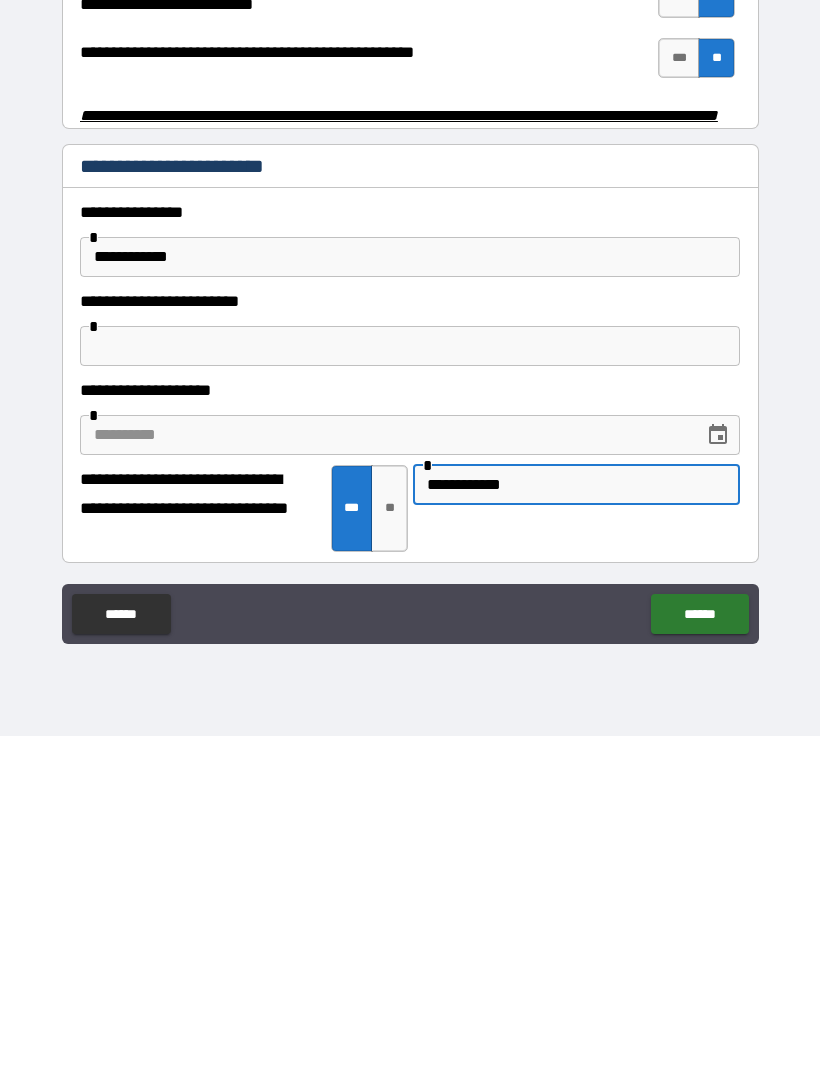 type on "**********" 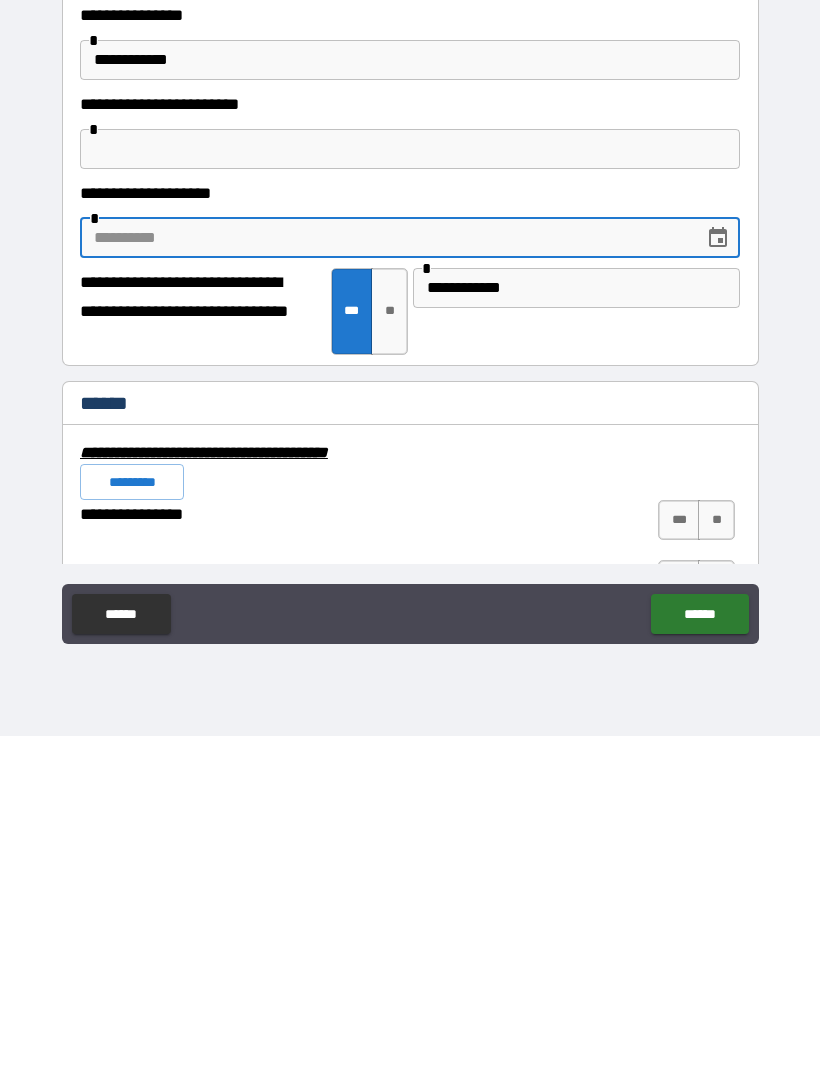scroll, scrollTop: 4061, scrollLeft: 0, axis: vertical 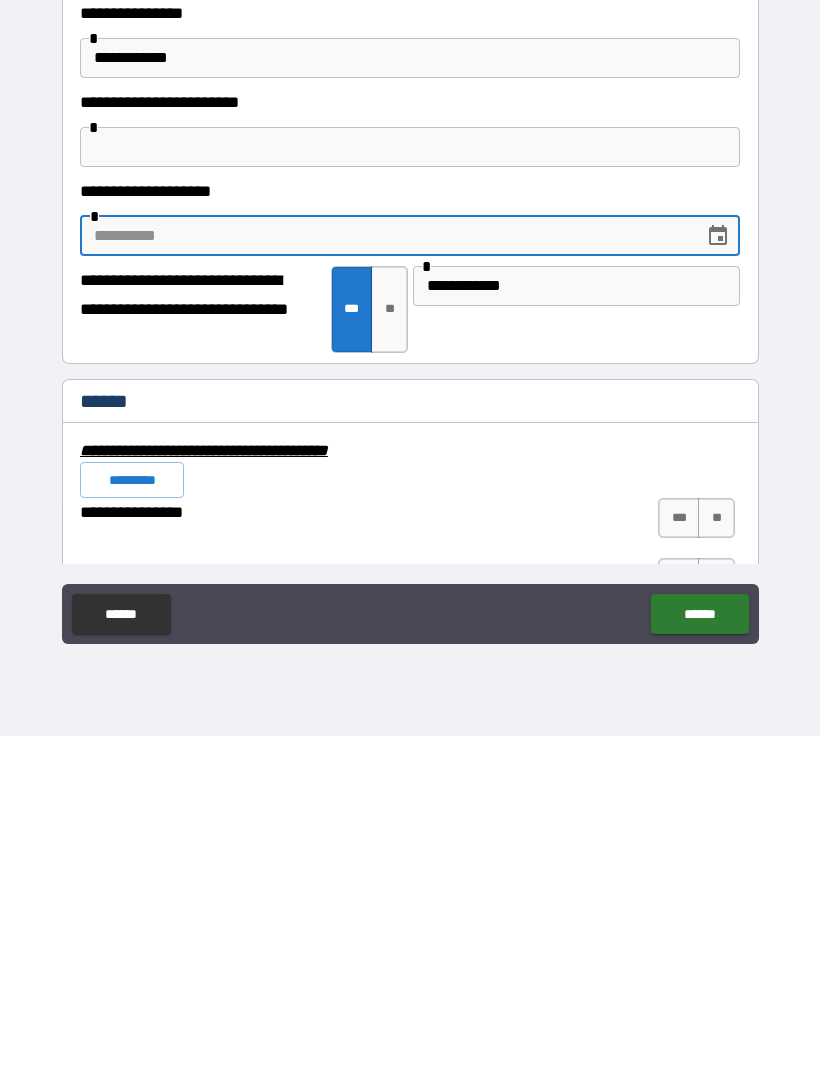 click on "**" at bounding box center [716, 855] 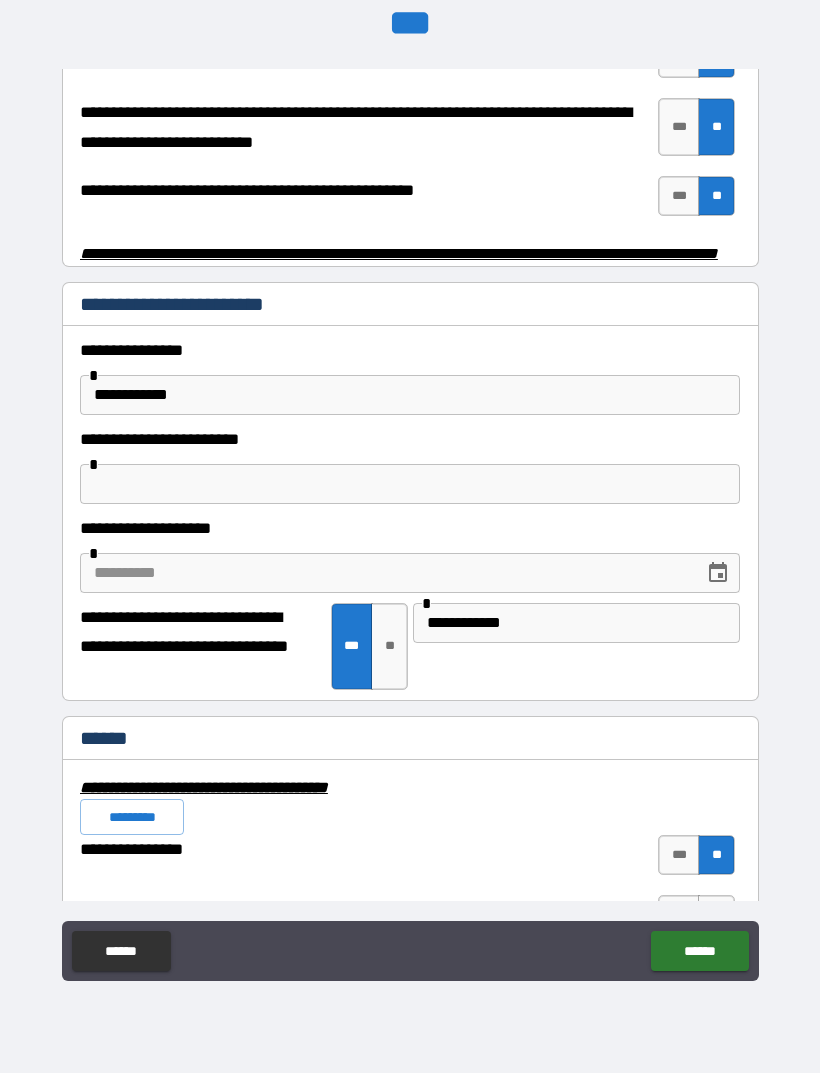 click on "******" at bounding box center [699, 951] 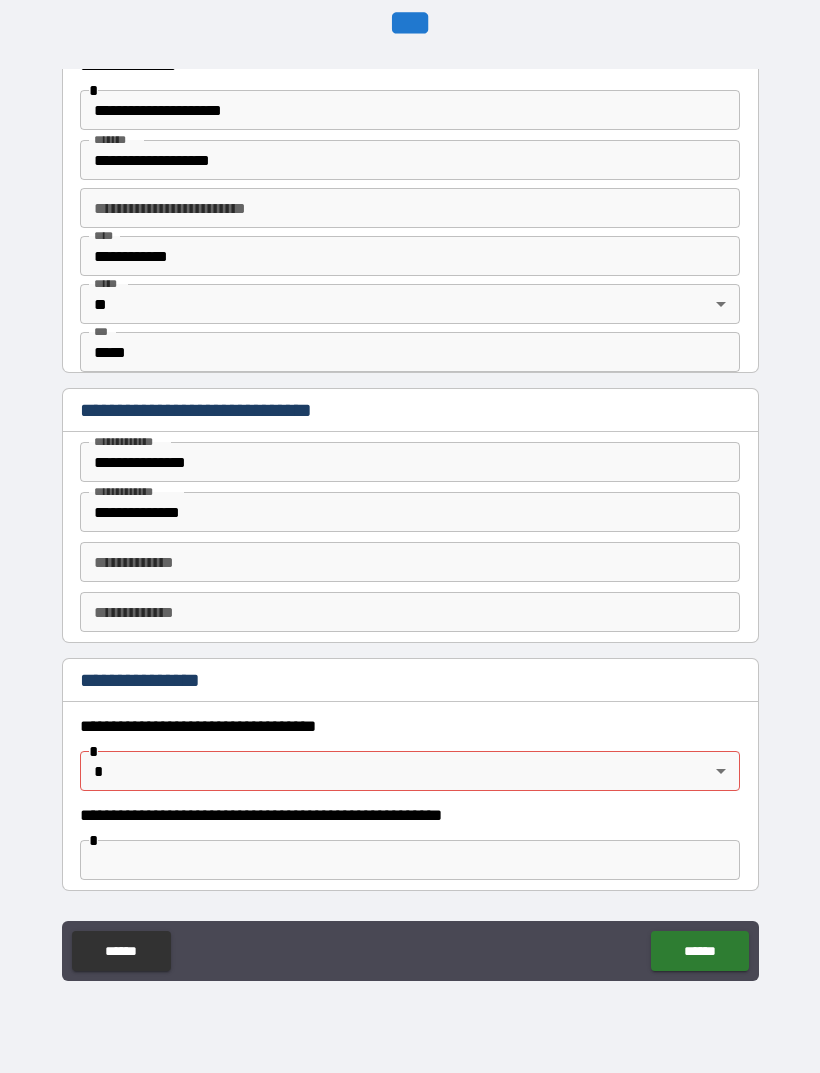 scroll, scrollTop: 725, scrollLeft: 0, axis: vertical 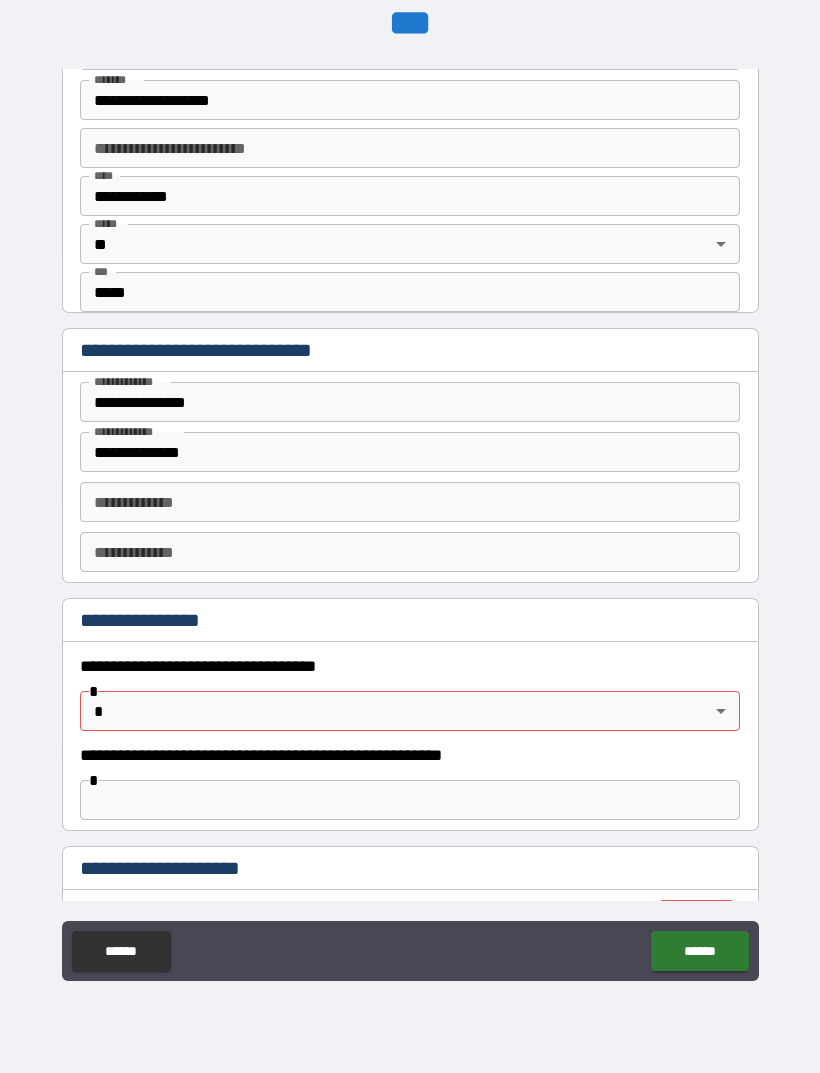 click on "**********" at bounding box center [410, 504] 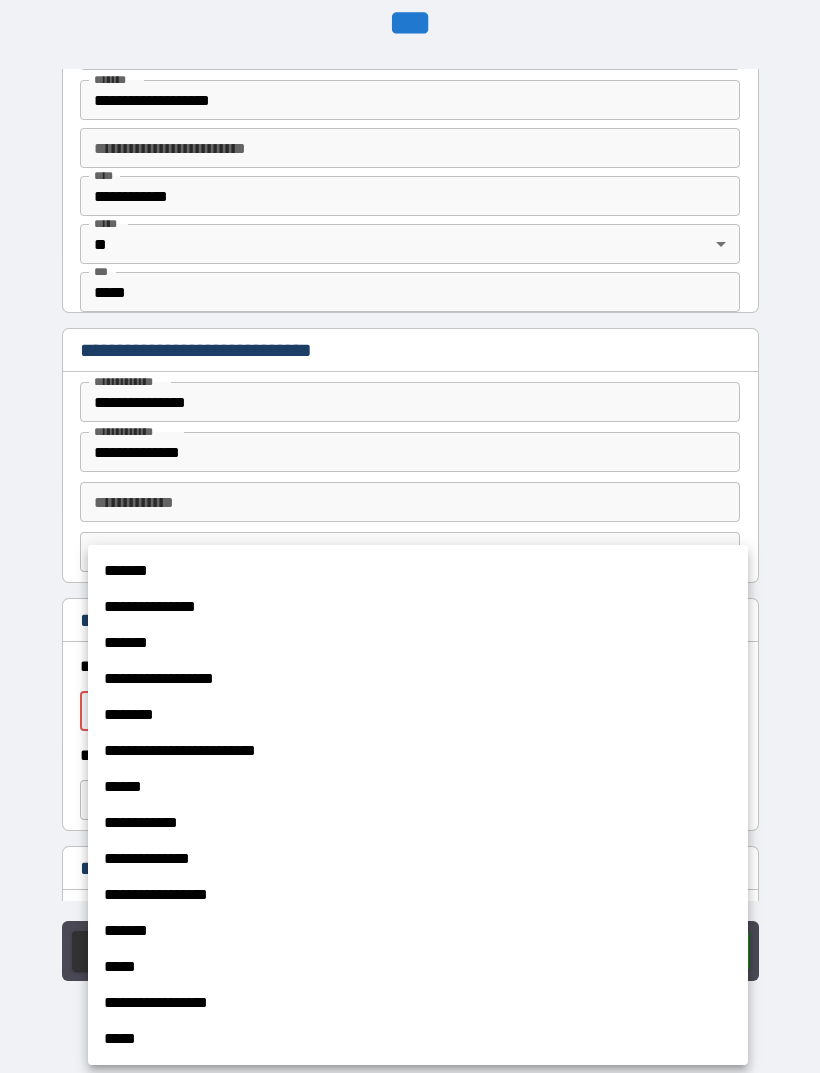 click on "*******" at bounding box center (418, 571) 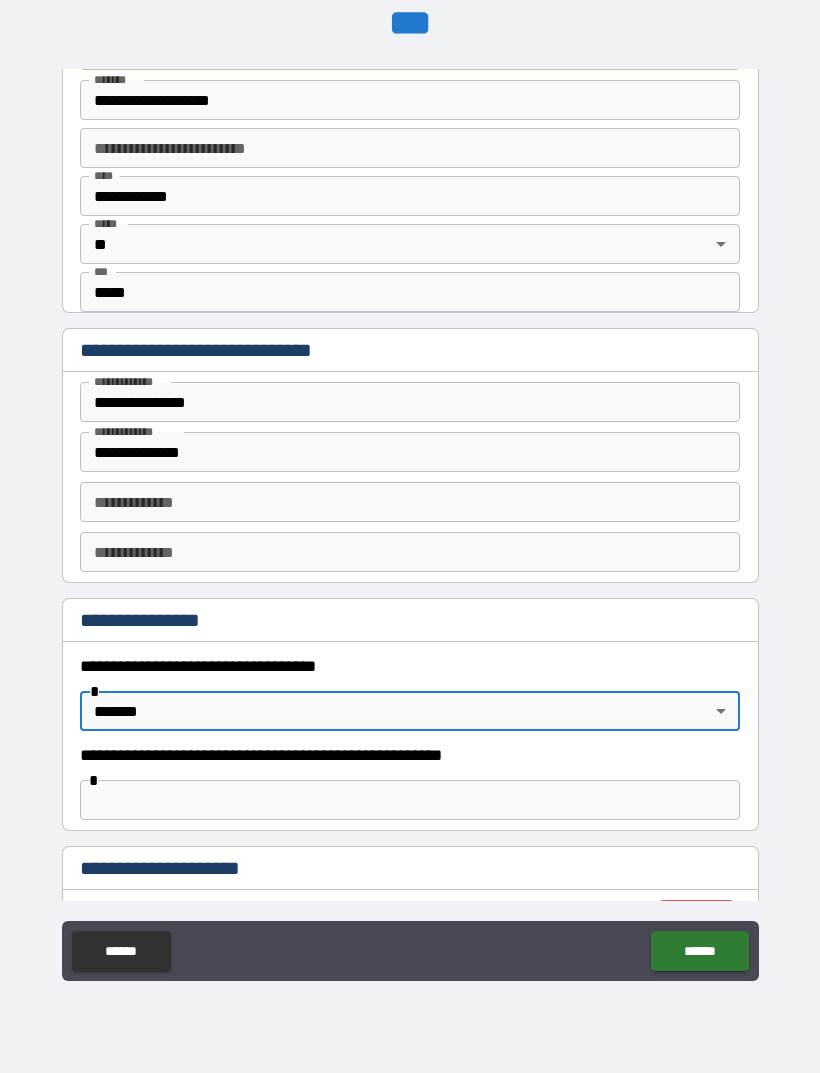 type on "*******" 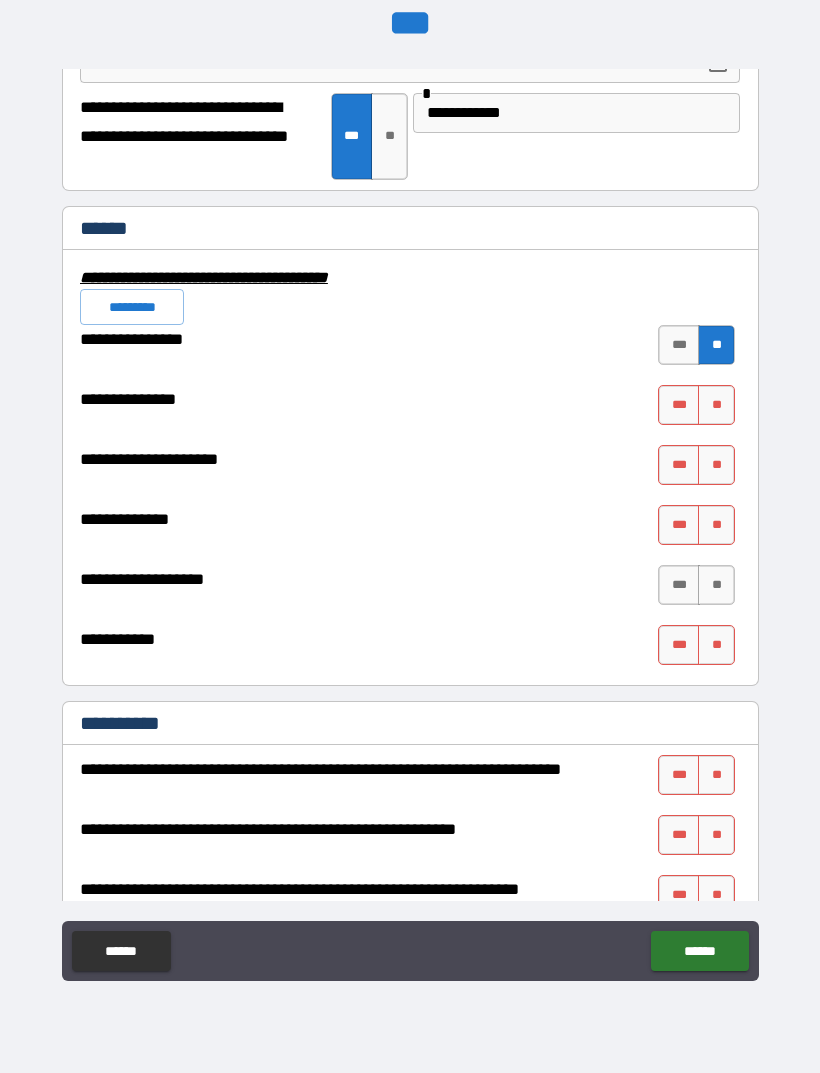 scroll, scrollTop: 4564, scrollLeft: 0, axis: vertical 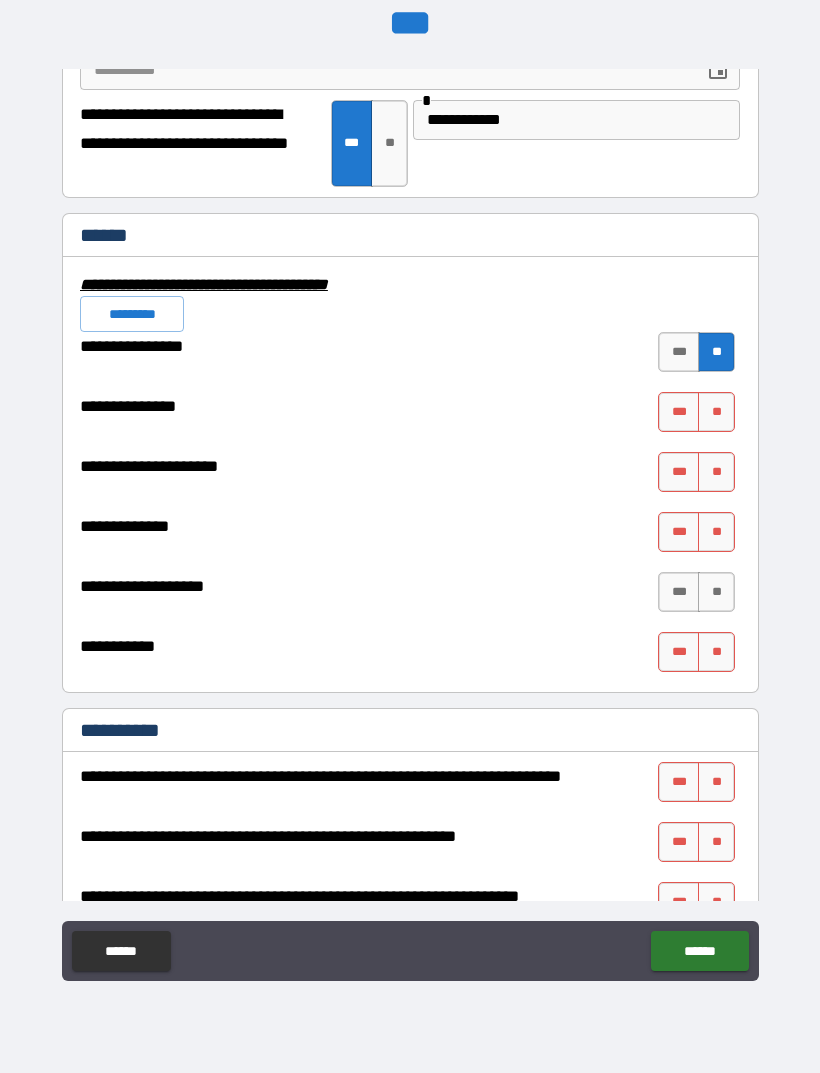 click on "**" at bounding box center [716, 412] 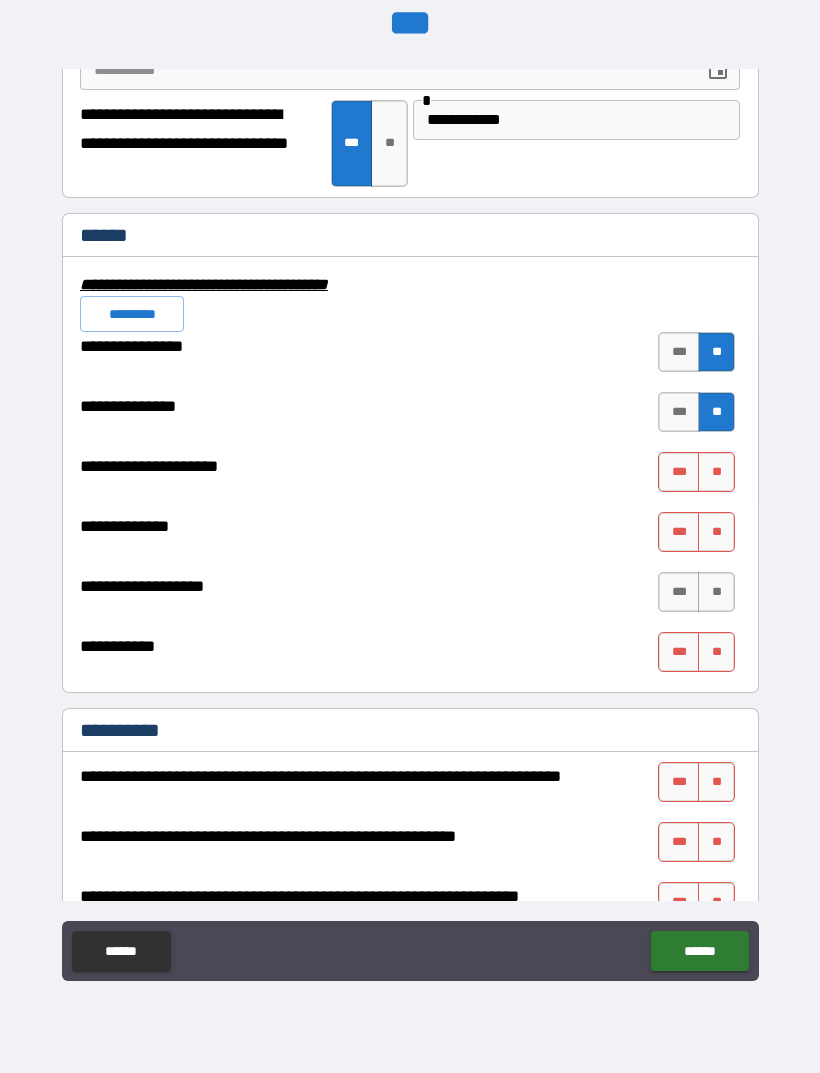 click on "**" at bounding box center (716, 472) 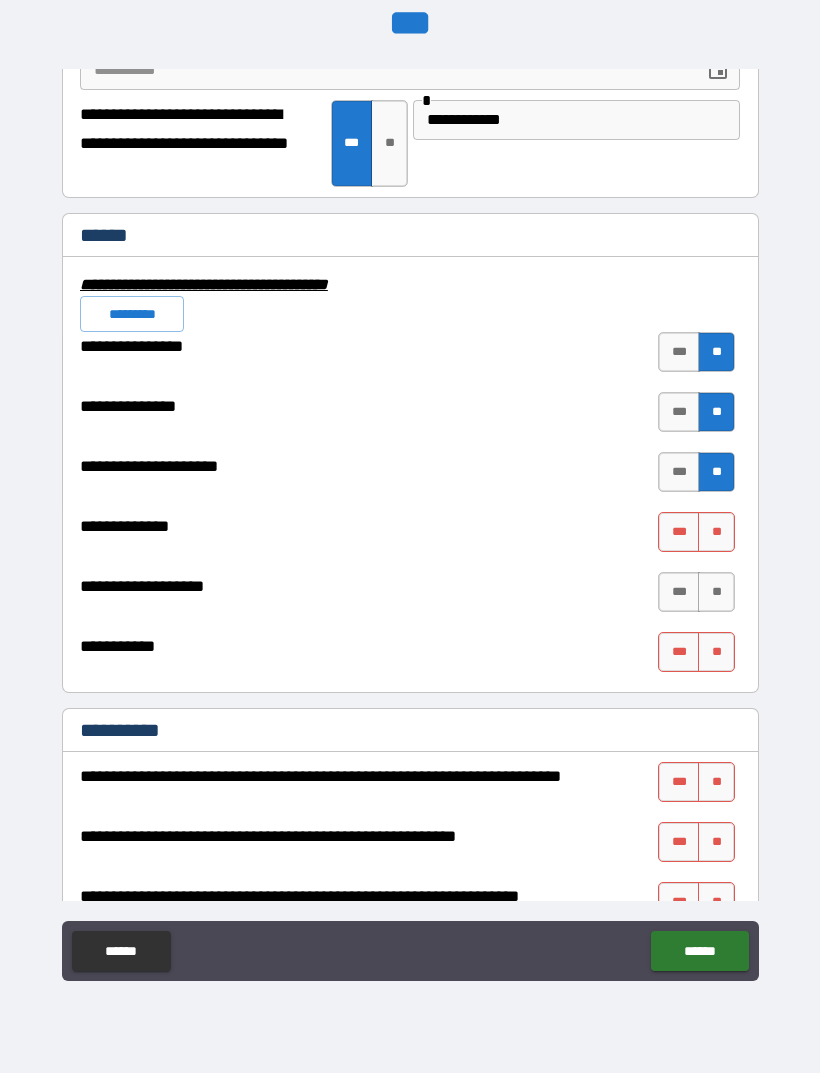 click on "**" at bounding box center (716, 532) 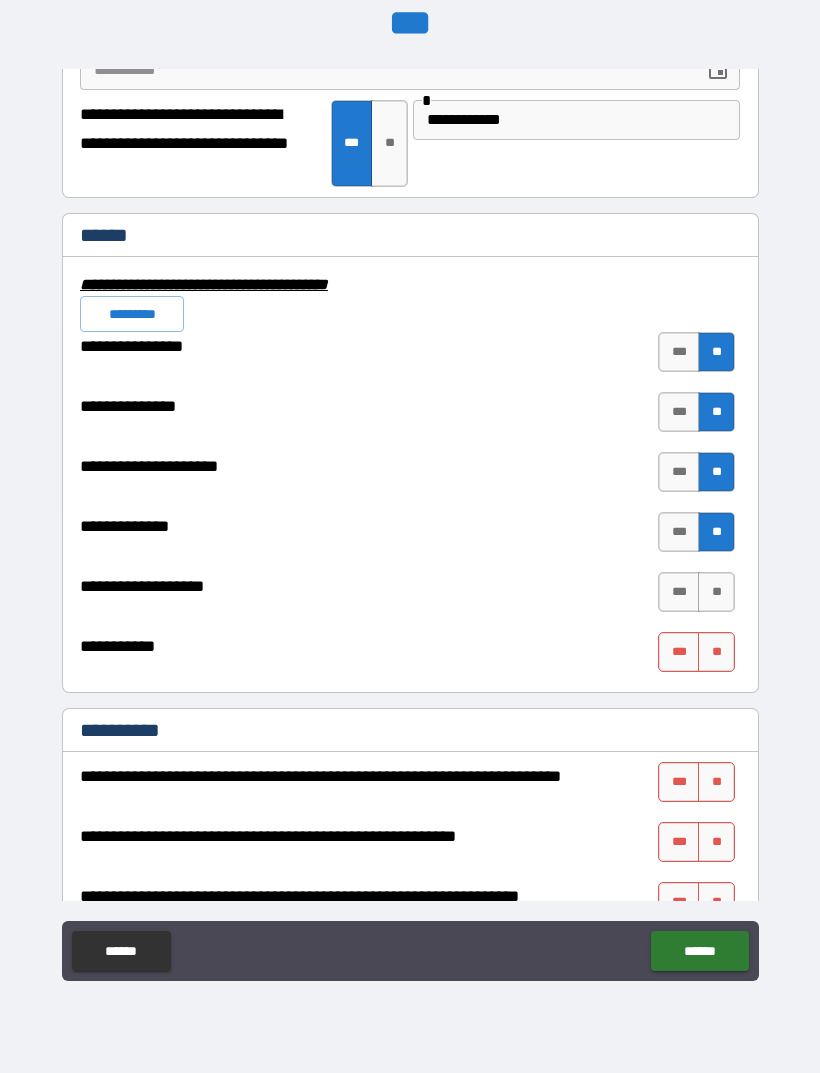 click on "**" at bounding box center [716, 652] 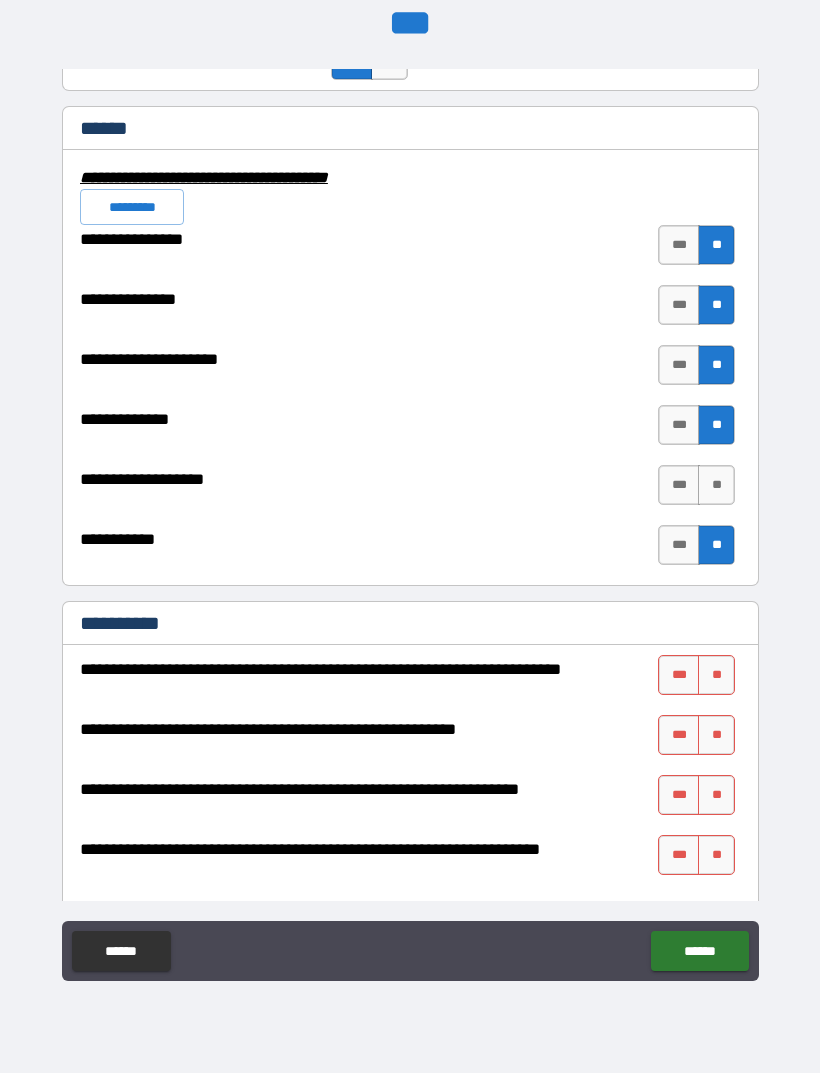 scroll, scrollTop: 4754, scrollLeft: 0, axis: vertical 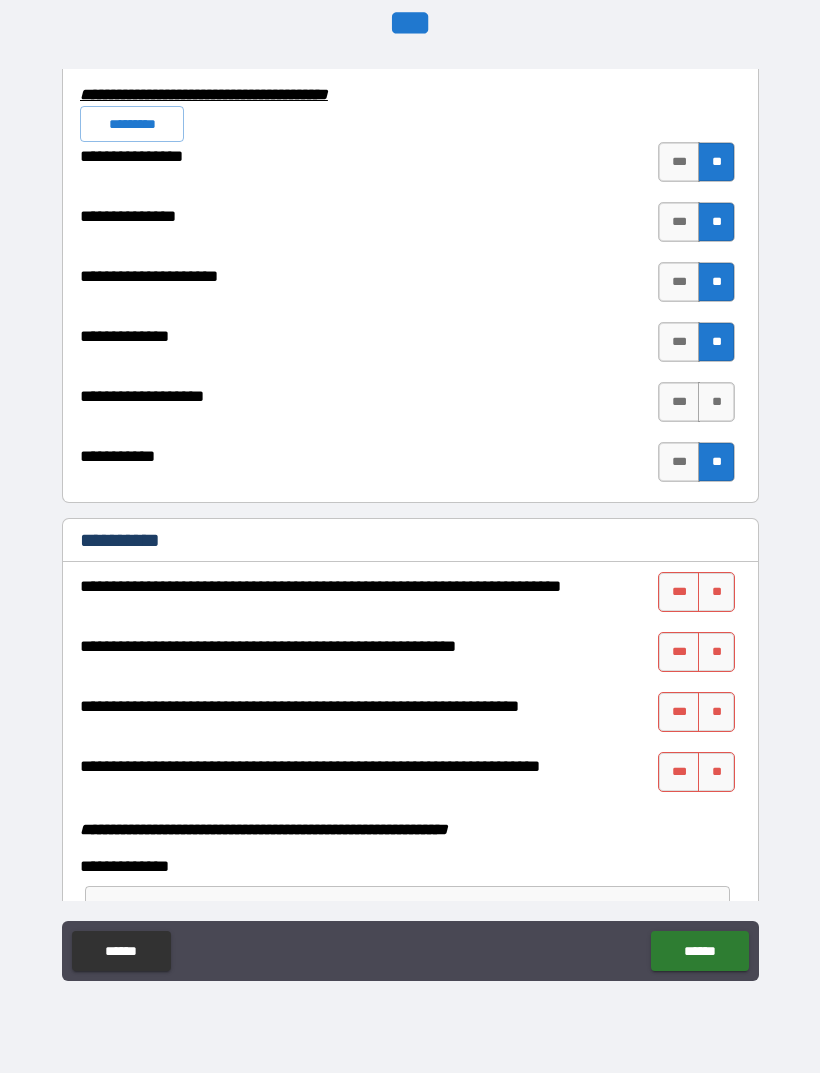 click on "**" at bounding box center [716, 592] 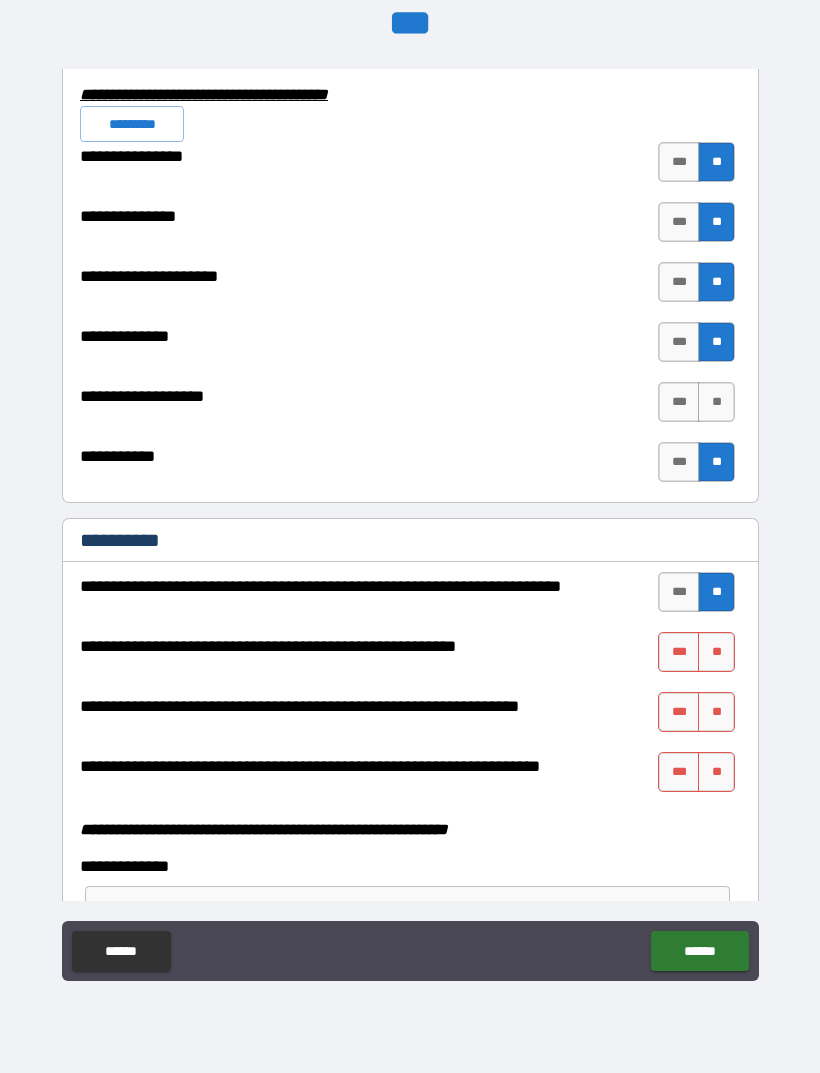 click on "**" at bounding box center (716, 652) 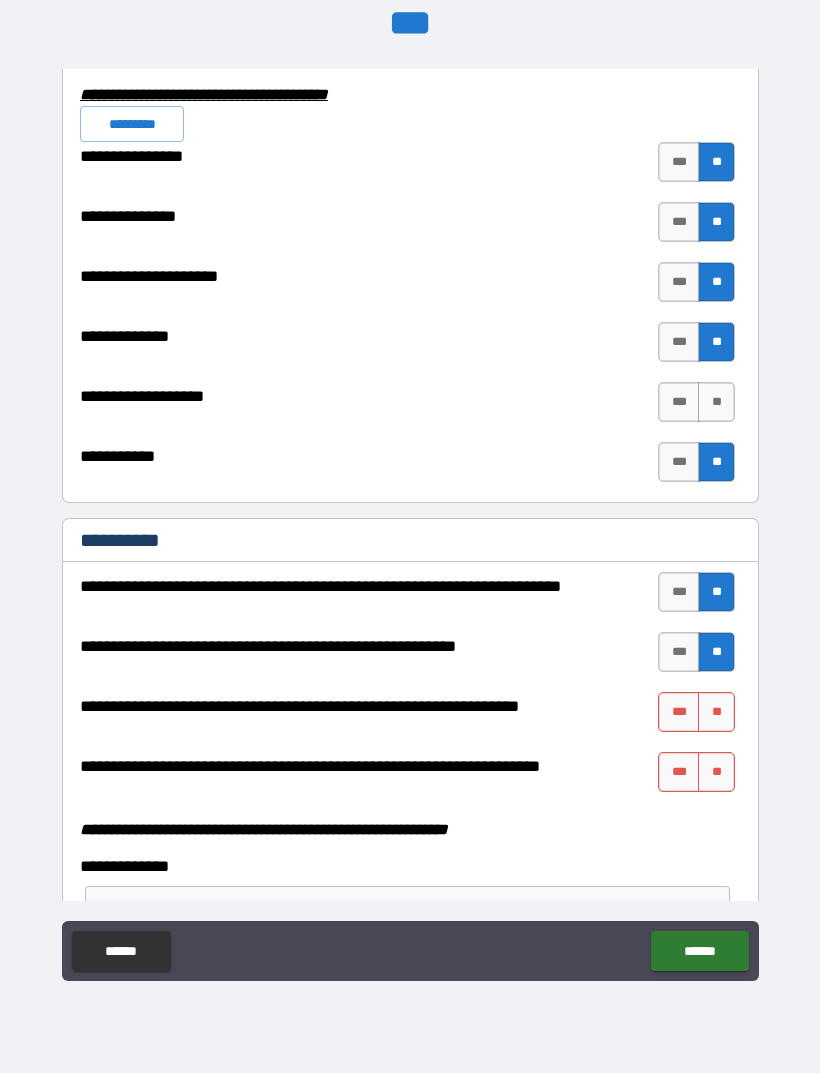 click on "***" at bounding box center [679, 712] 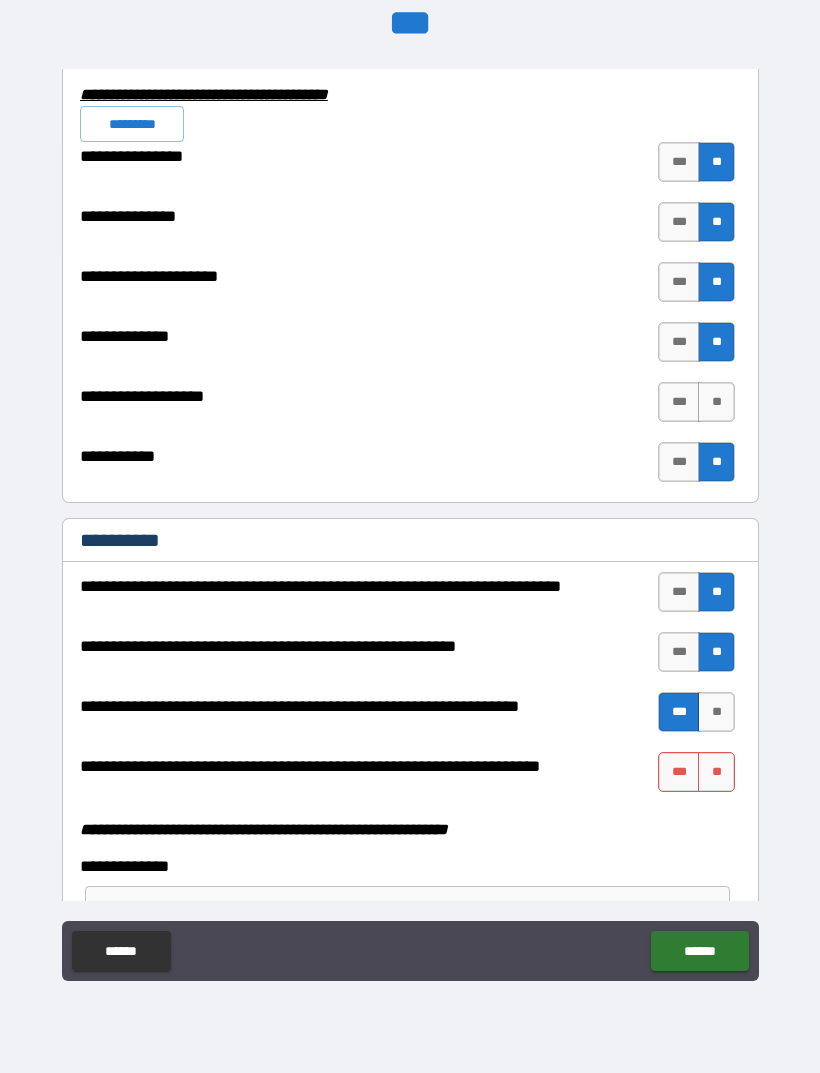 click on "**" at bounding box center [716, 772] 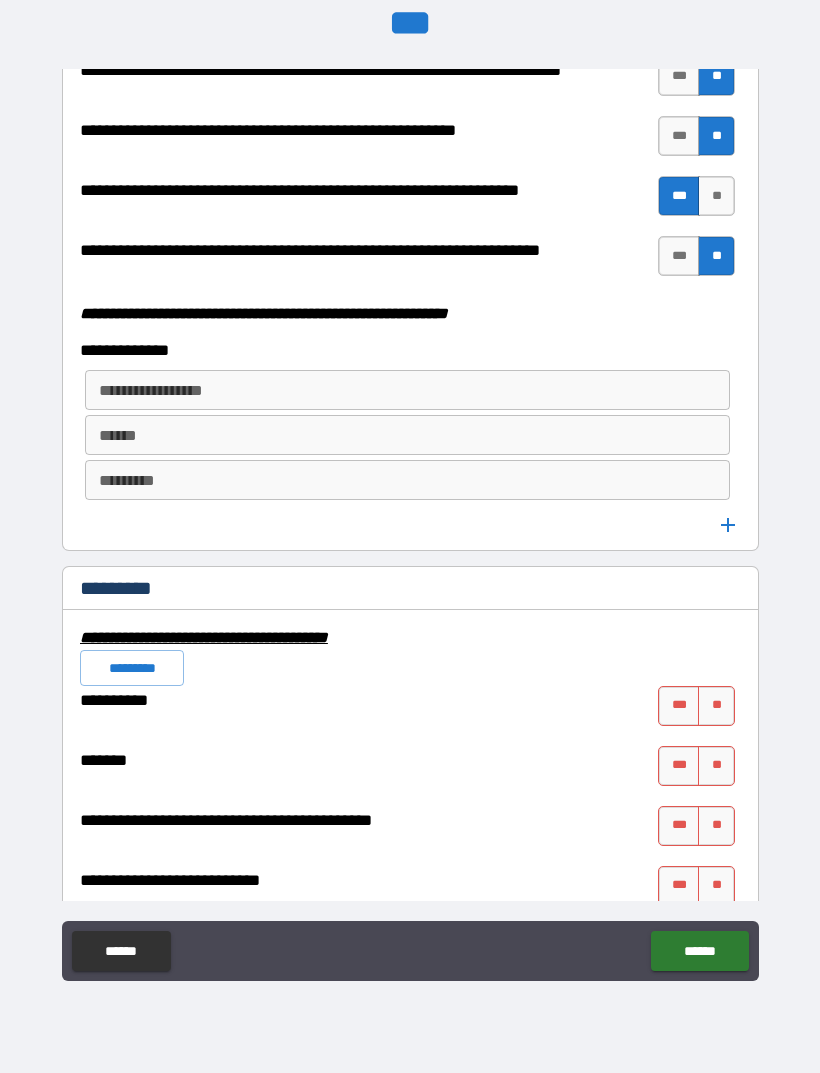 scroll, scrollTop: 5271, scrollLeft: 0, axis: vertical 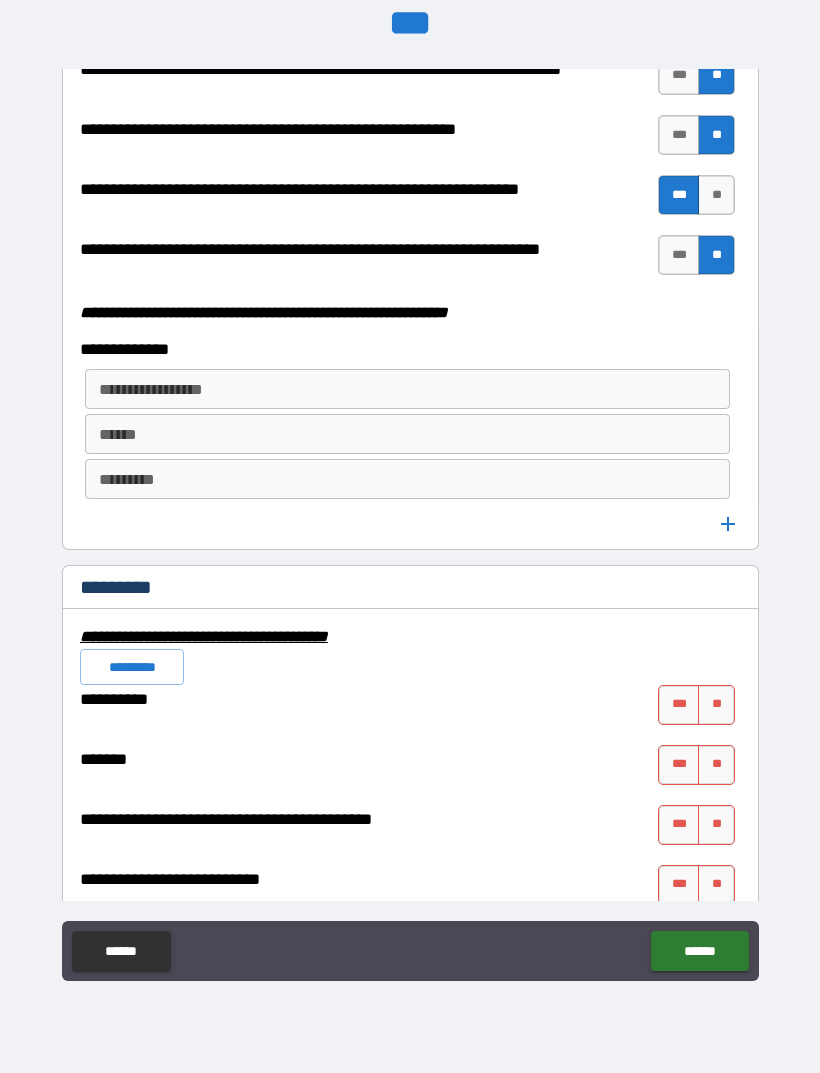 click on "**" at bounding box center [716, 705] 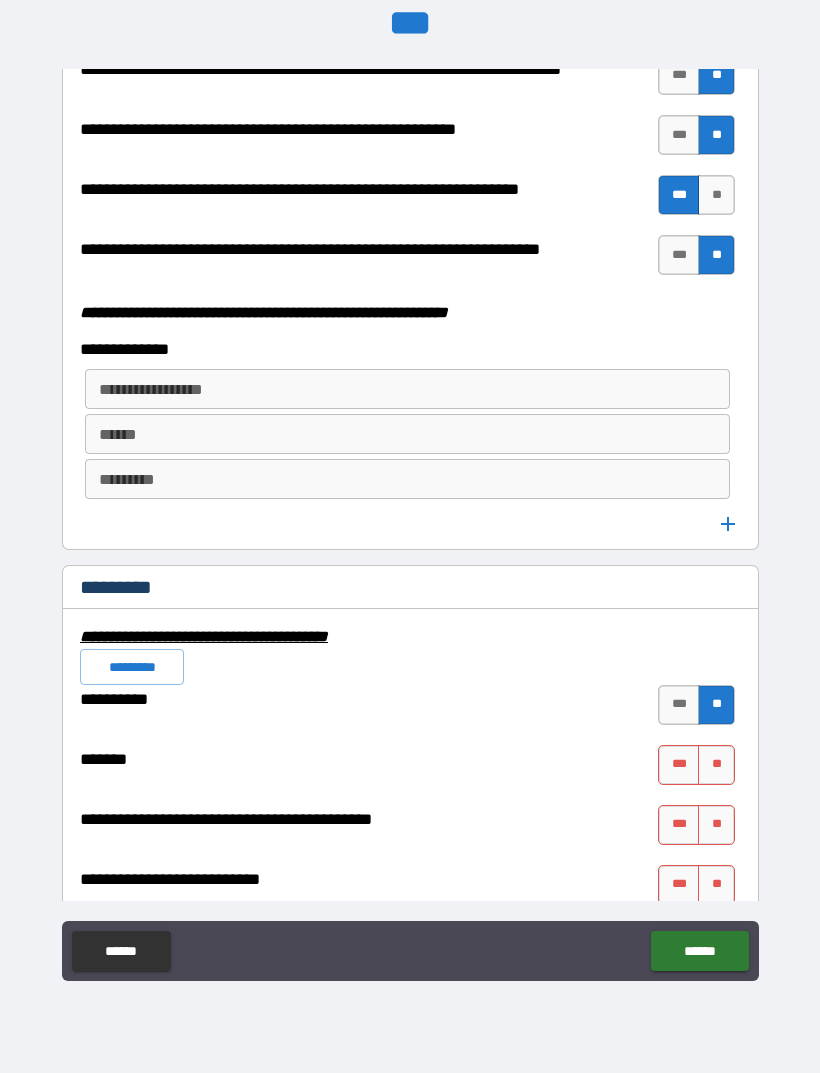 click on "**" at bounding box center [716, 765] 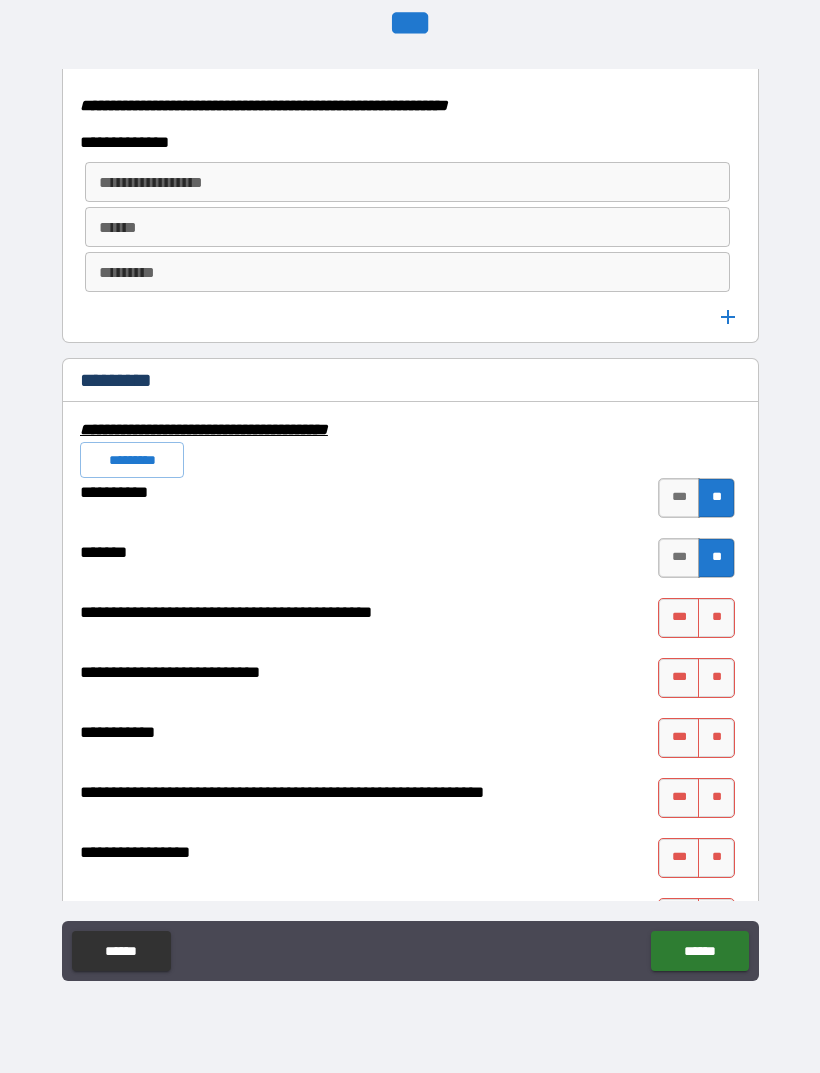 scroll, scrollTop: 5477, scrollLeft: 0, axis: vertical 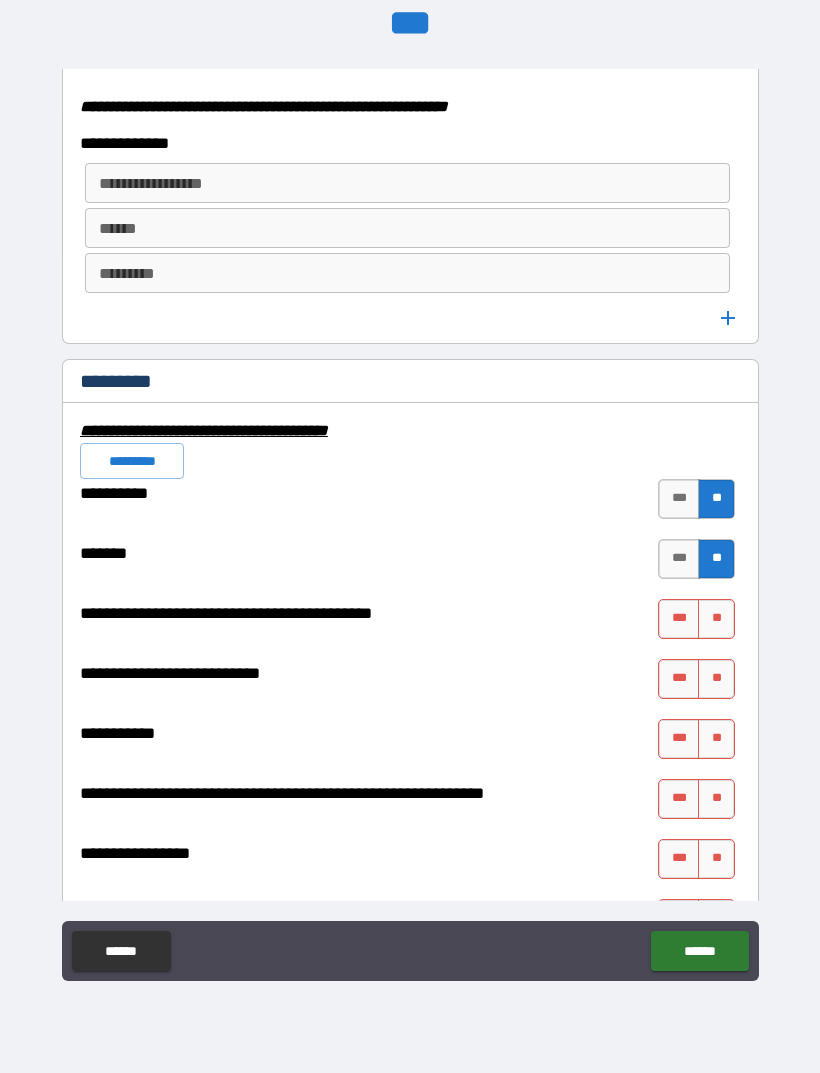 click on "**" at bounding box center [716, 619] 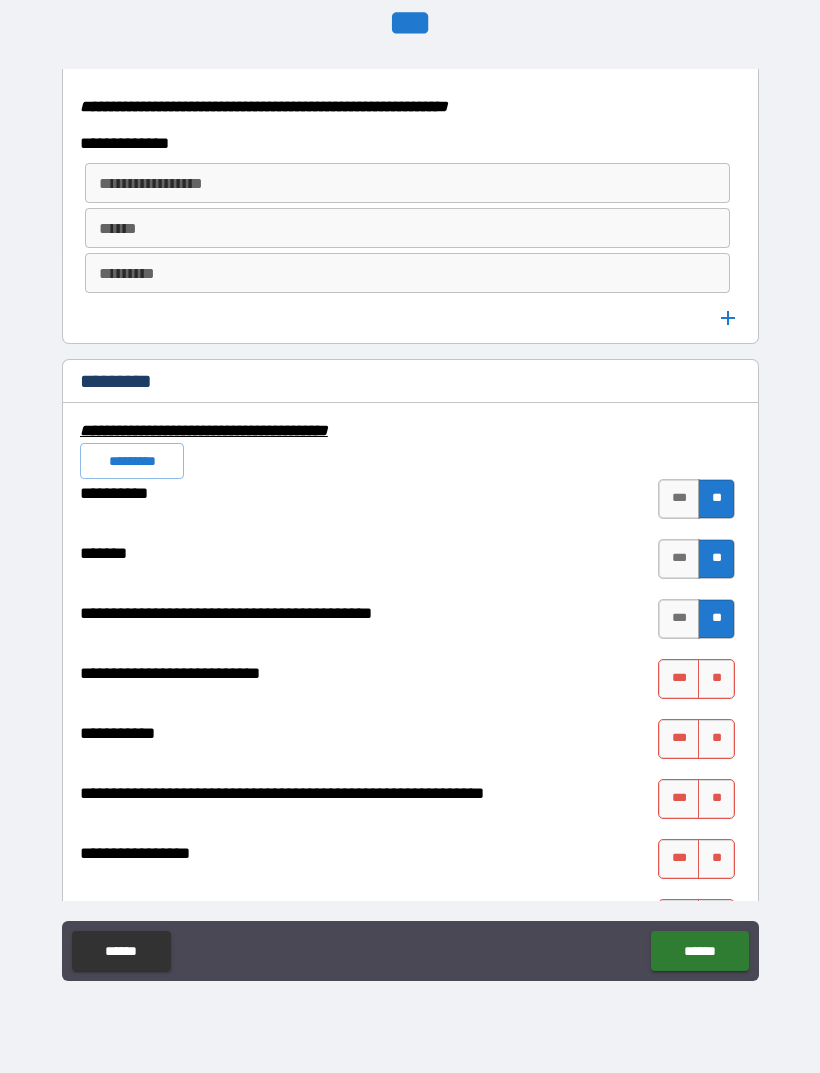 click on "**" at bounding box center (716, 679) 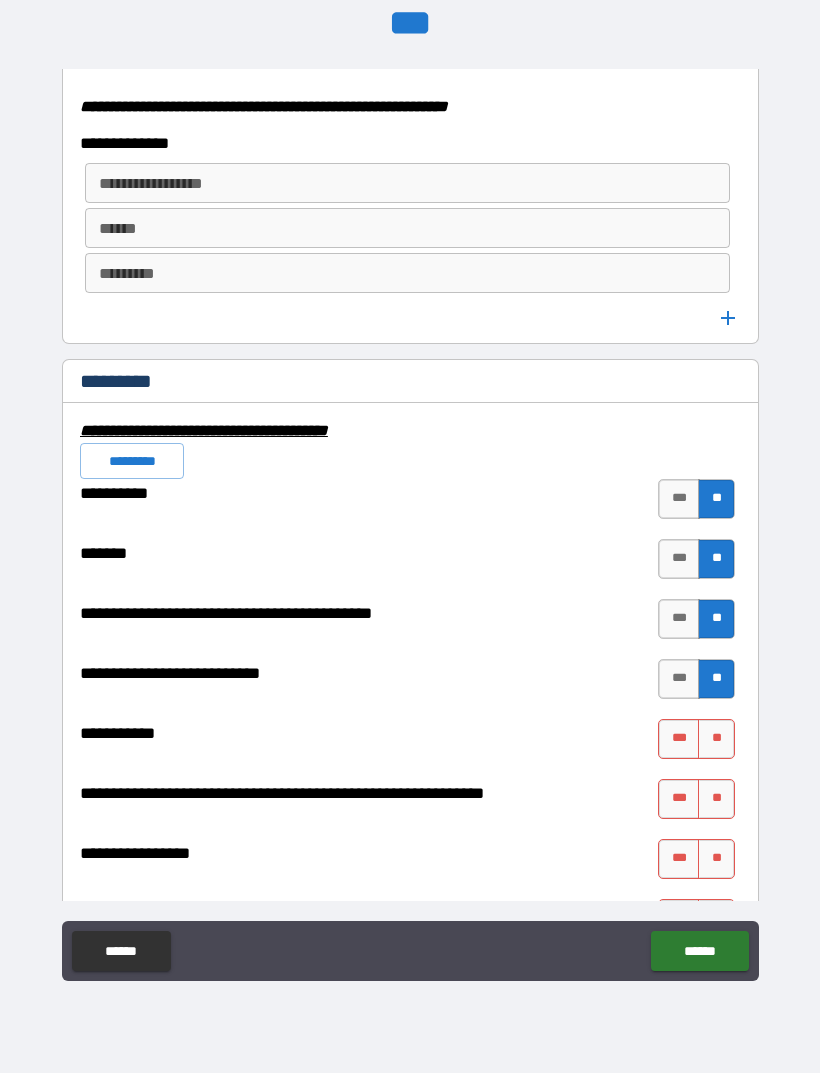 click on "**" at bounding box center [716, 739] 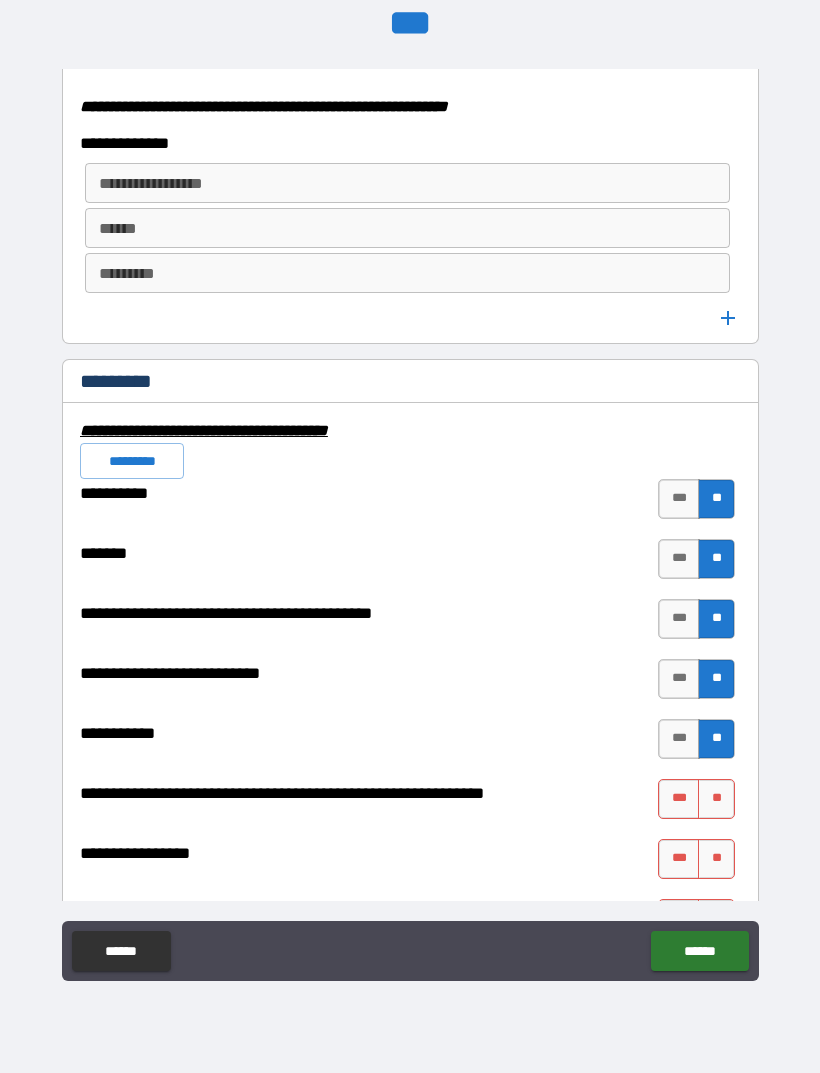 click on "**" at bounding box center [716, 799] 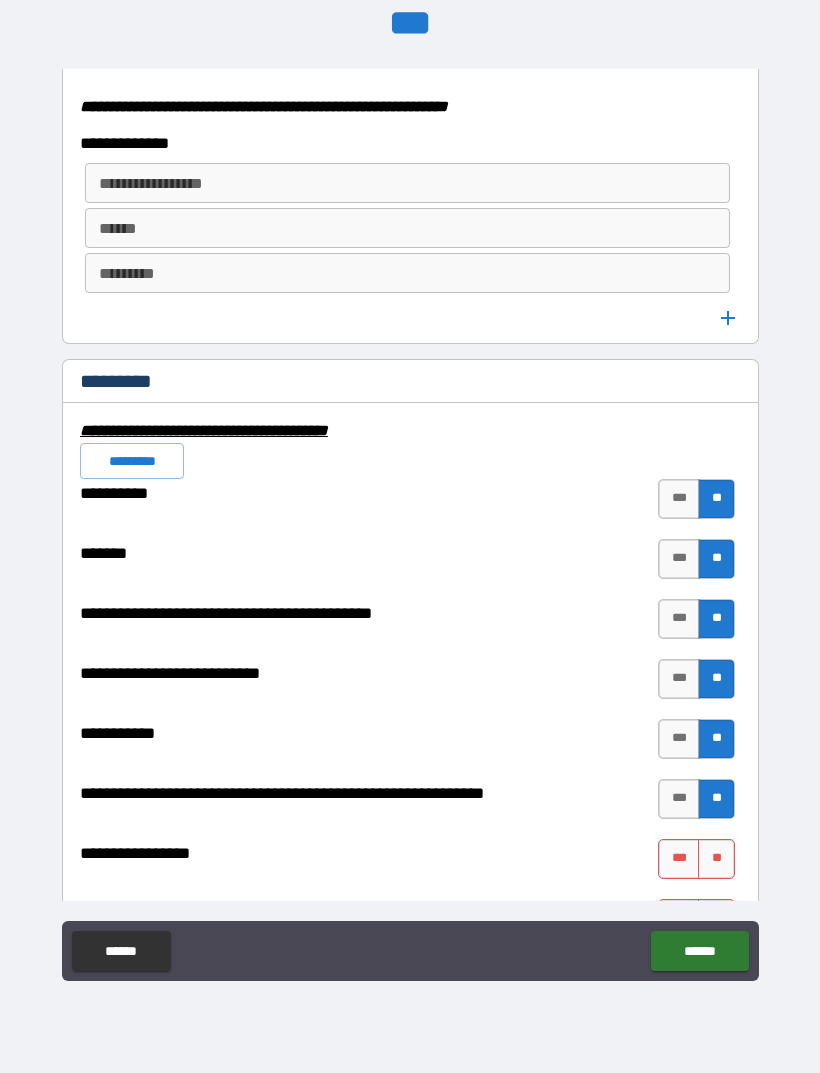 click on "**" at bounding box center (716, 859) 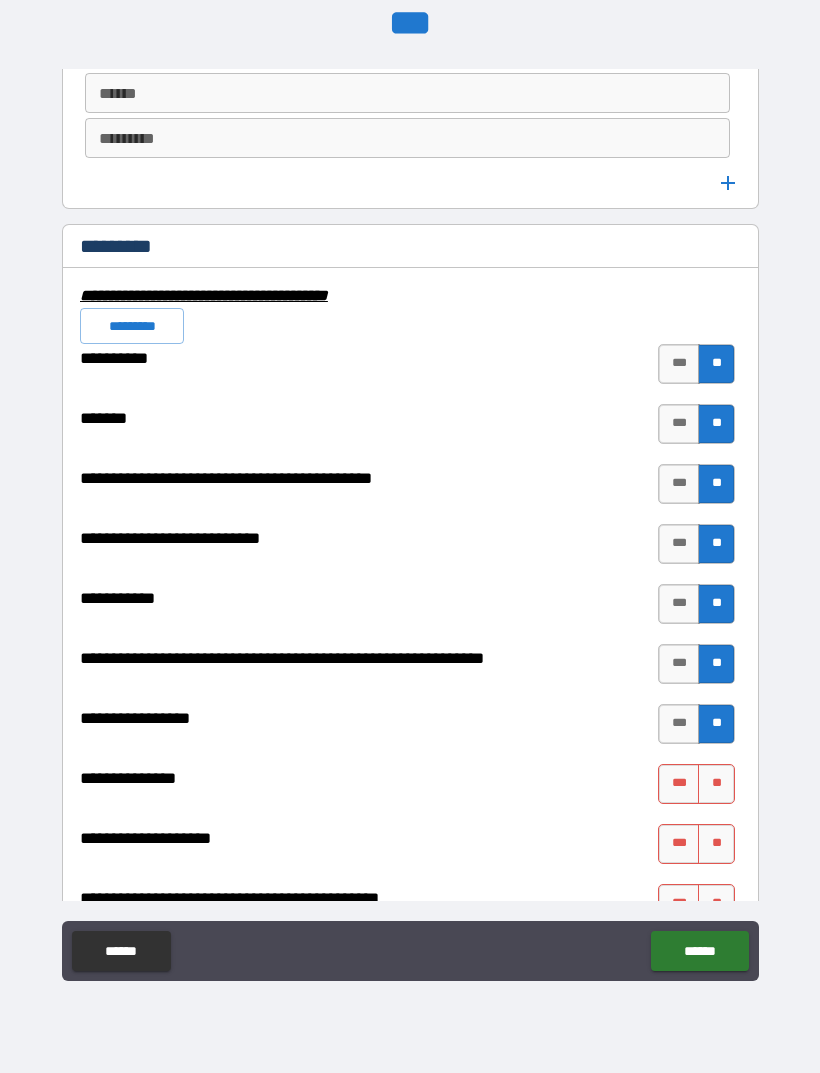 scroll, scrollTop: 5663, scrollLeft: 0, axis: vertical 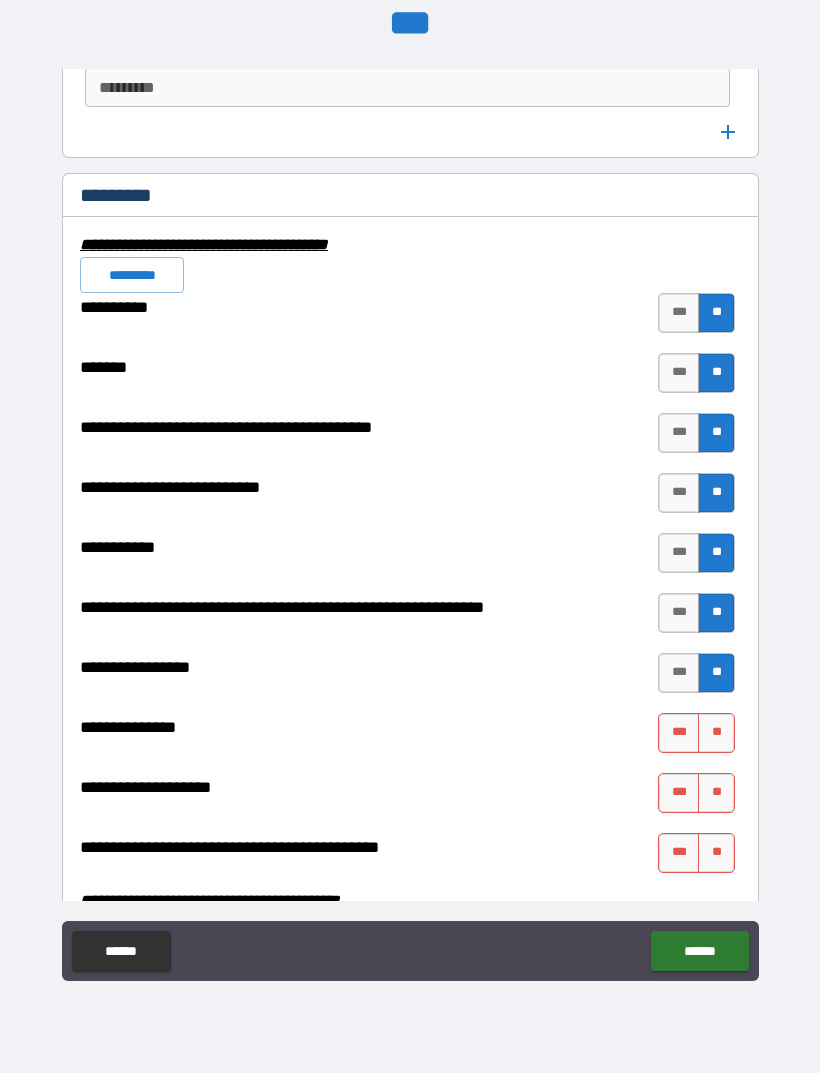 click on "**" at bounding box center (716, 733) 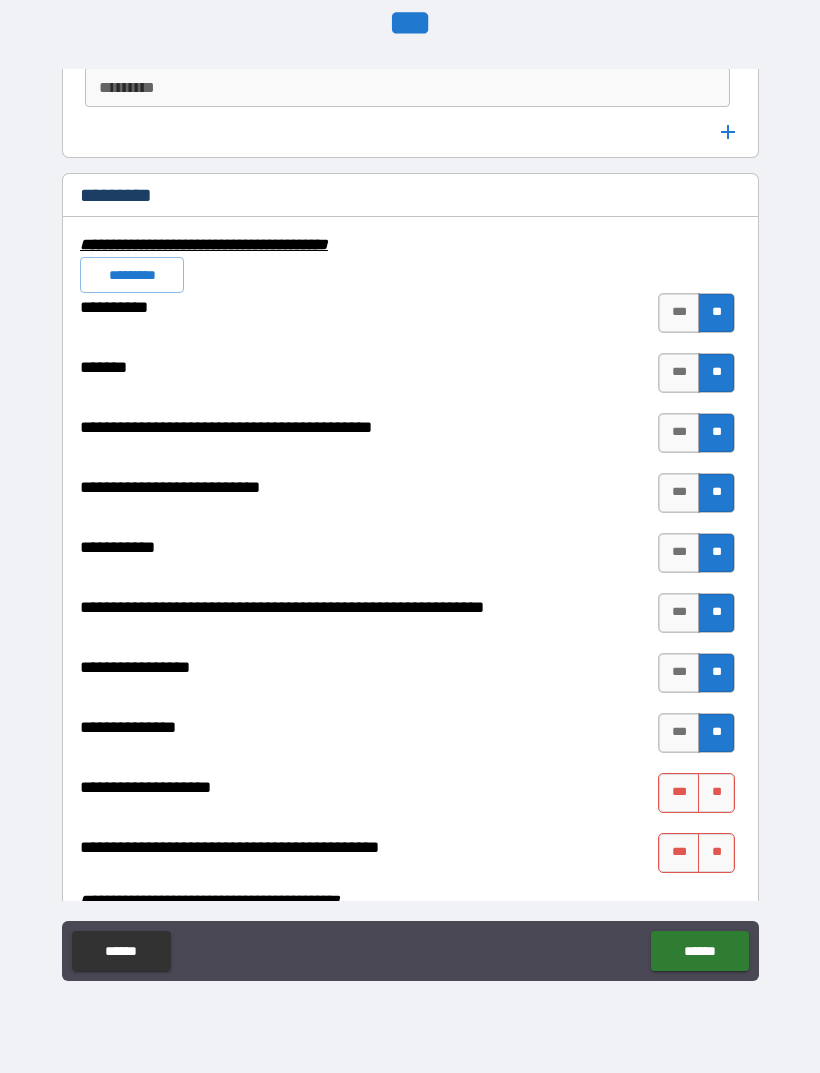 click on "**" at bounding box center (716, 793) 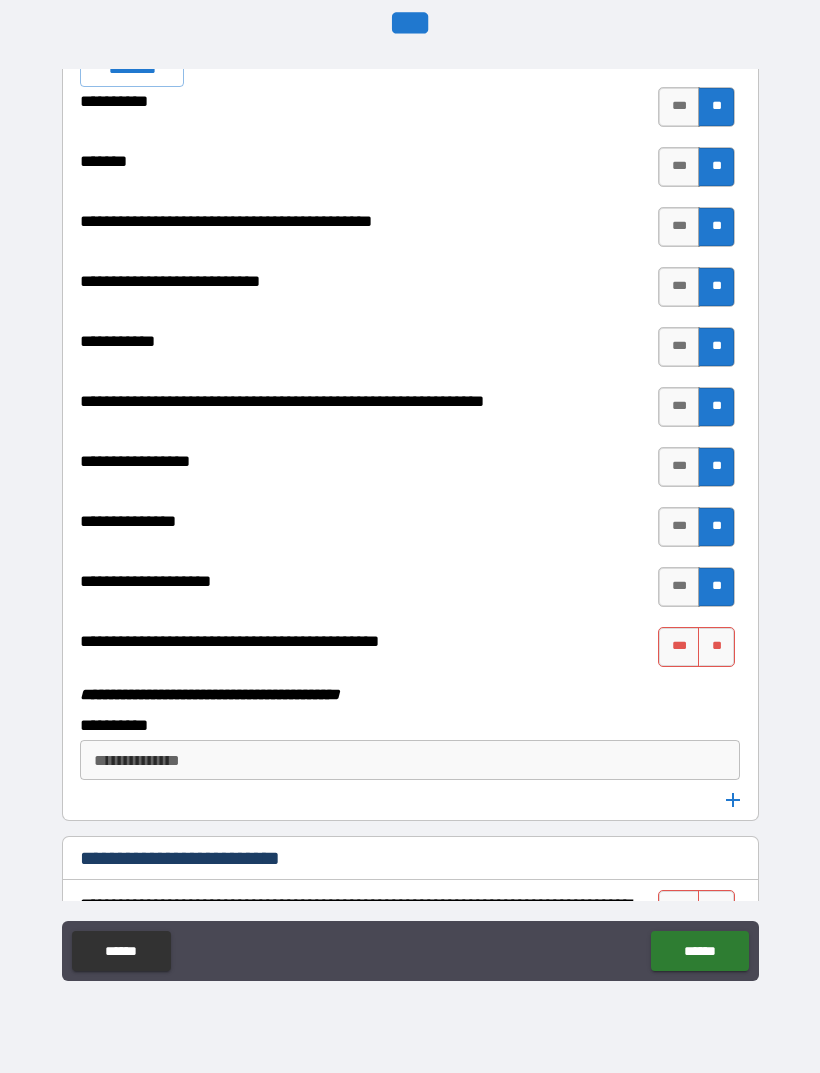 scroll, scrollTop: 5868, scrollLeft: 0, axis: vertical 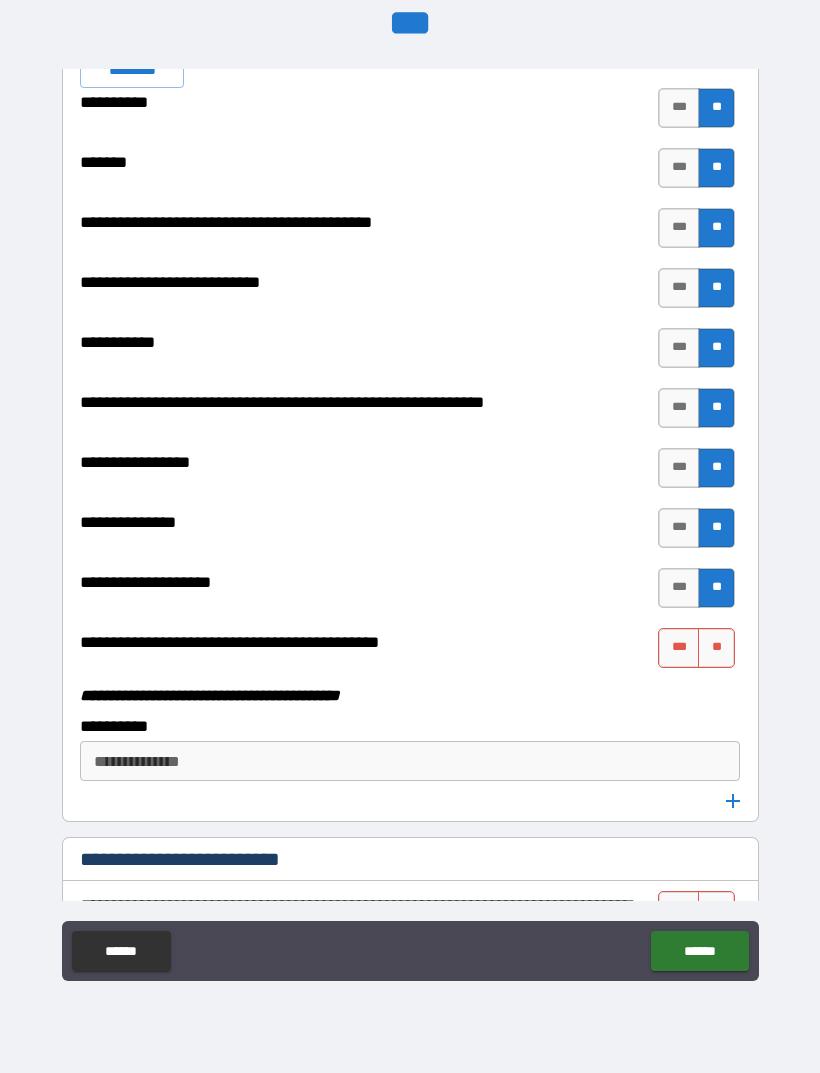 click on "**" at bounding box center [716, 648] 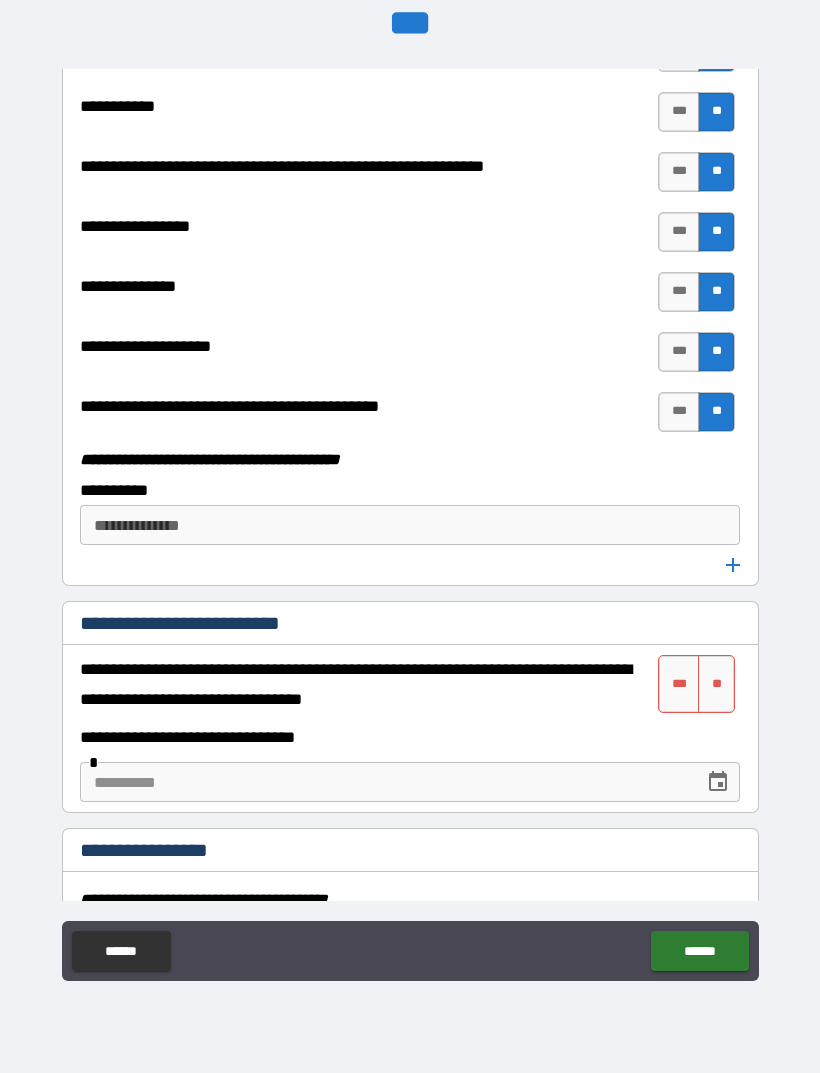 scroll, scrollTop: 6105, scrollLeft: 0, axis: vertical 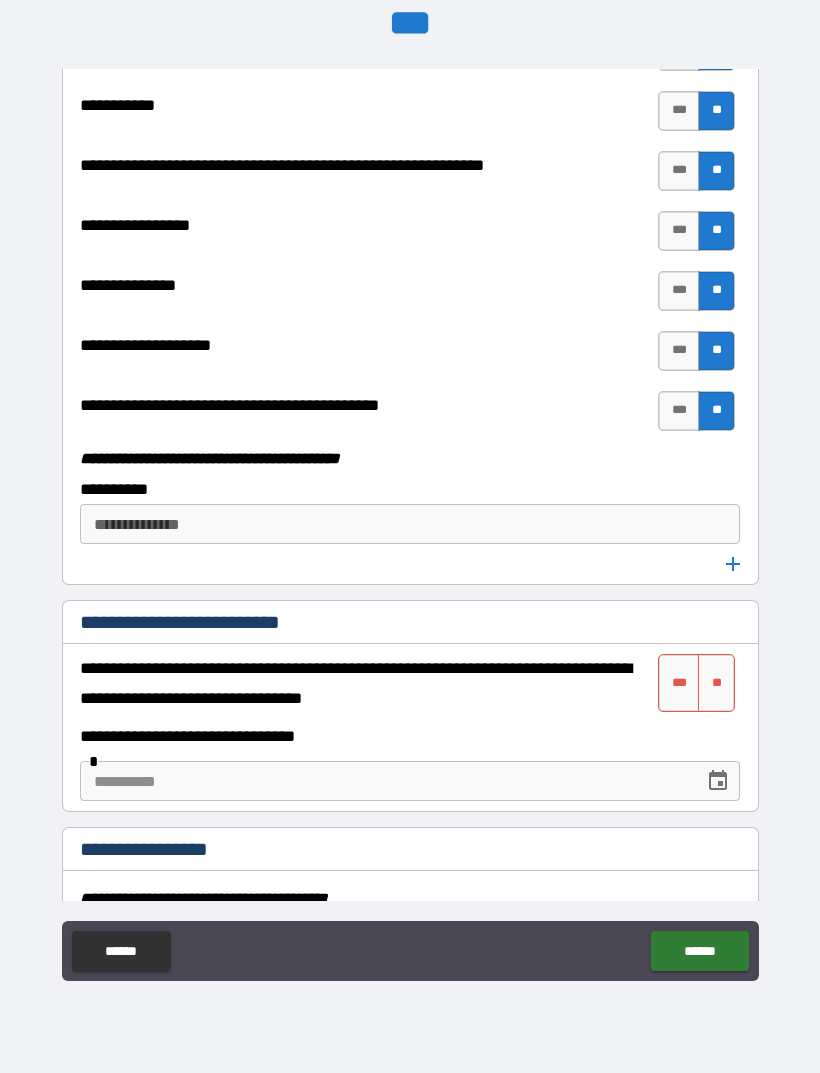 click on "**" at bounding box center (716, 683) 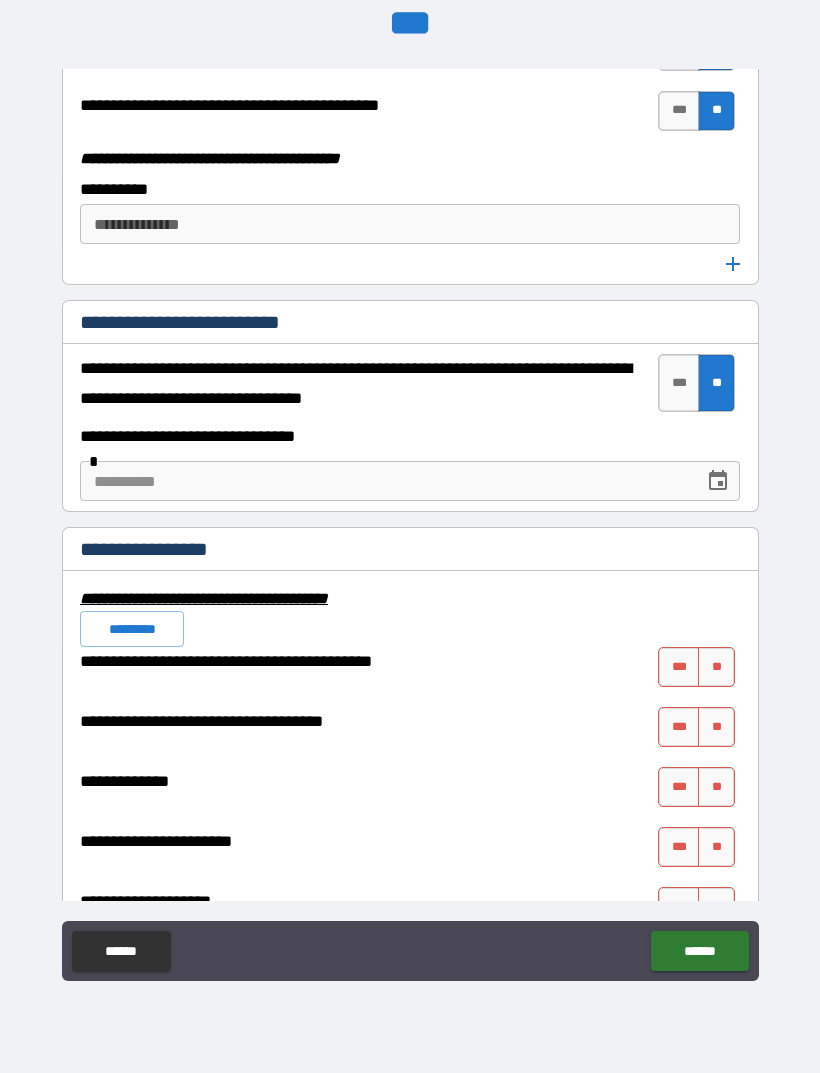 scroll, scrollTop: 6502, scrollLeft: 0, axis: vertical 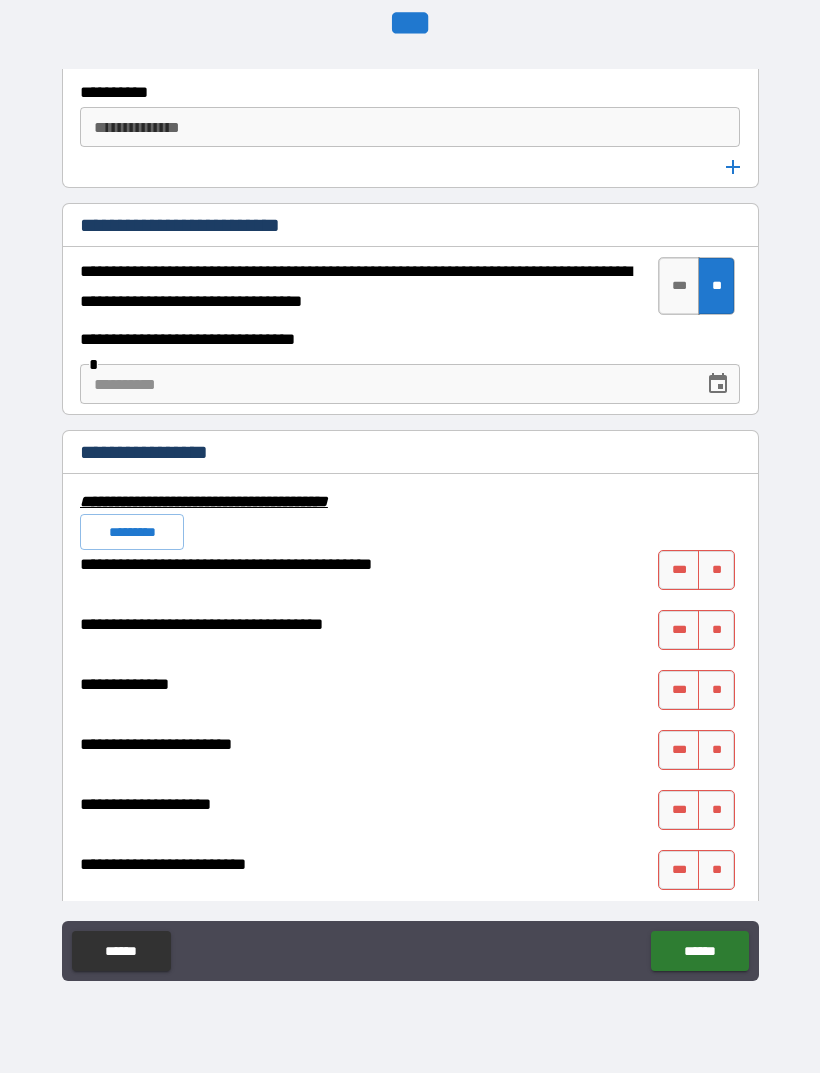 click on "**" at bounding box center [716, 570] 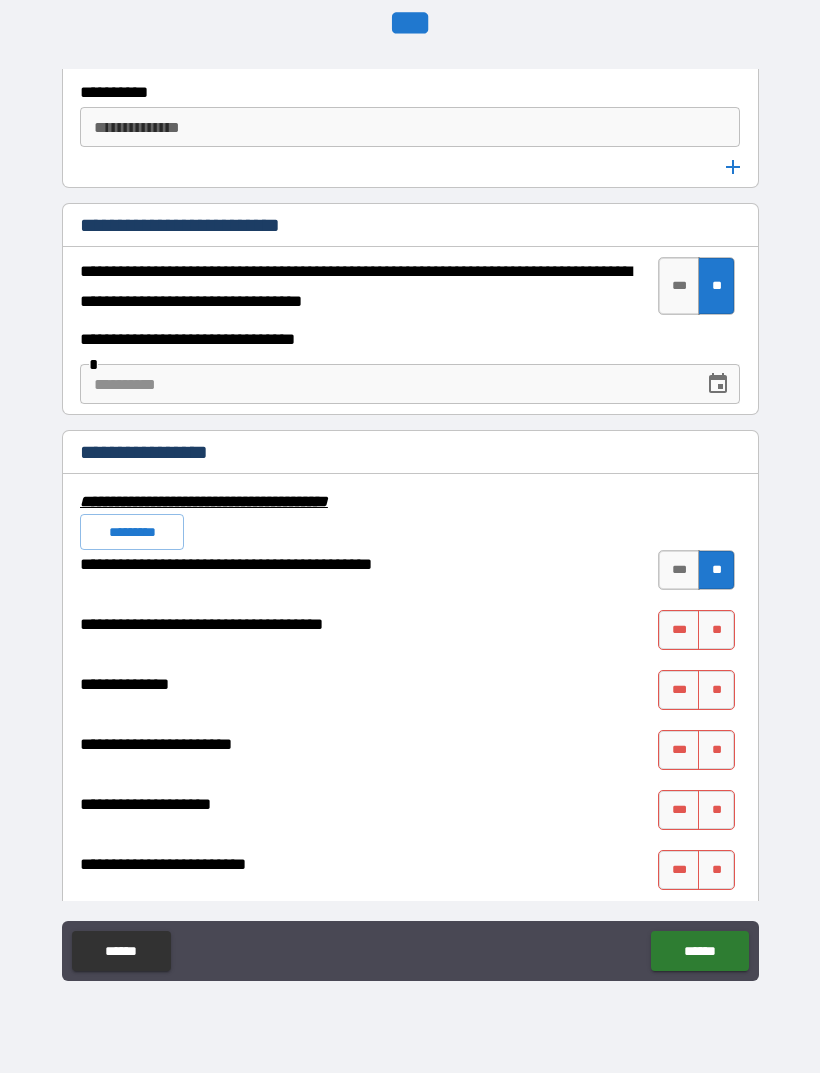 click on "**" at bounding box center (716, 630) 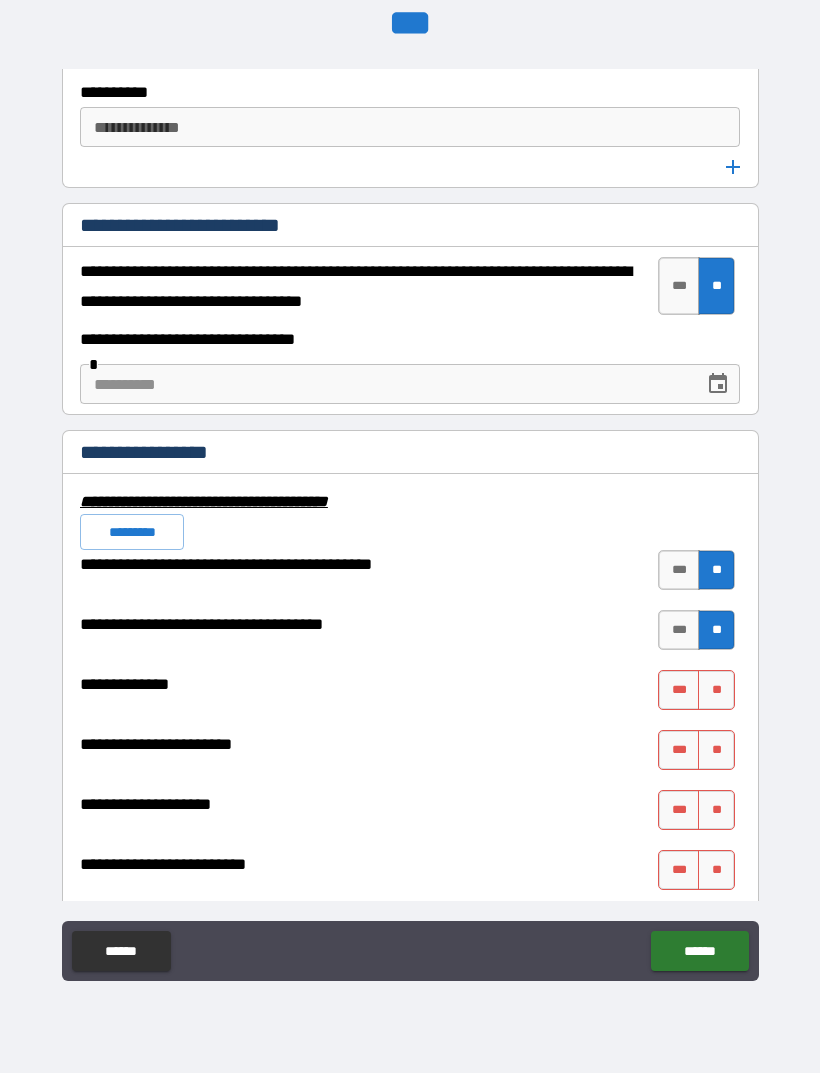 click on "**" at bounding box center [716, 690] 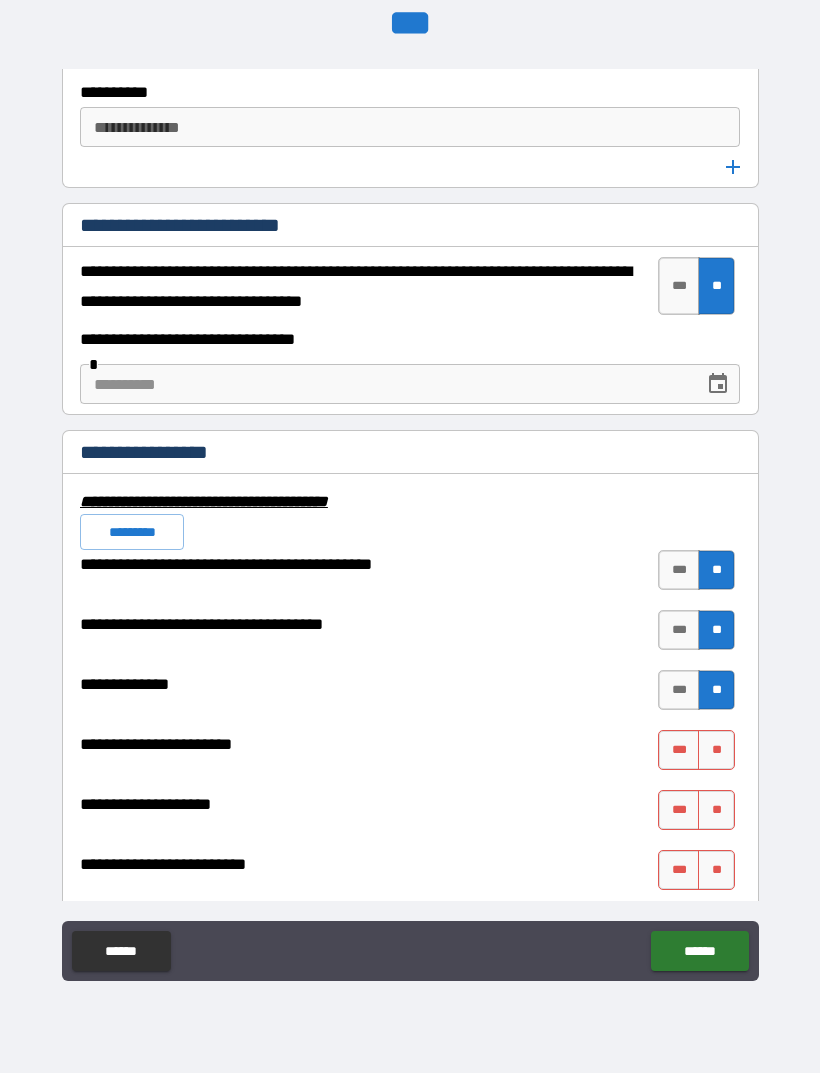 click on "**" at bounding box center [716, 750] 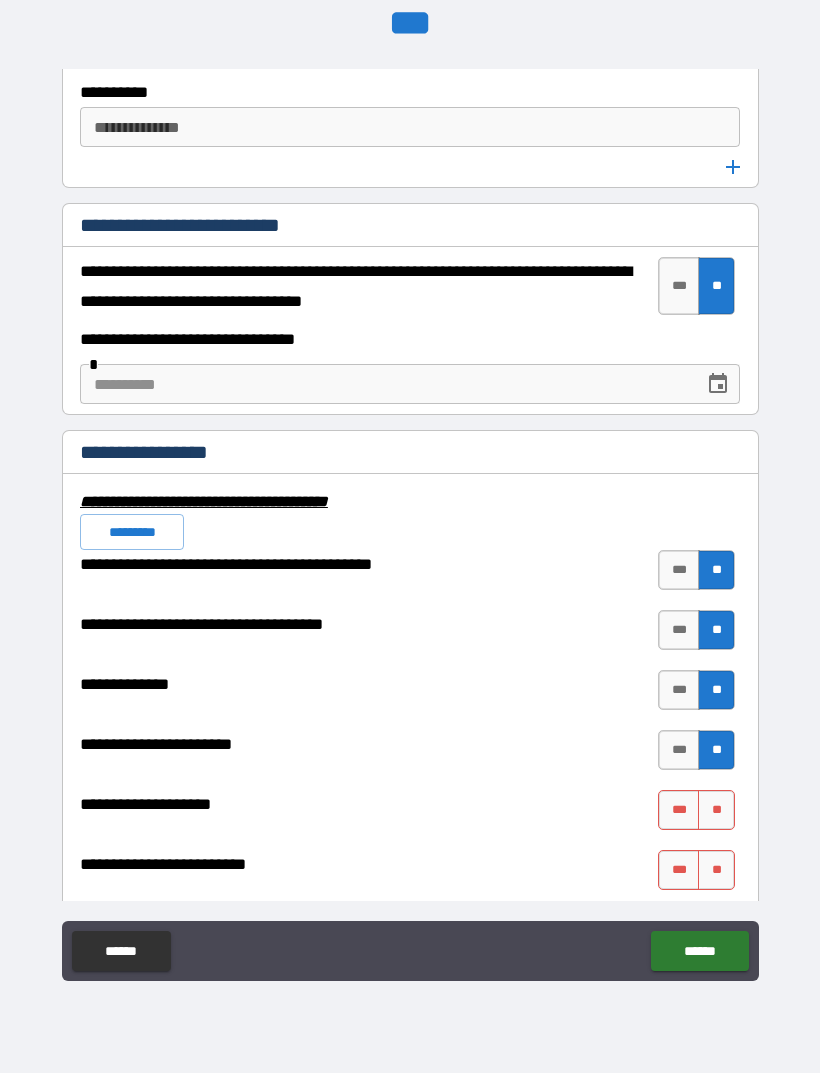 click on "**" at bounding box center [716, 810] 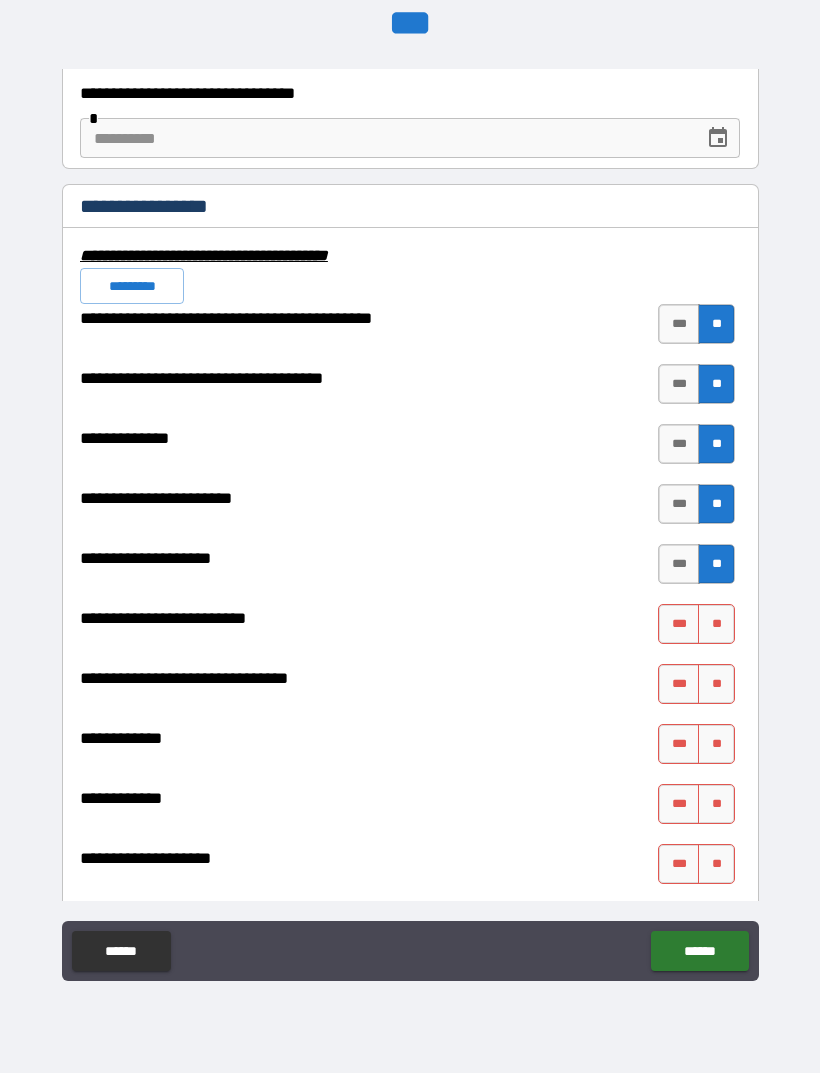 scroll, scrollTop: 6745, scrollLeft: 0, axis: vertical 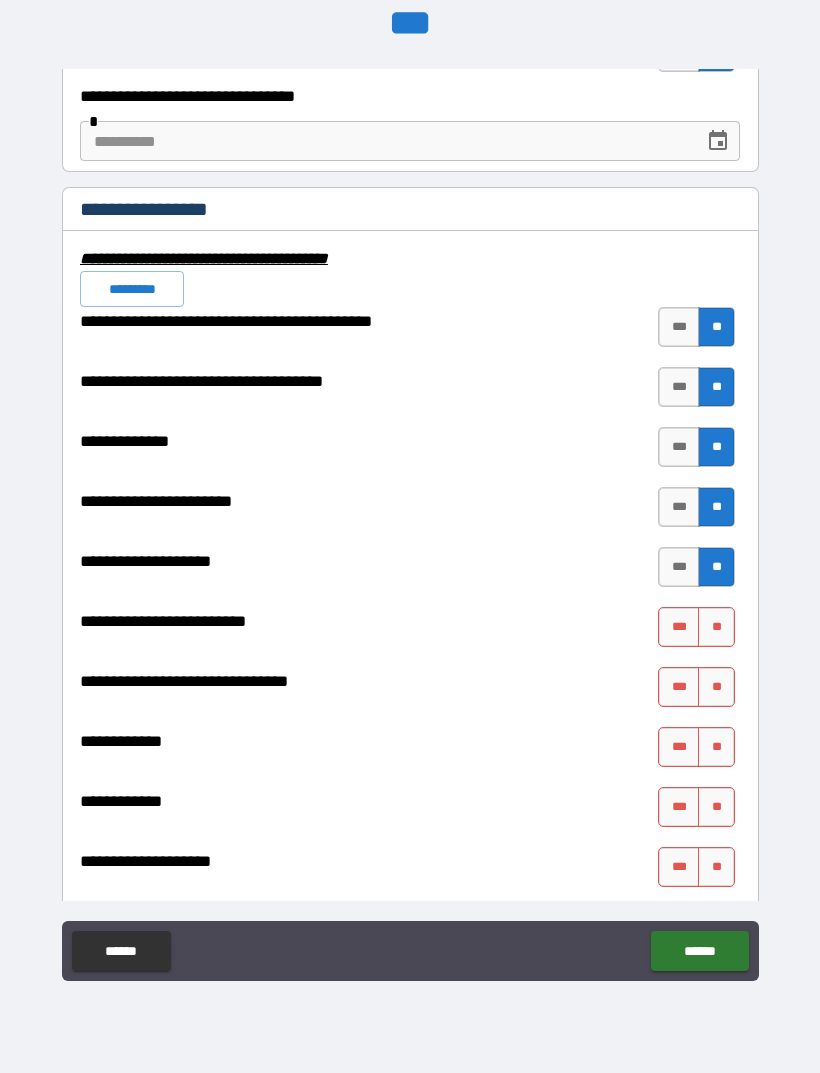 click on "**" at bounding box center (716, 627) 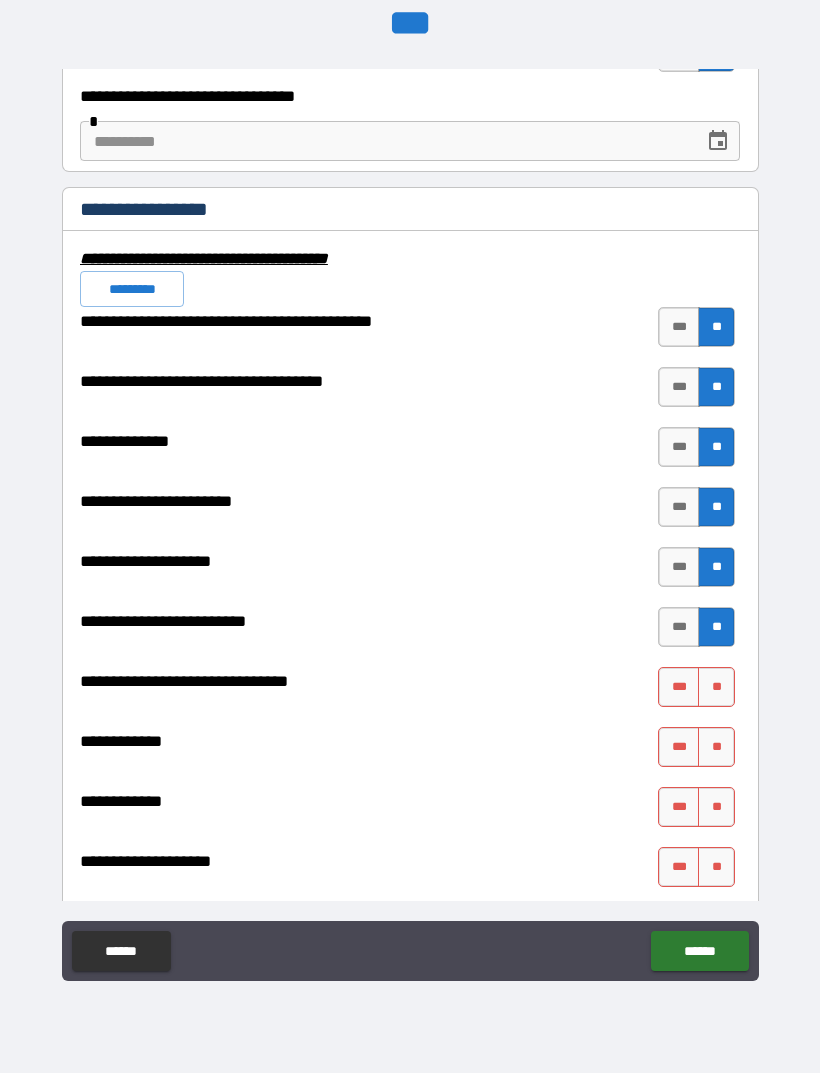 click on "**" at bounding box center [716, 687] 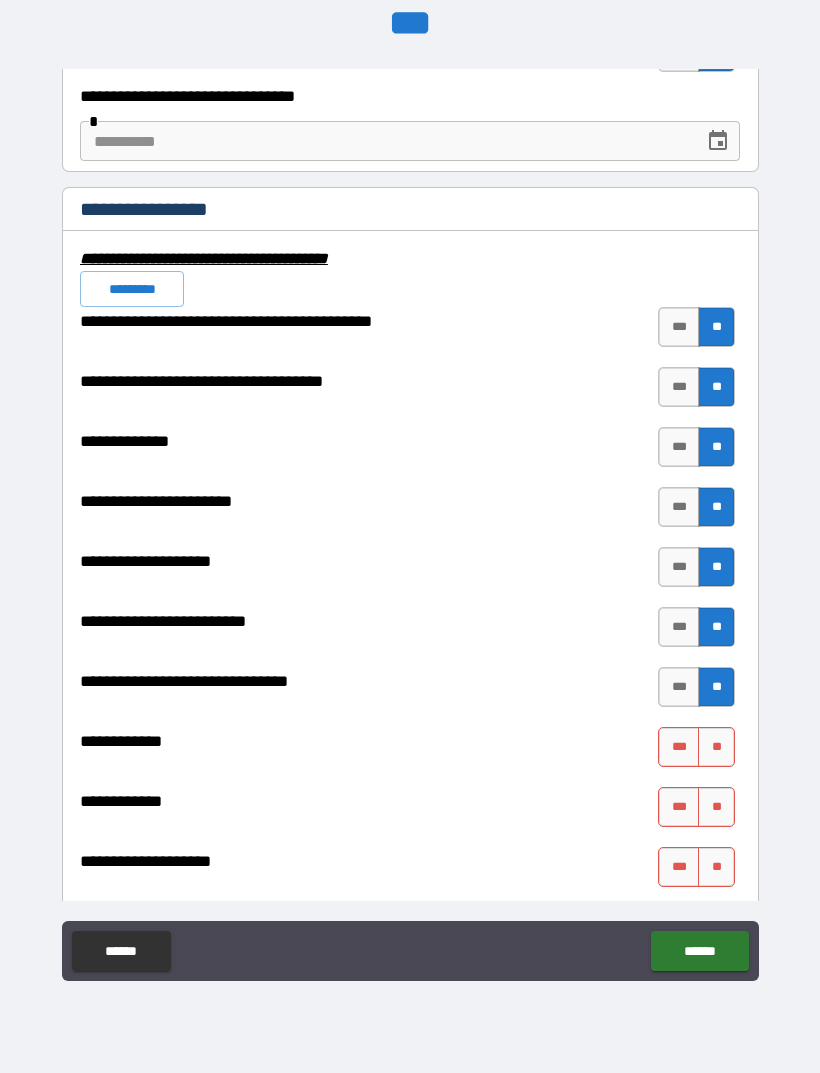 click on "**" at bounding box center (716, 747) 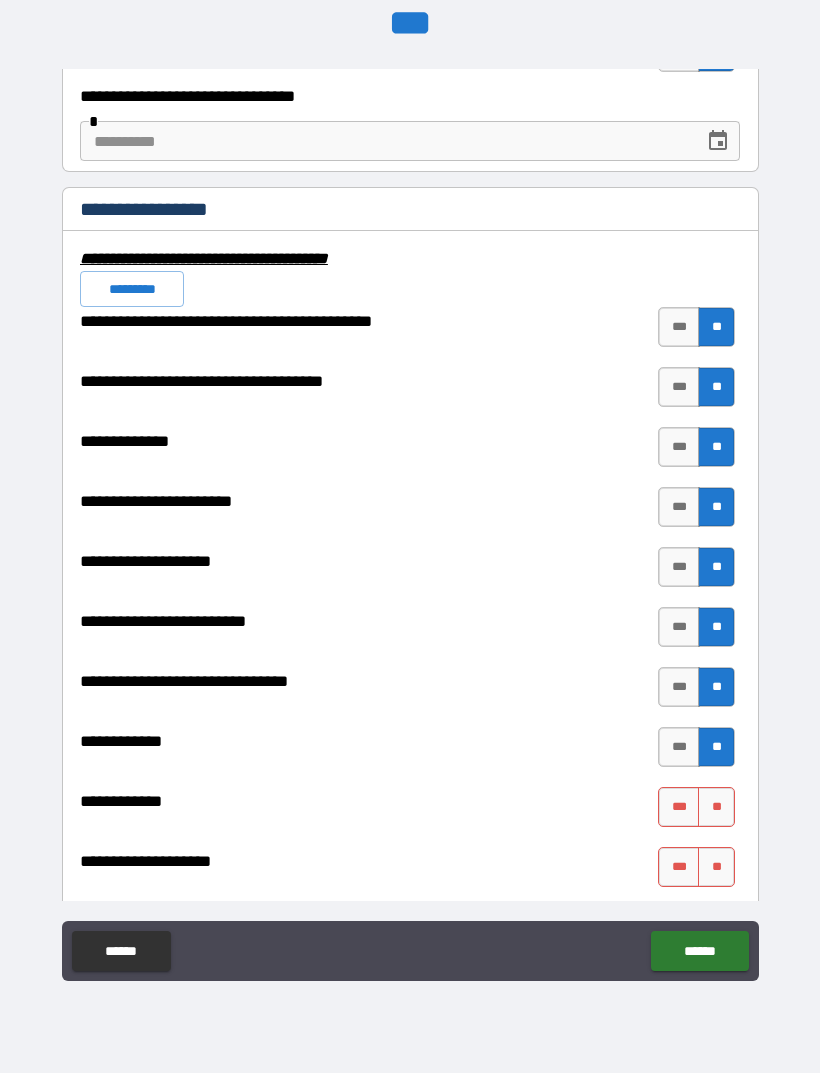 click on "**" at bounding box center (716, 807) 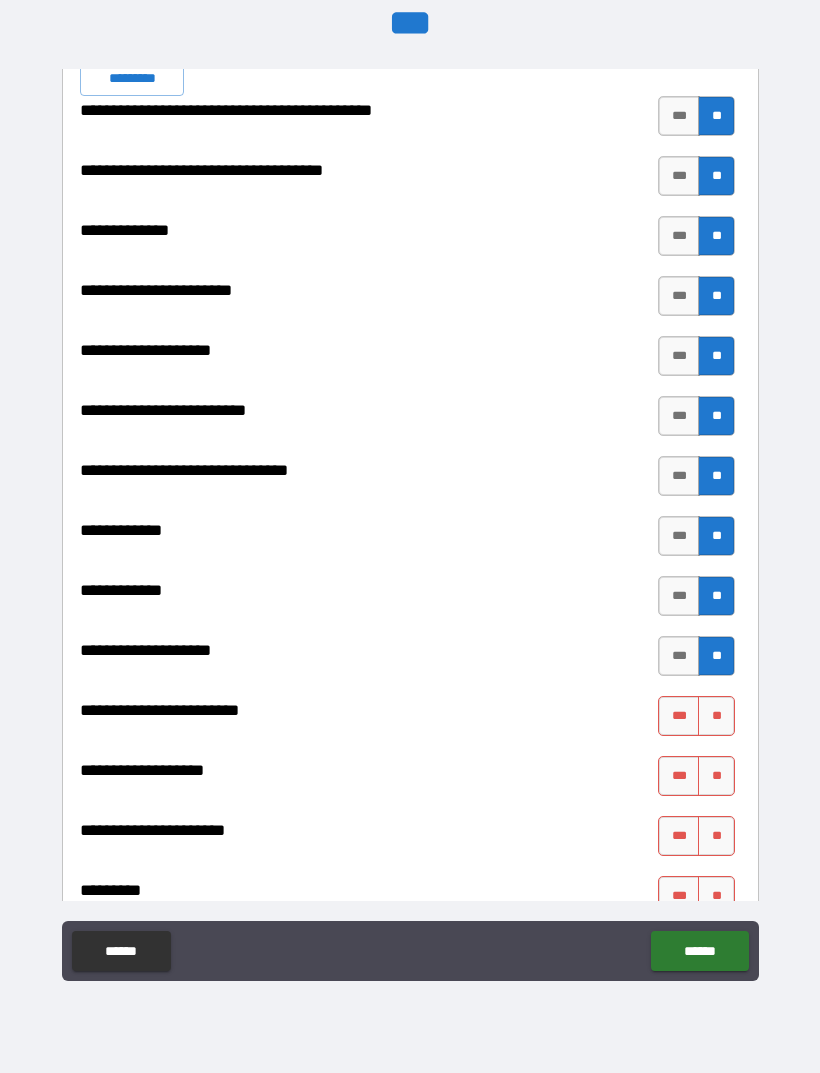 scroll, scrollTop: 7060, scrollLeft: 0, axis: vertical 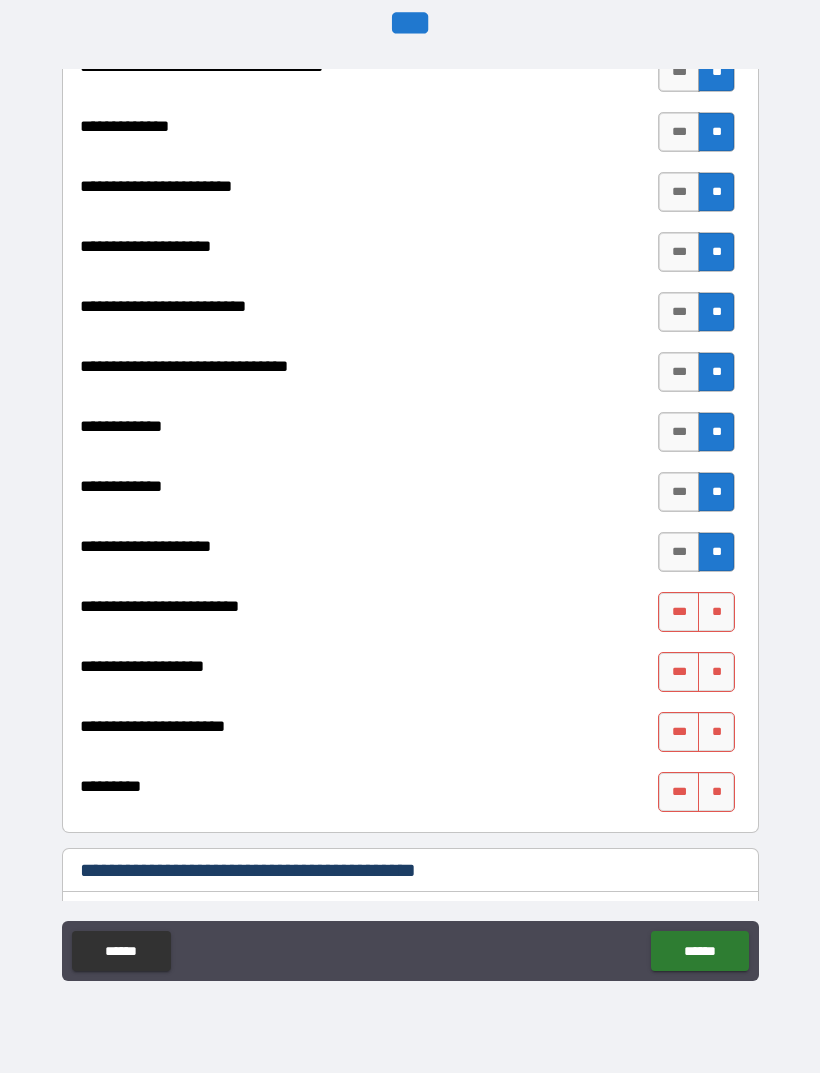 click on "**" at bounding box center (716, 672) 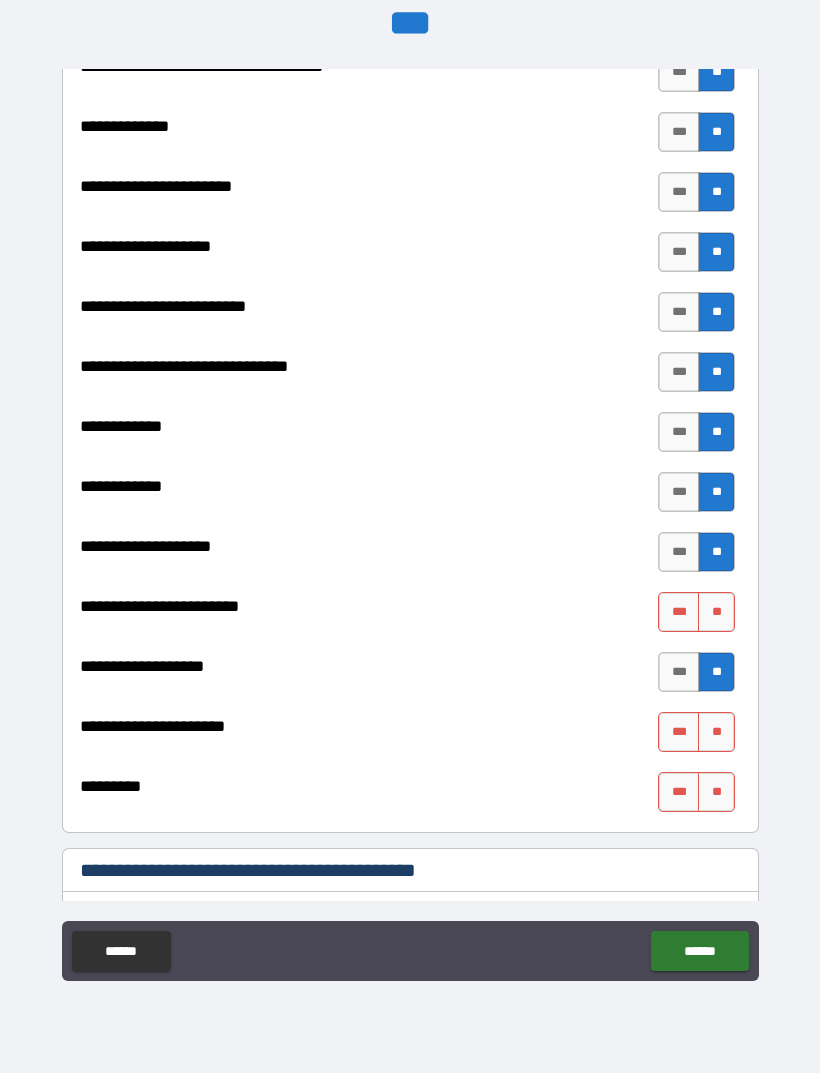 click on "**" at bounding box center [716, 612] 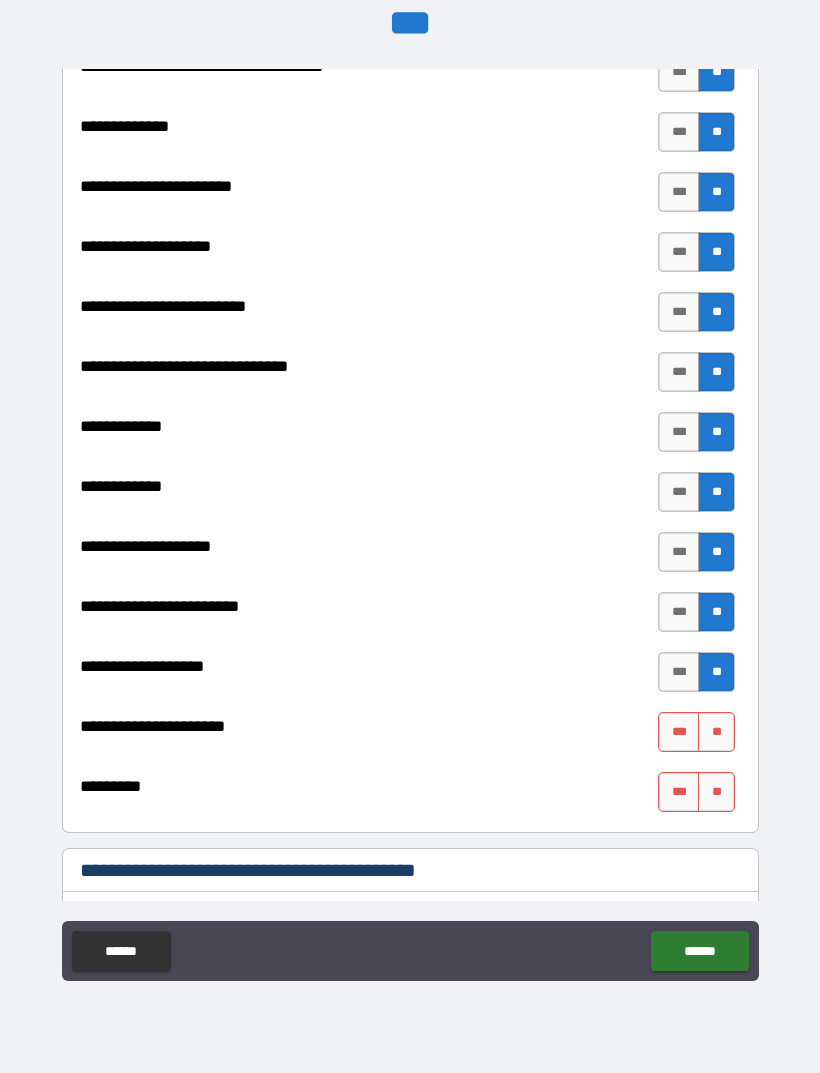 click on "**" at bounding box center (716, 732) 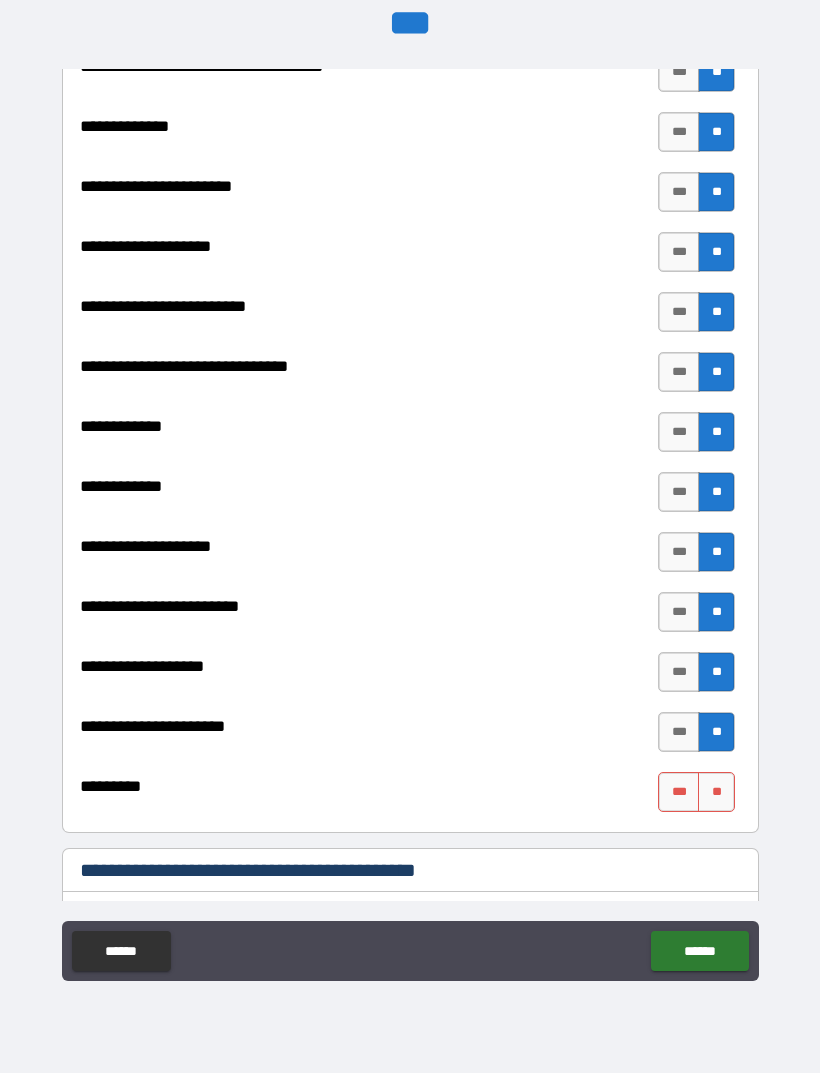 click on "**" at bounding box center [716, 792] 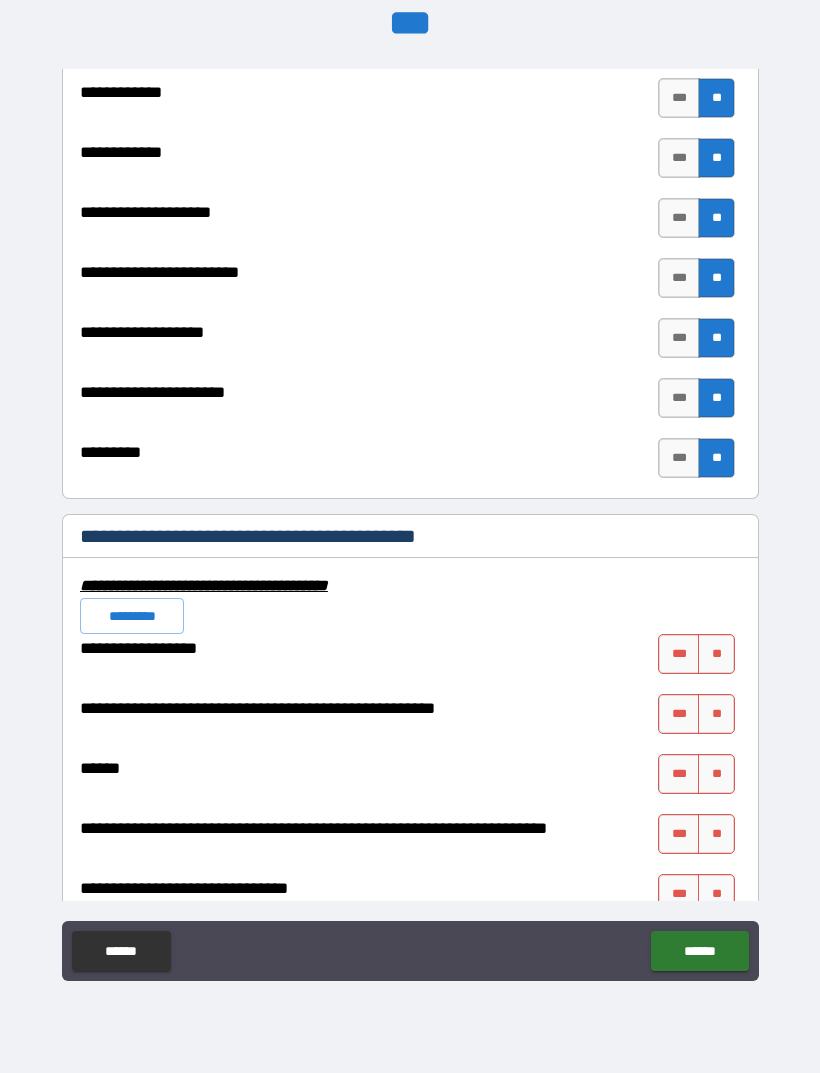 scroll, scrollTop: 7458, scrollLeft: 0, axis: vertical 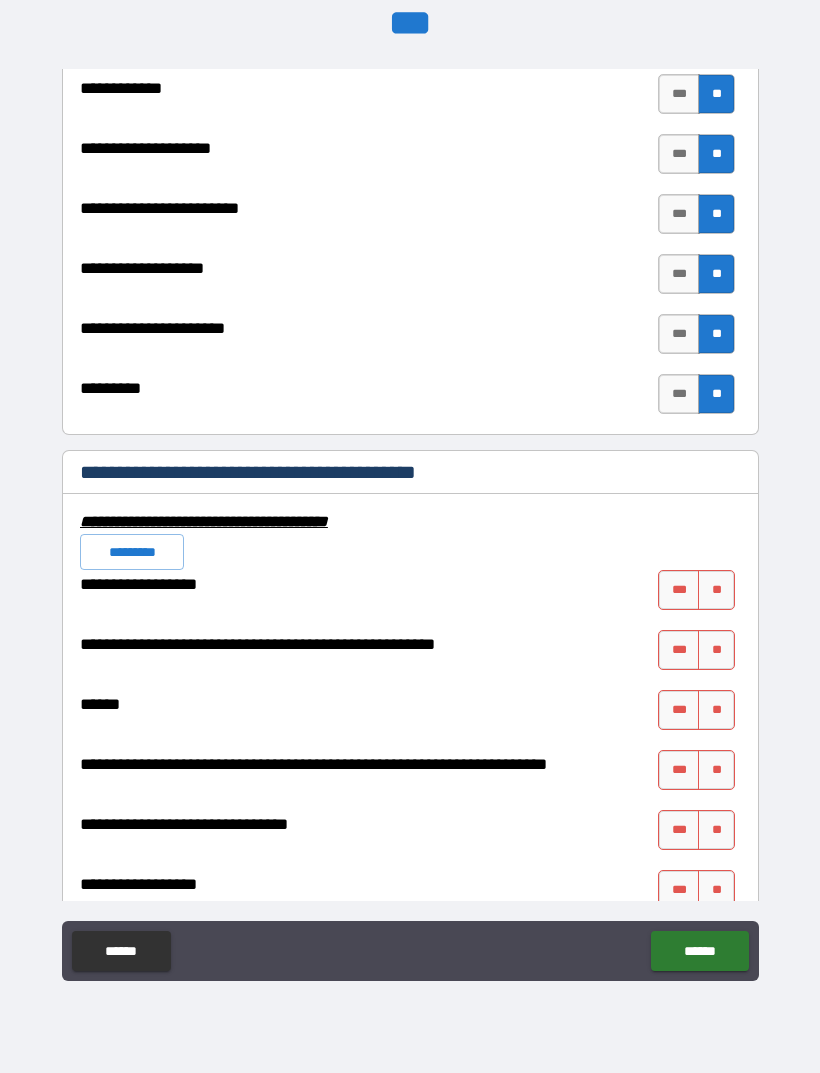 click on "**" at bounding box center [716, 590] 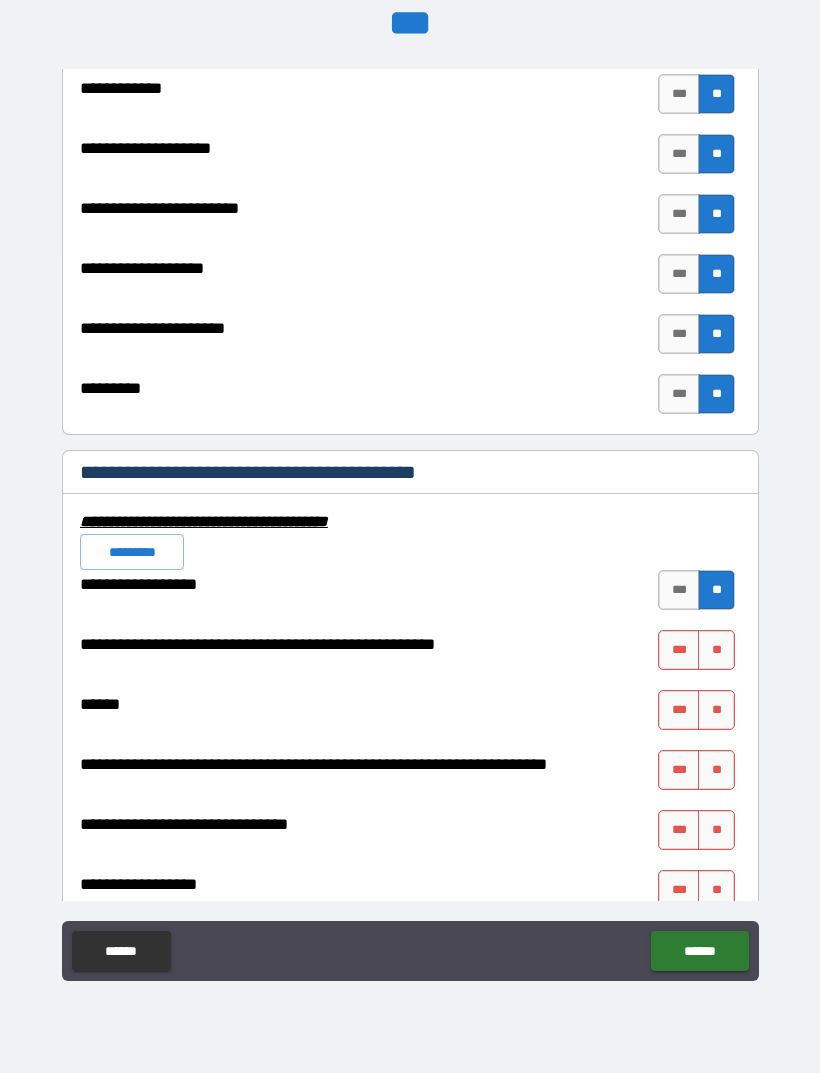 click on "**" at bounding box center [716, 650] 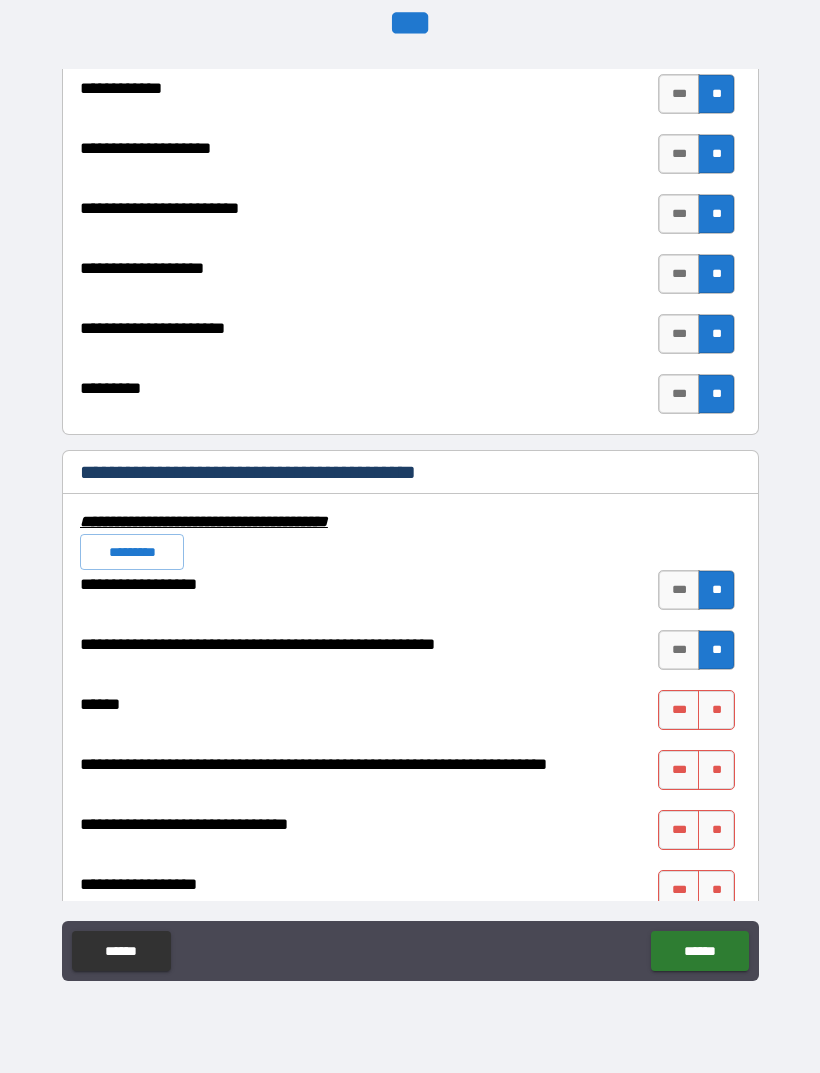 click on "**" at bounding box center (716, 710) 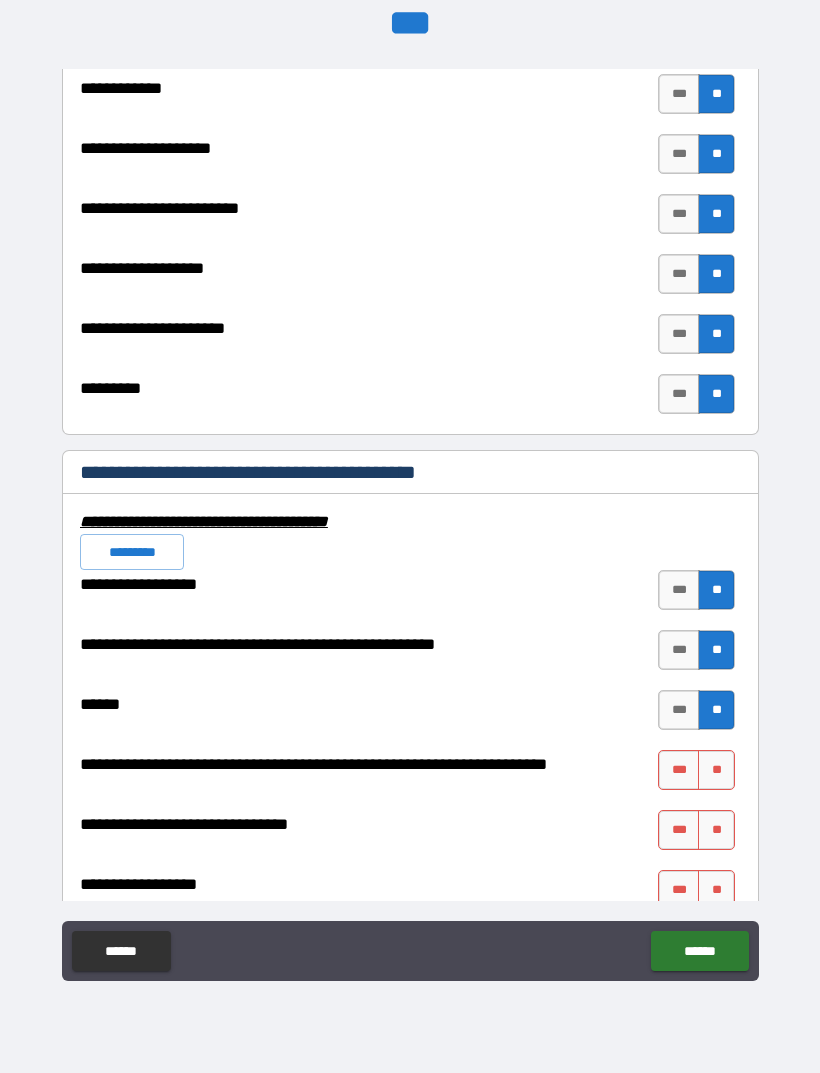click on "**" at bounding box center (716, 770) 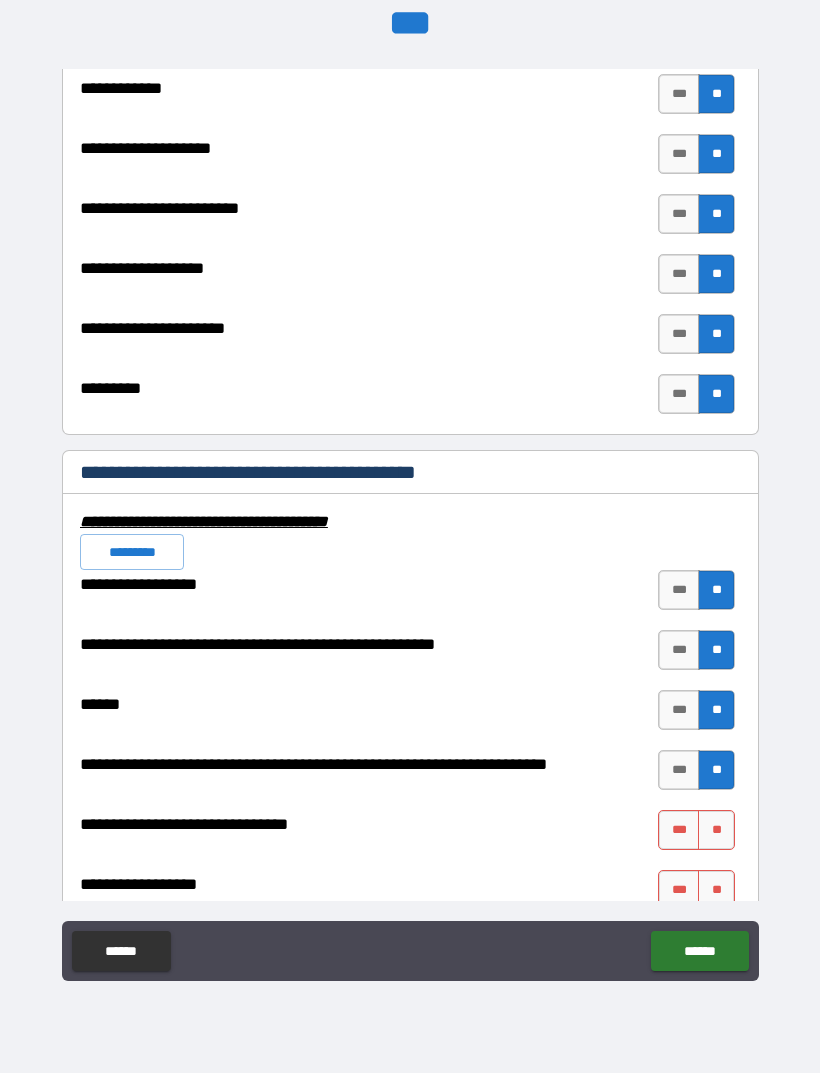 click on "**" at bounding box center (716, 830) 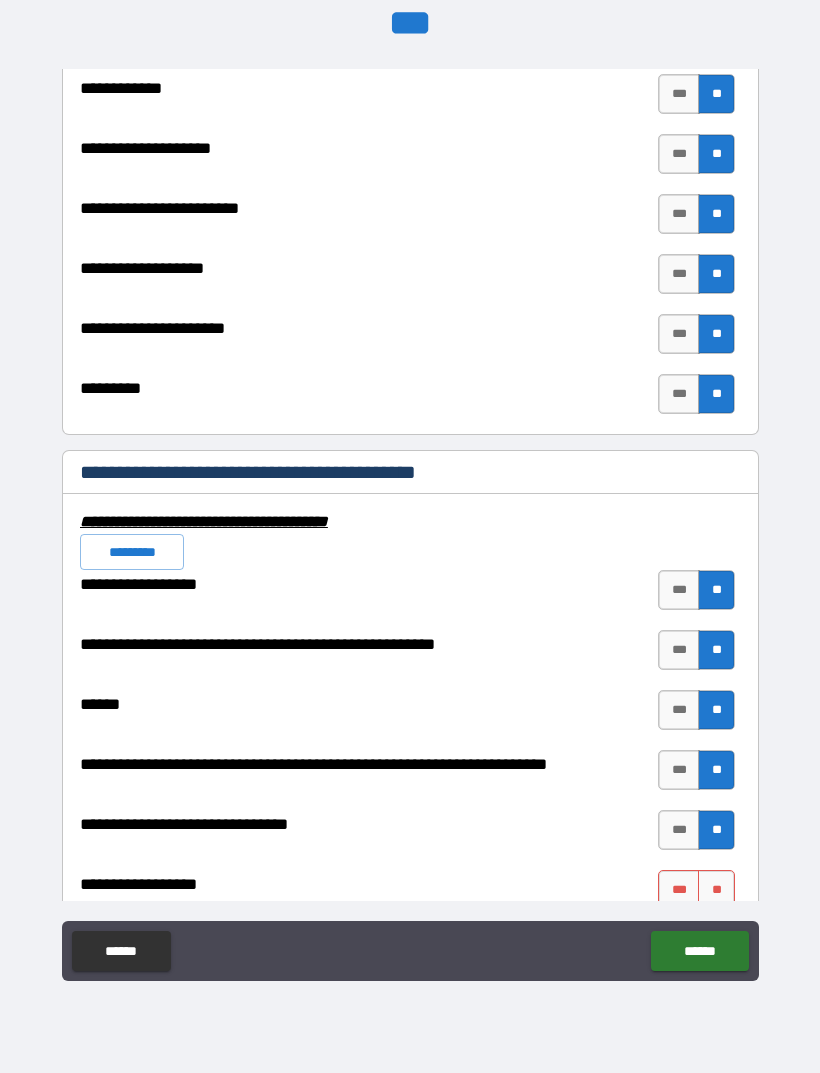 click on "**" at bounding box center [716, 830] 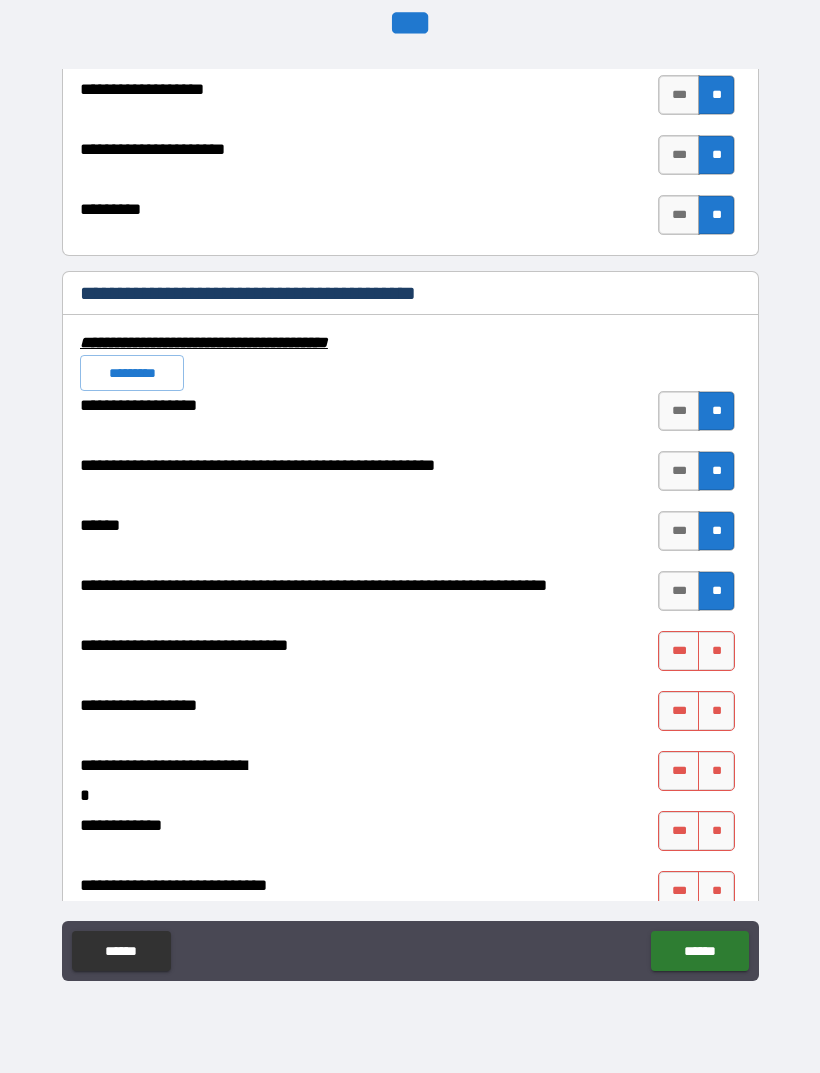 scroll, scrollTop: 7719, scrollLeft: 0, axis: vertical 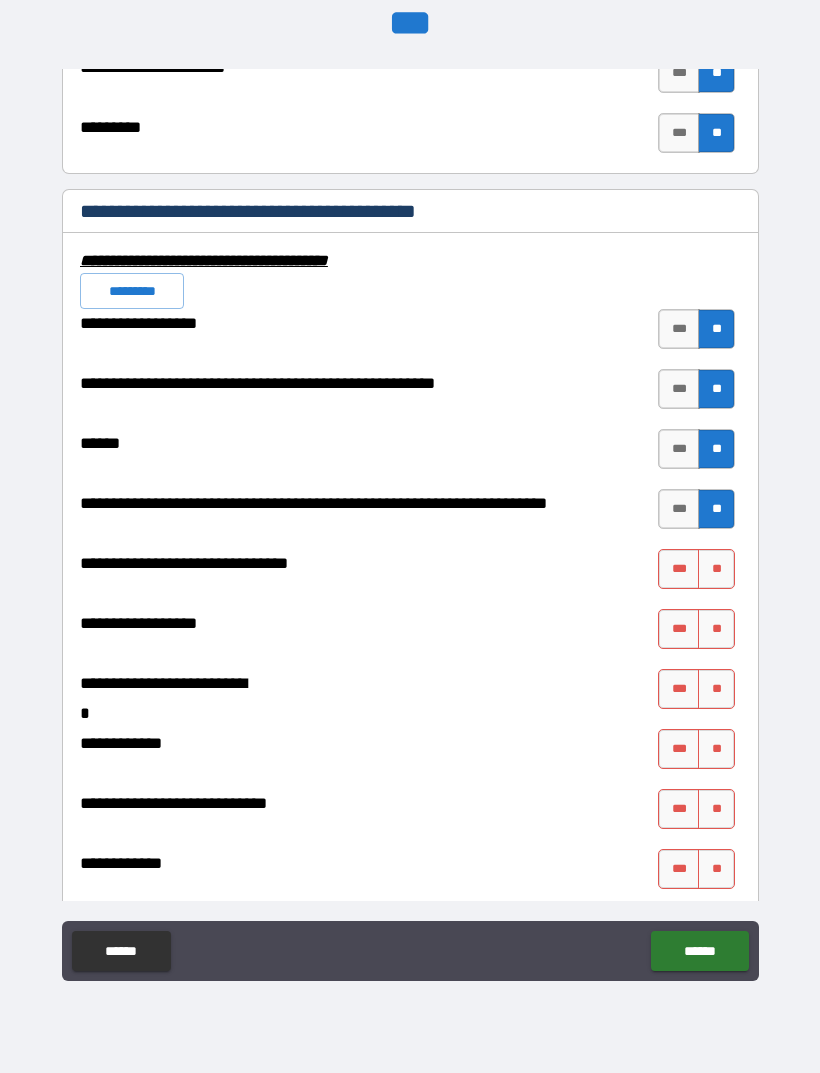 click on "**" at bounding box center [716, 569] 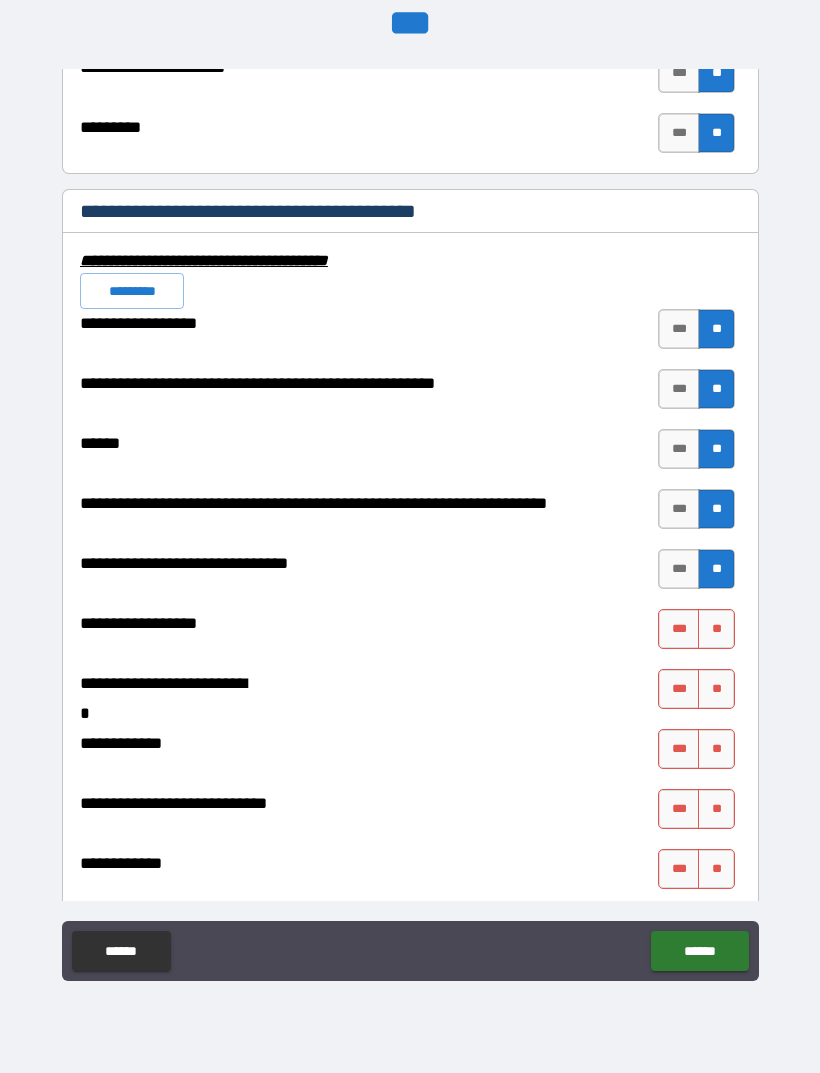 click on "**********" at bounding box center [410, 1569] 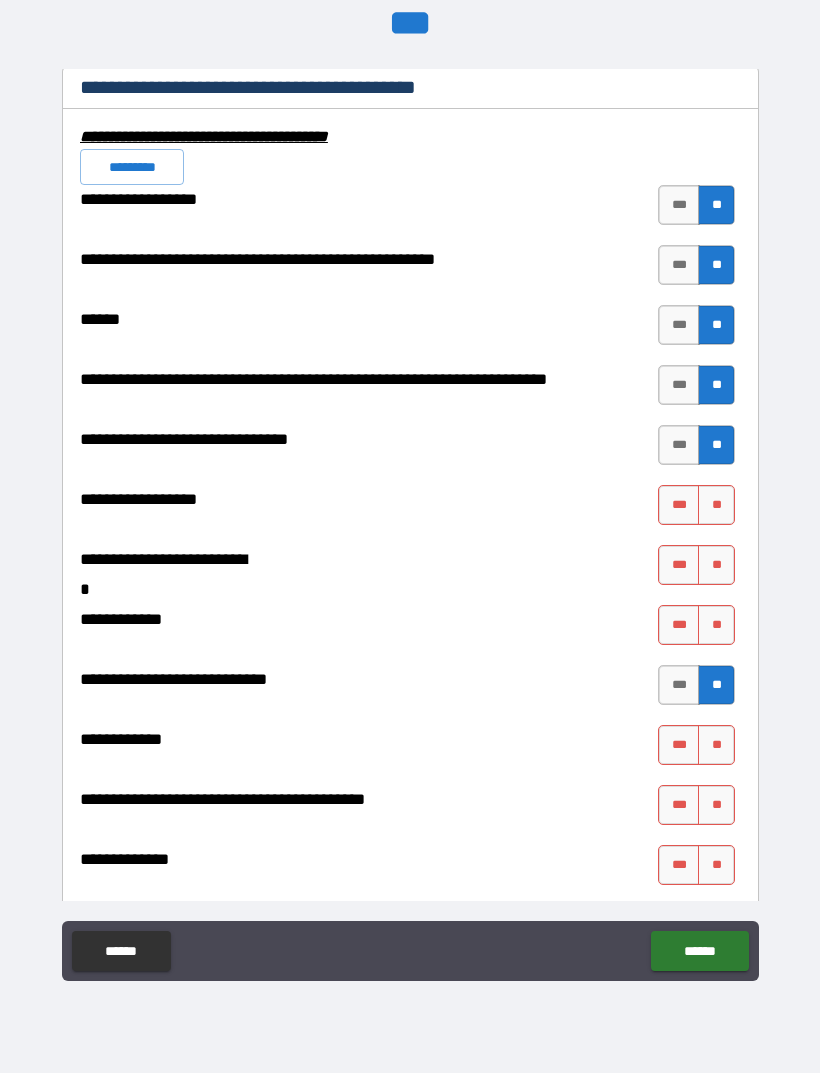 scroll, scrollTop: 7842, scrollLeft: 0, axis: vertical 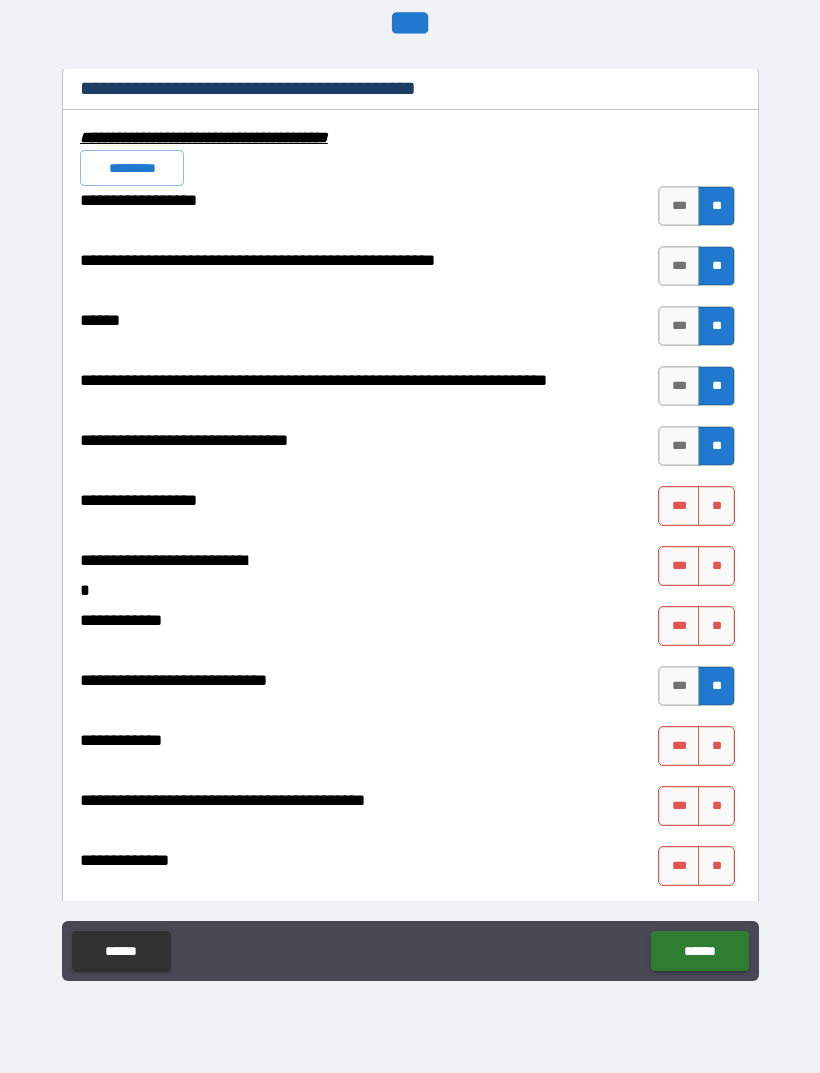 click on "**" at bounding box center (716, 626) 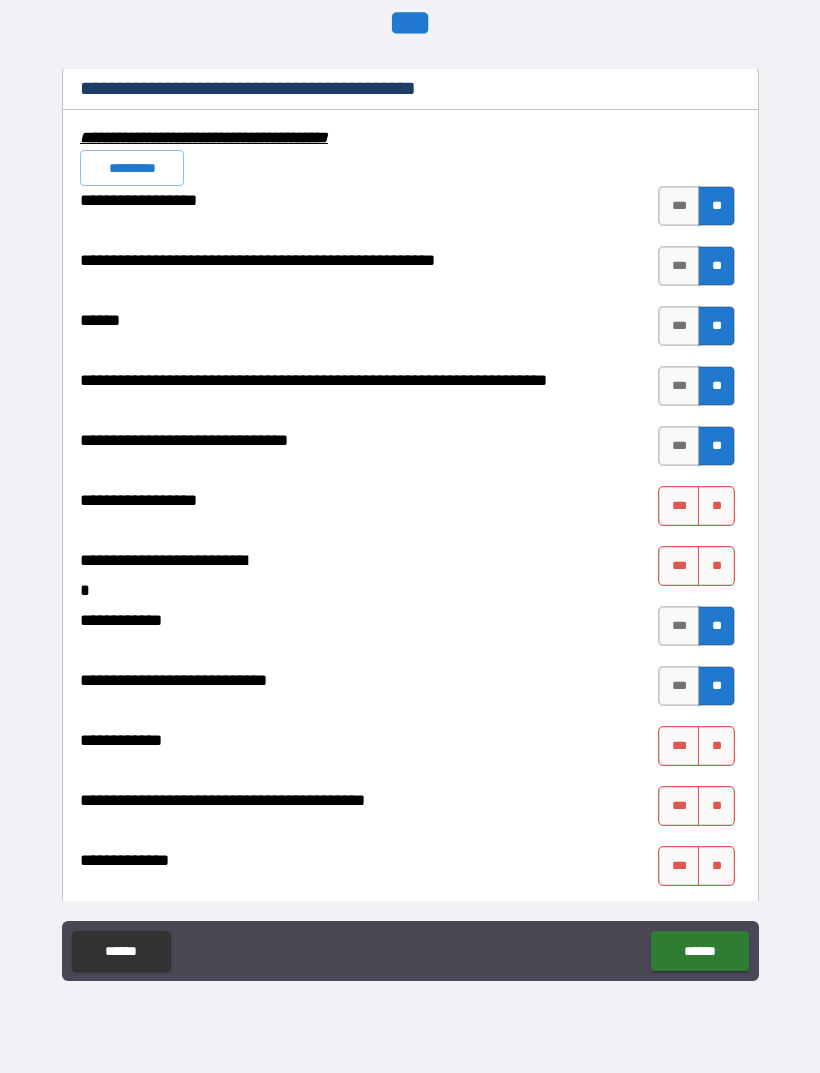 click on "**" at bounding box center (716, 566) 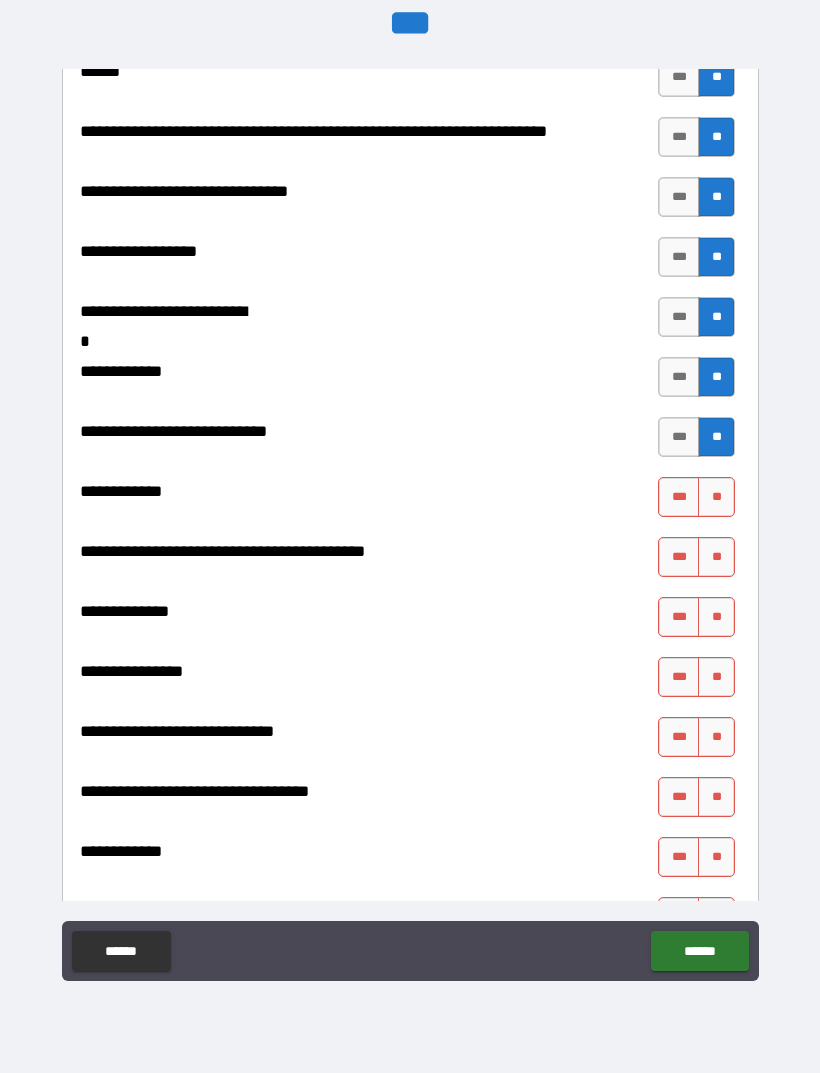 scroll, scrollTop: 8096, scrollLeft: 0, axis: vertical 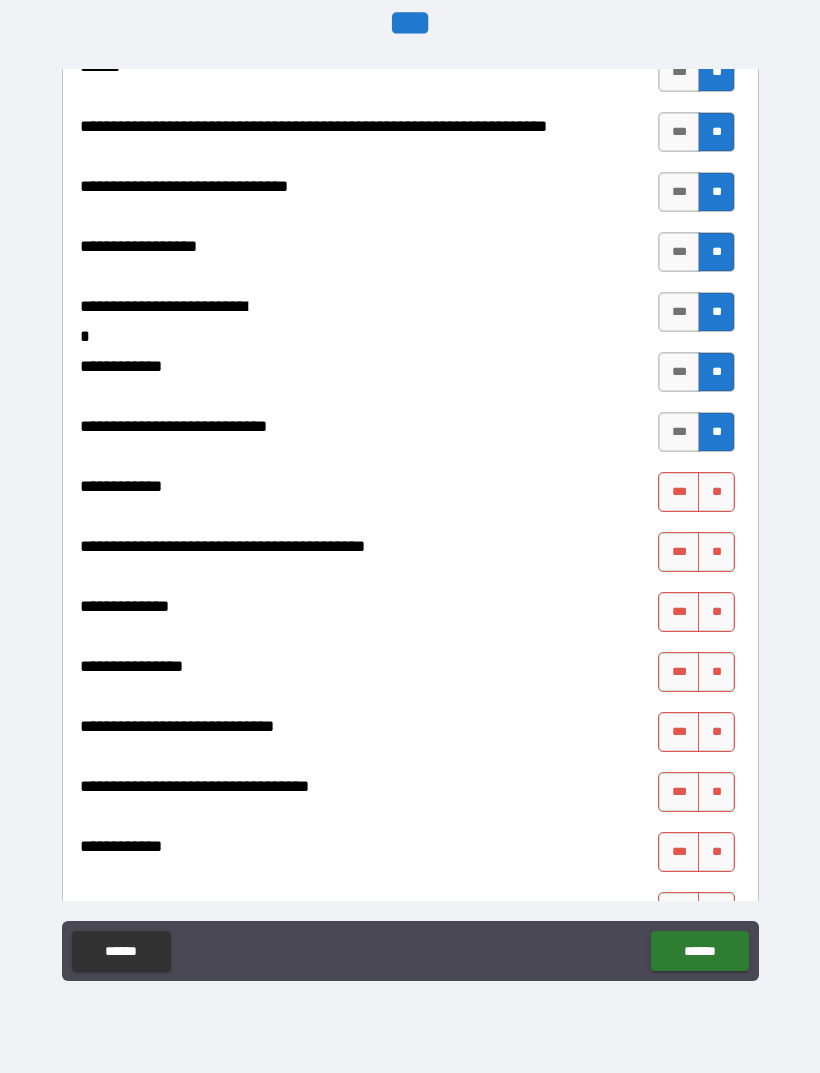 click on "**" at bounding box center [716, 492] 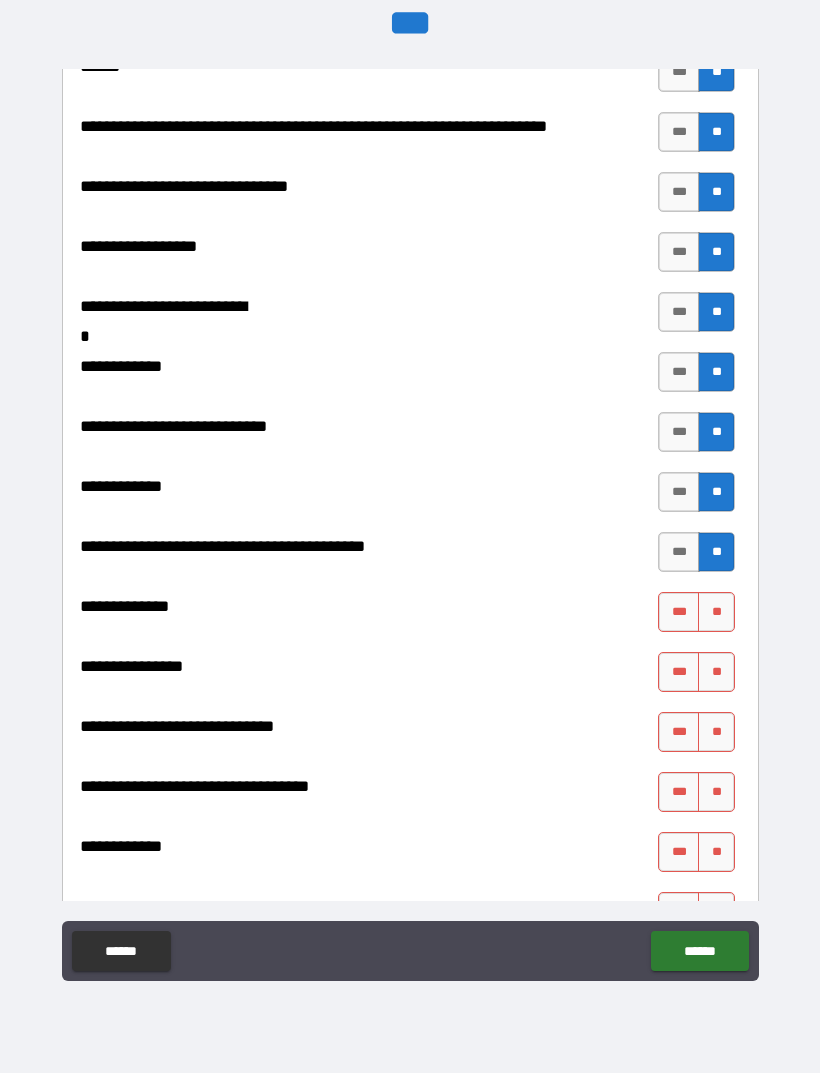 click on "**" at bounding box center [716, 612] 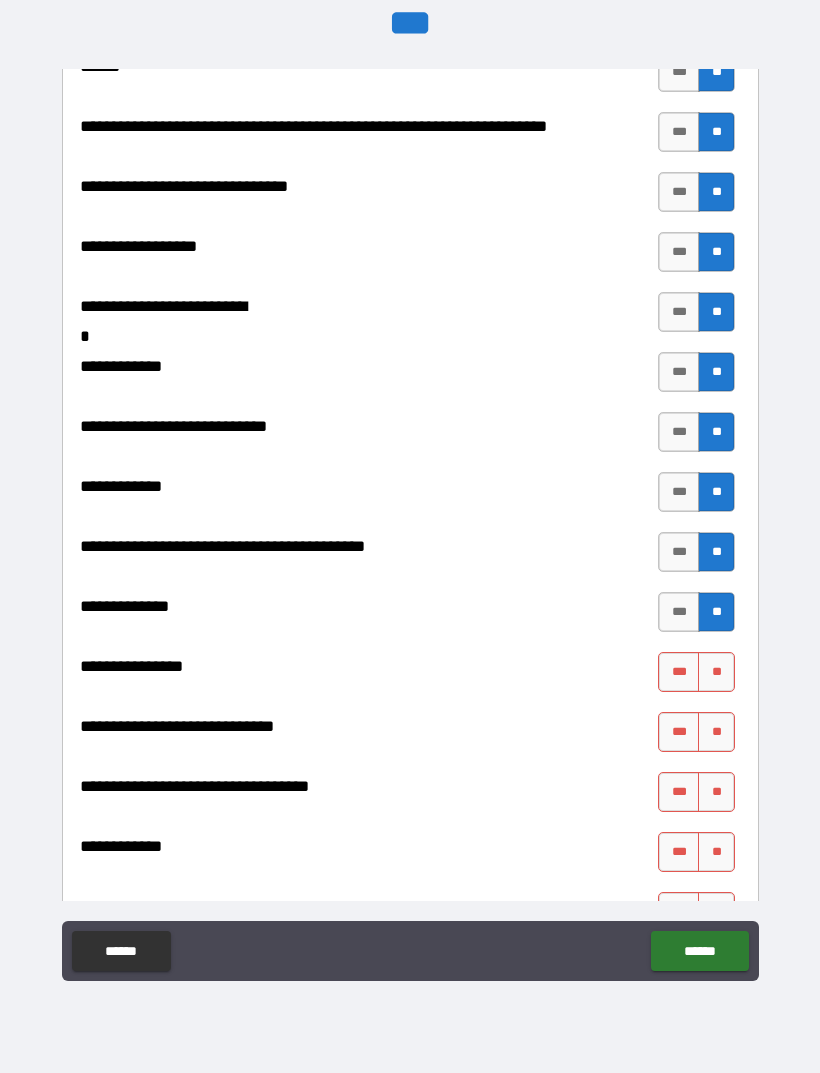 click on "**" at bounding box center [716, 672] 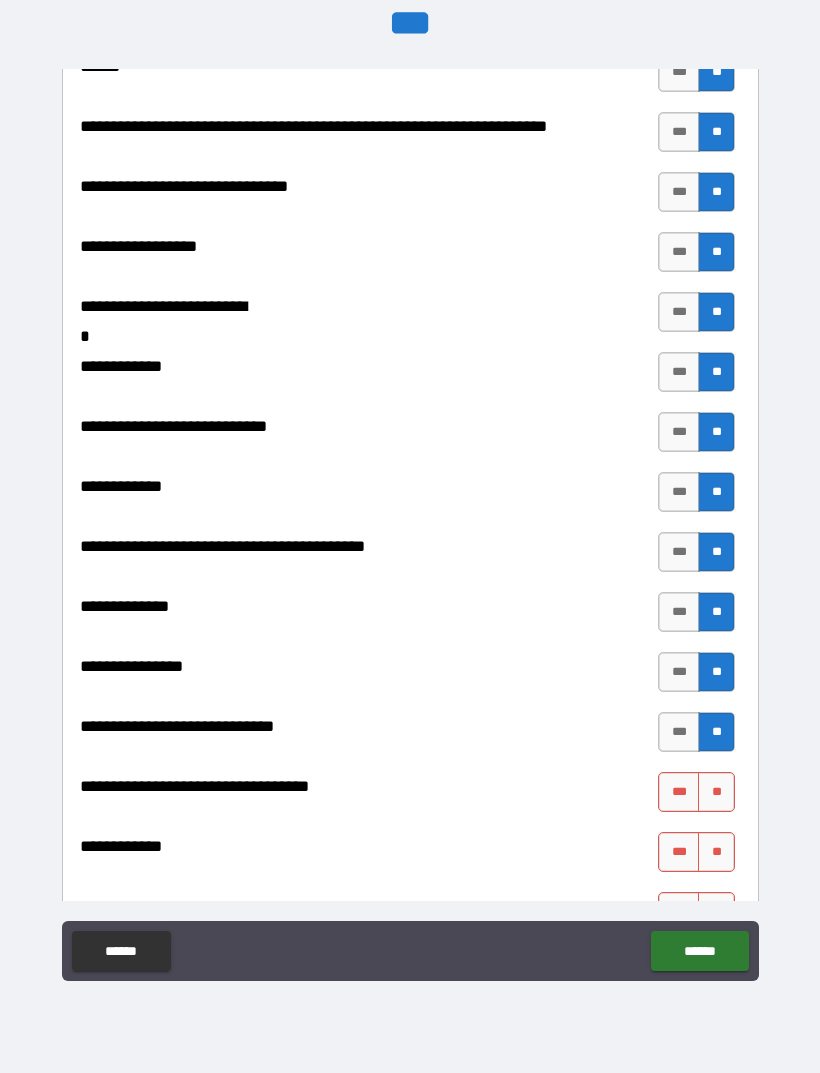 click on "**" at bounding box center [716, 792] 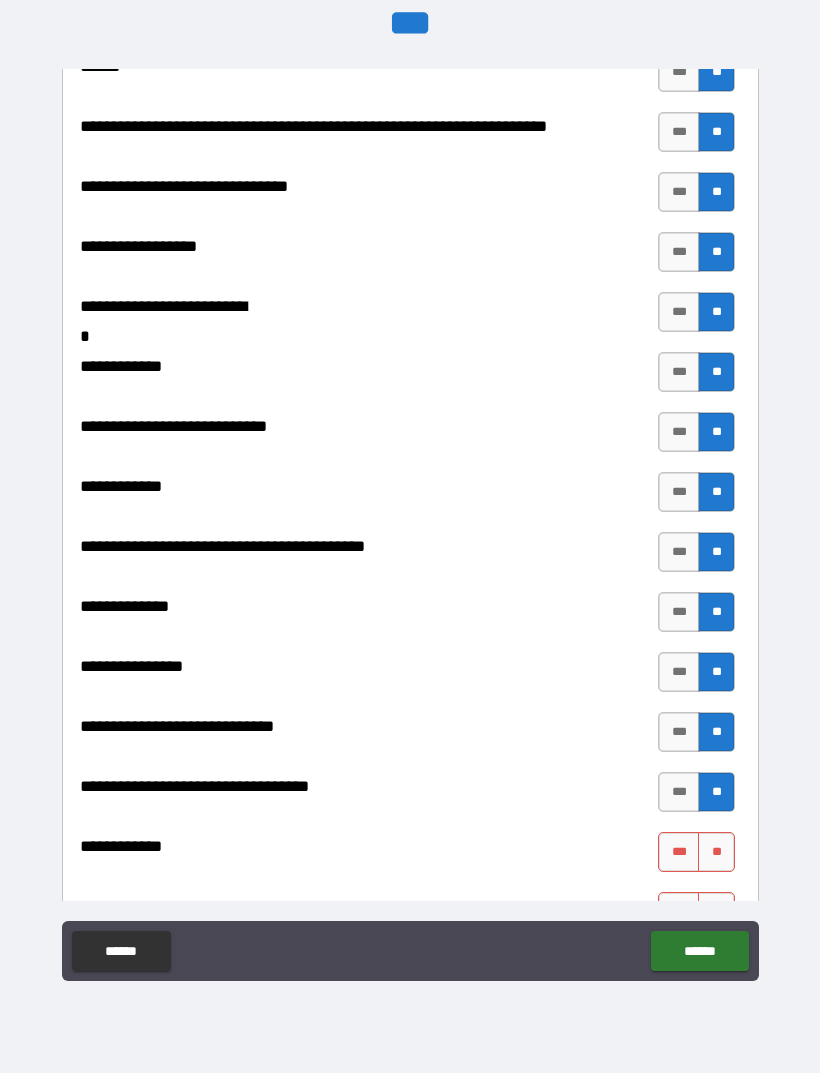 click on "**" at bounding box center (716, 852) 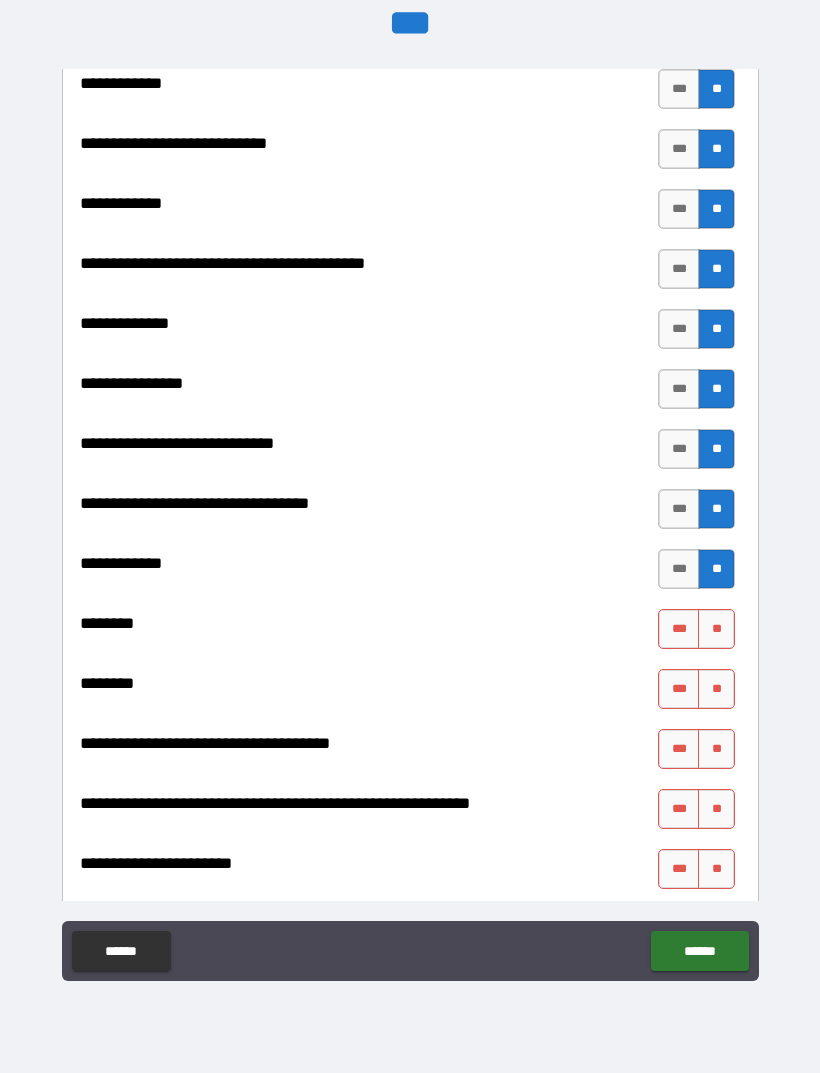 scroll, scrollTop: 8377, scrollLeft: 0, axis: vertical 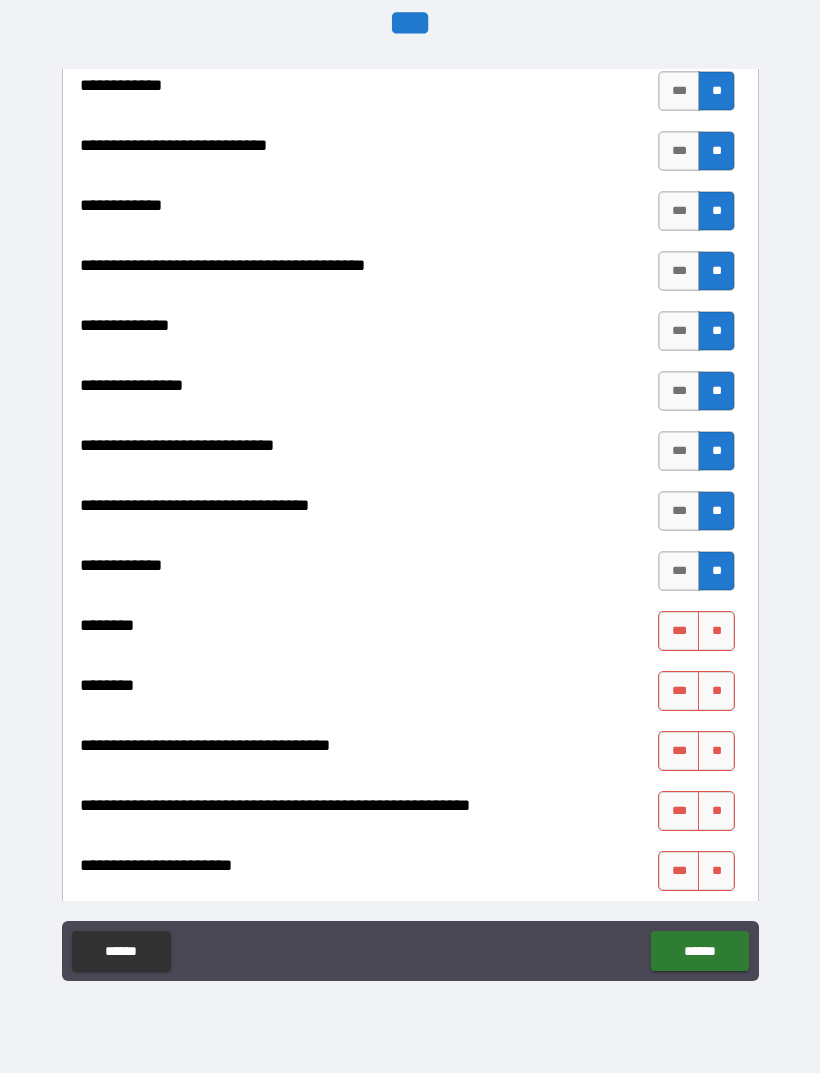 click on "**" at bounding box center [716, 631] 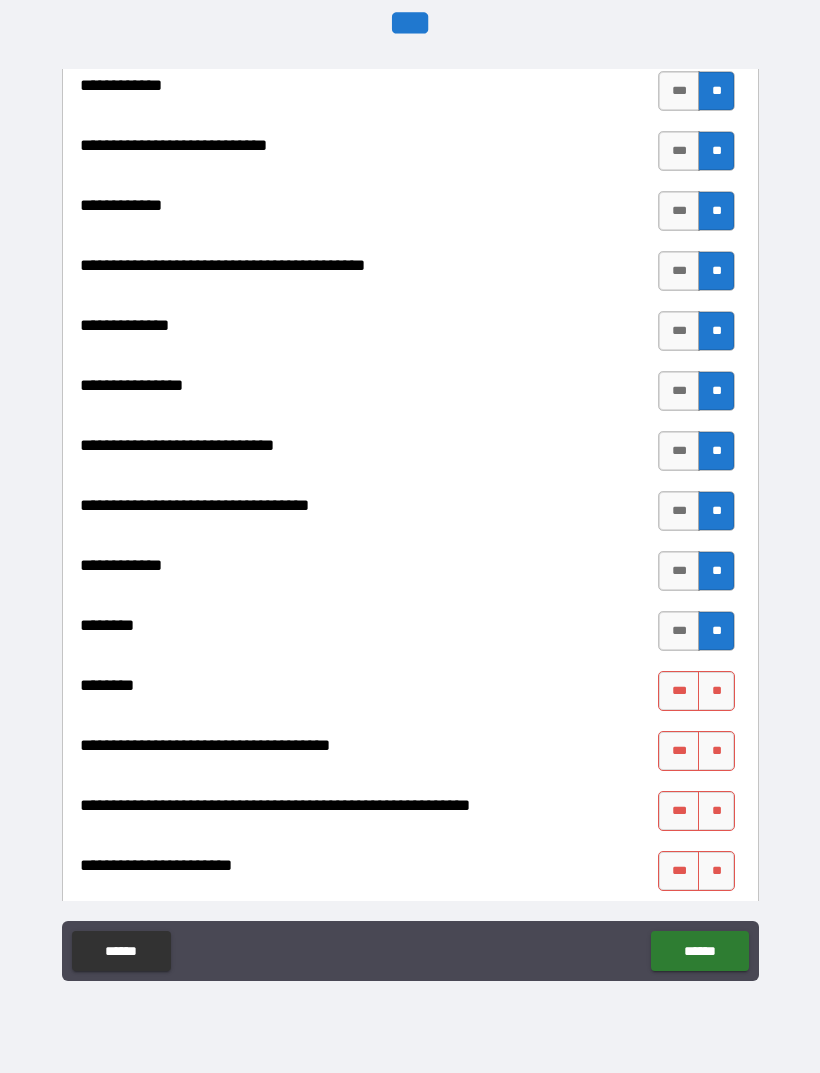 click on "**" at bounding box center (716, 691) 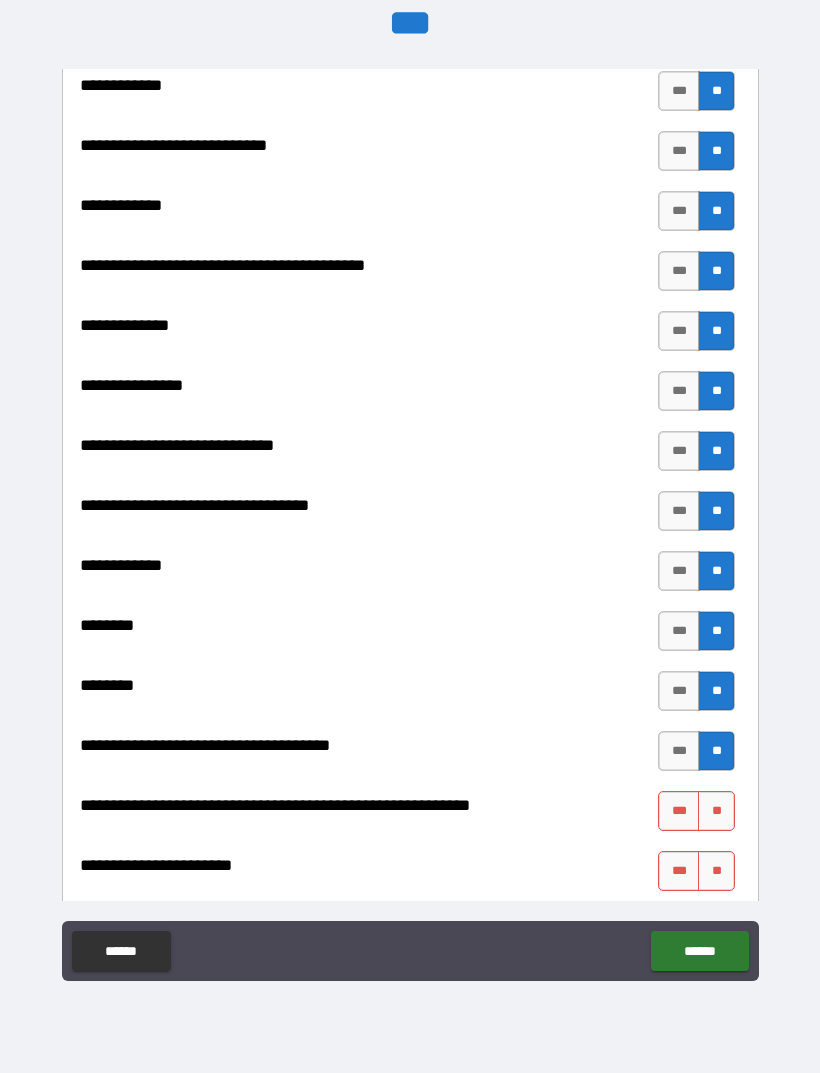 click on "**" at bounding box center [716, 811] 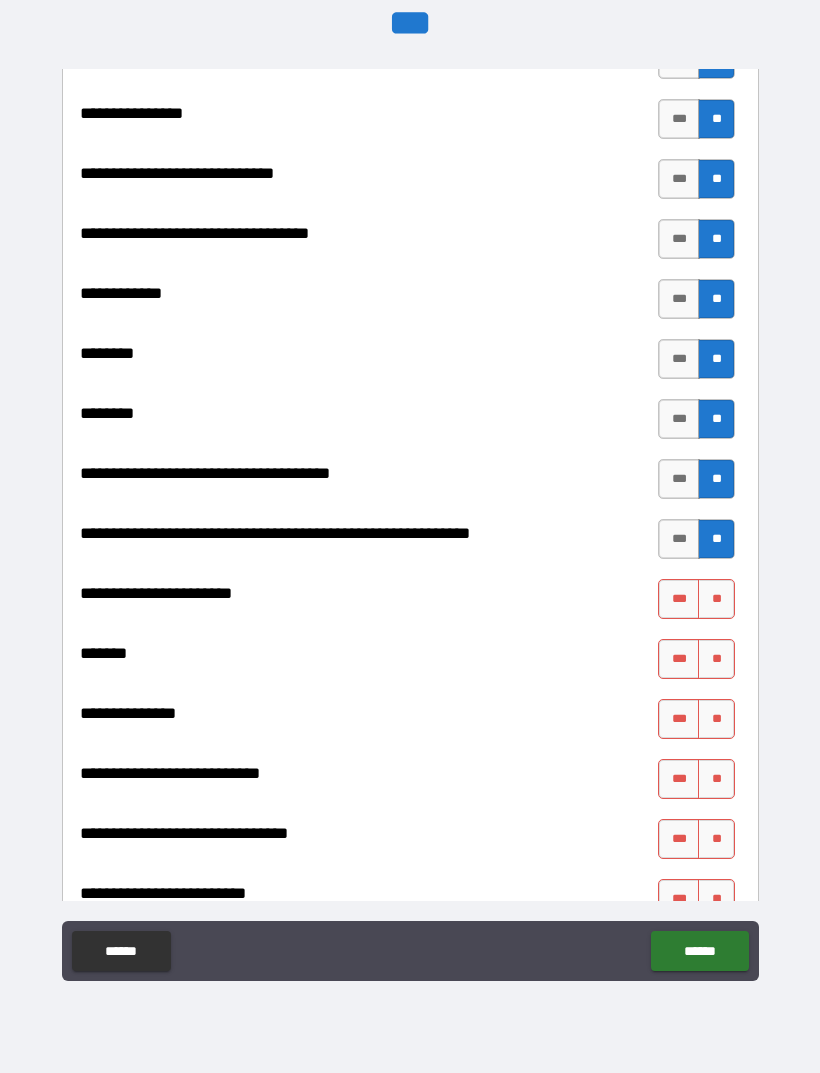 scroll, scrollTop: 8652, scrollLeft: 0, axis: vertical 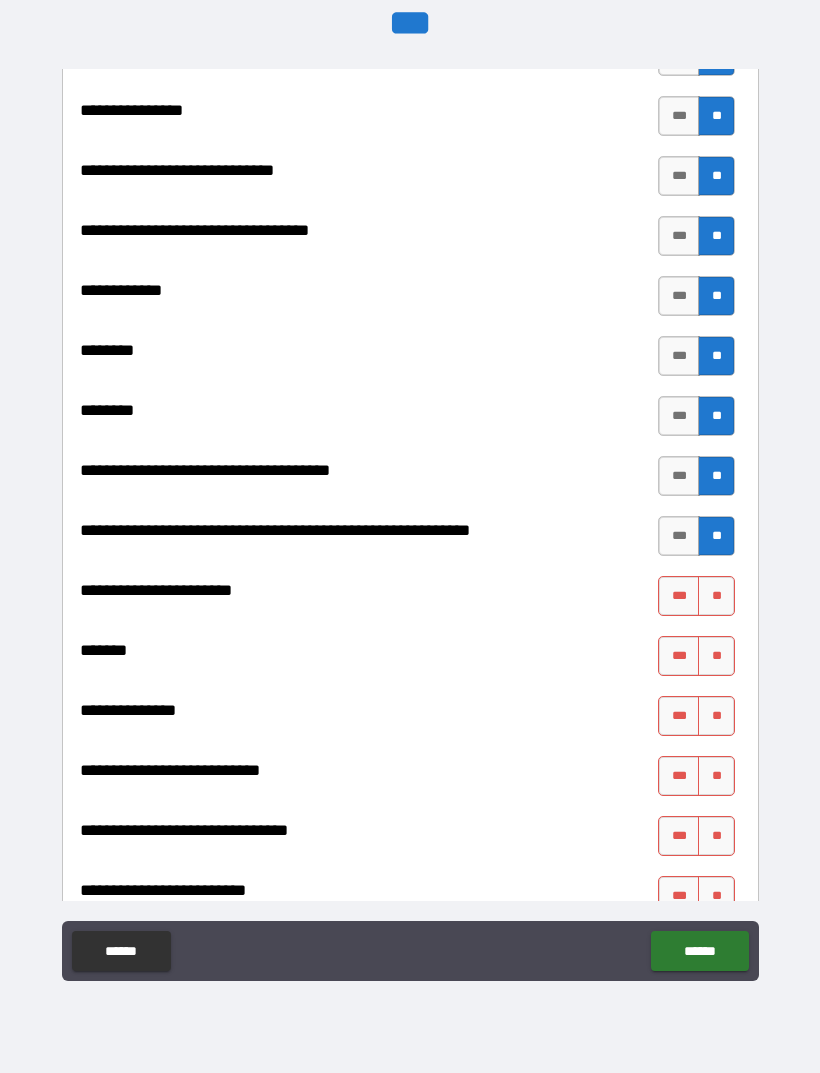 click on "**" at bounding box center [716, 596] 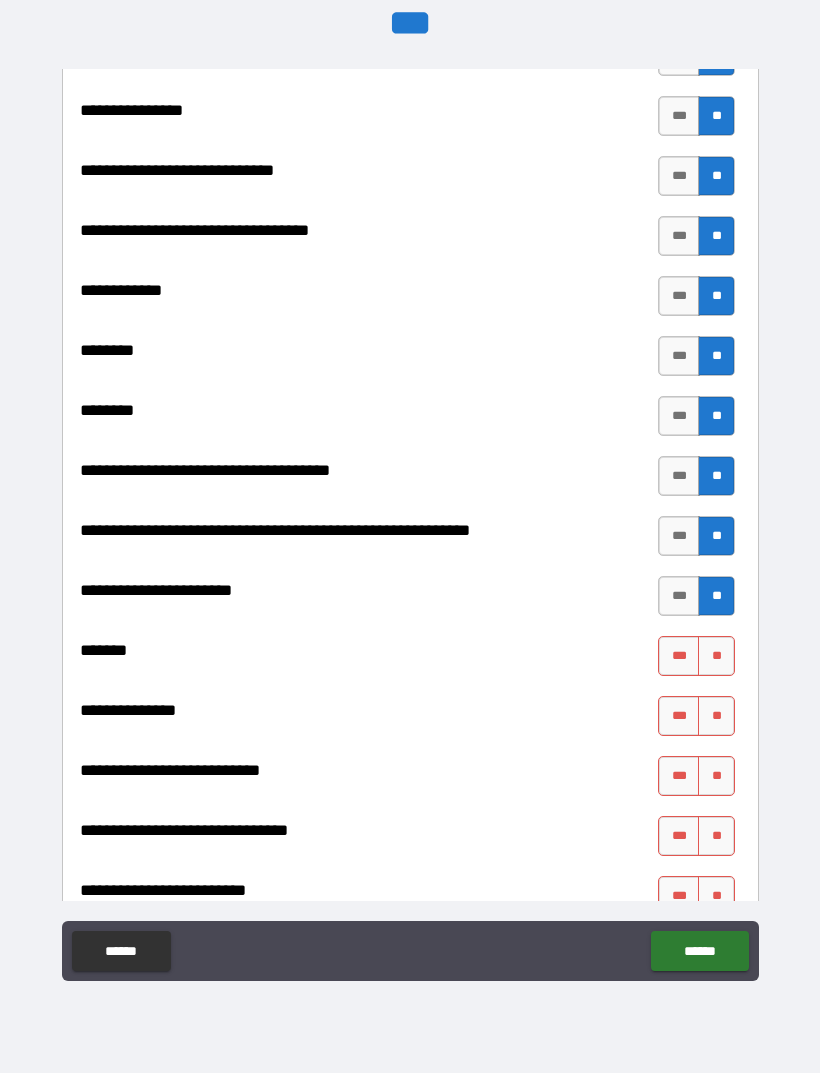 click on "**" at bounding box center (716, 716) 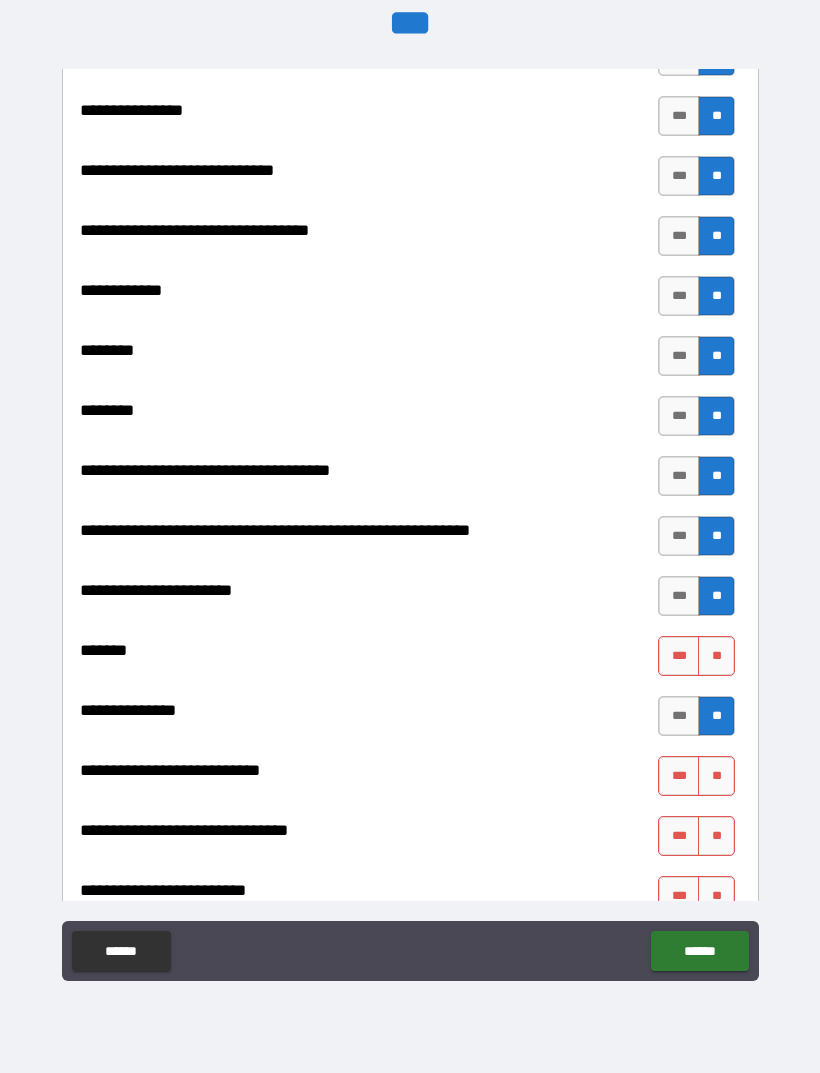 click on "**" at bounding box center (716, 776) 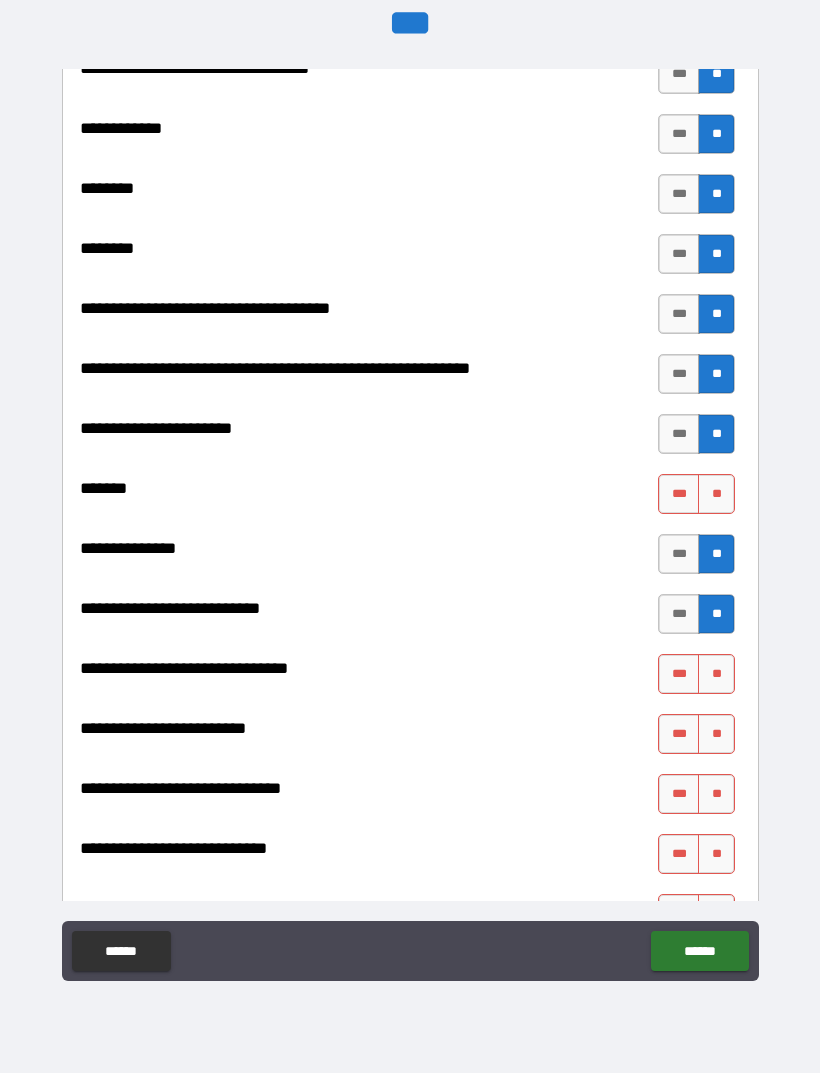 scroll, scrollTop: 8812, scrollLeft: 0, axis: vertical 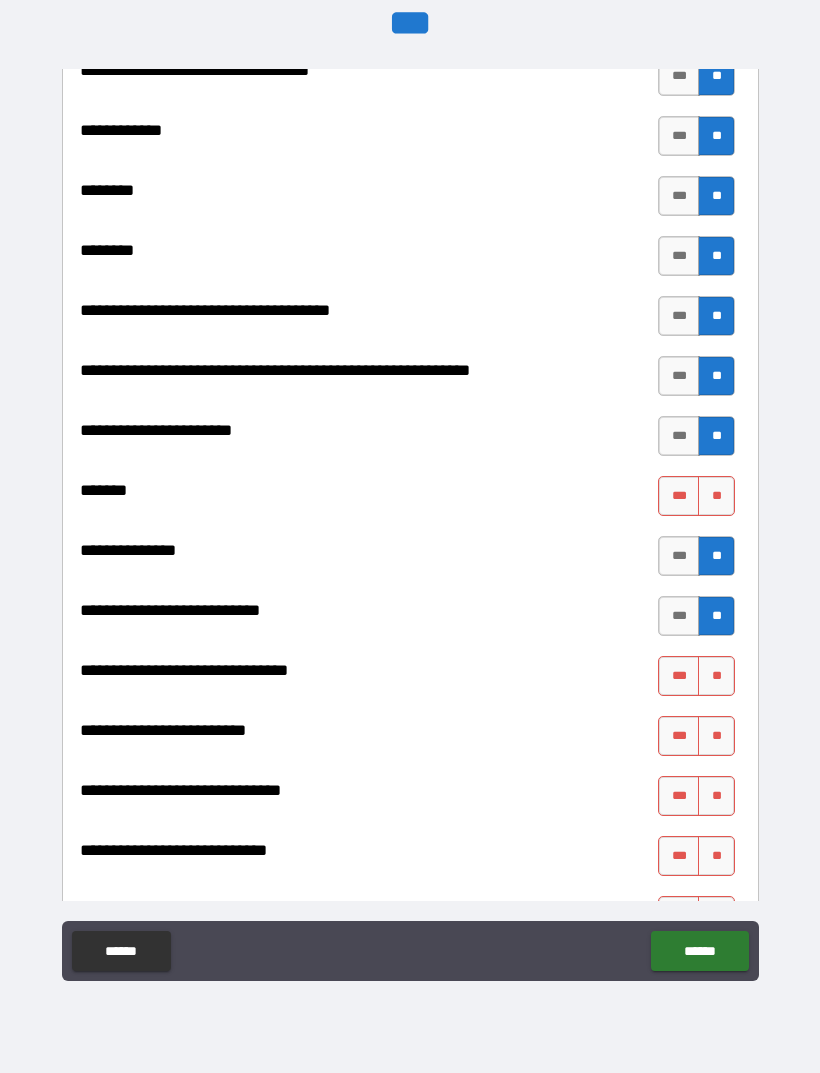 click on "**" at bounding box center (716, 676) 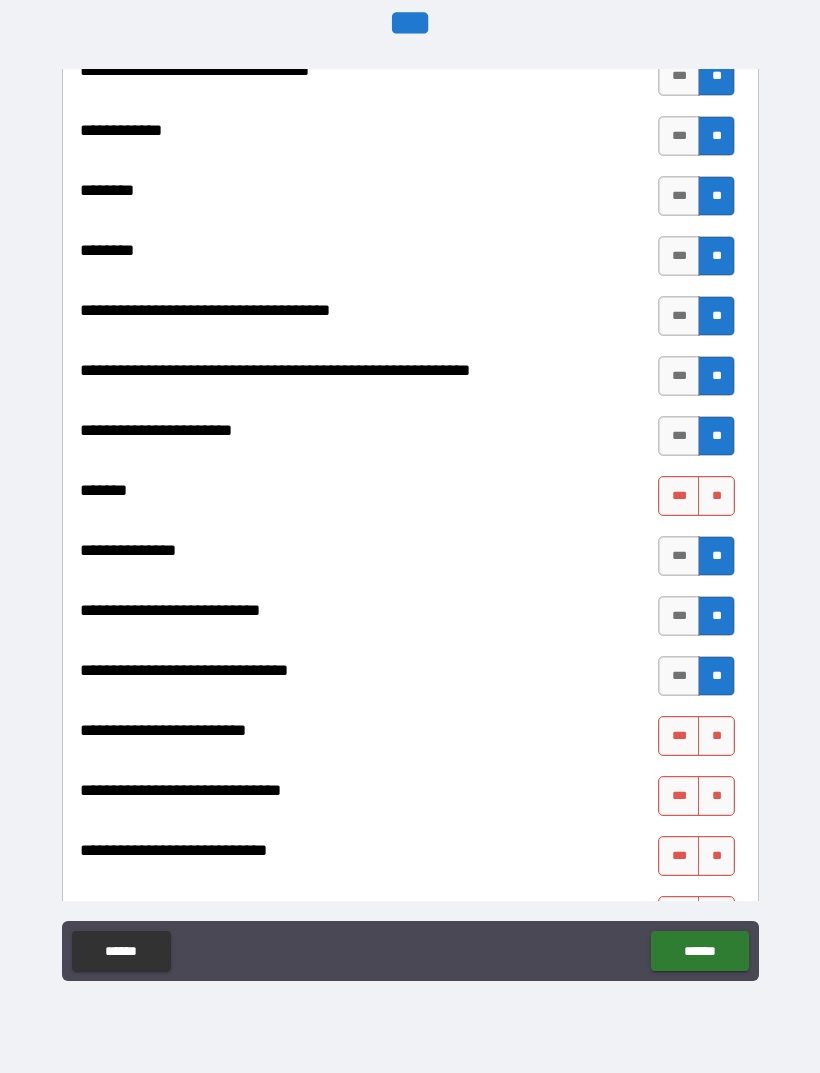 click on "**" at bounding box center (716, 736) 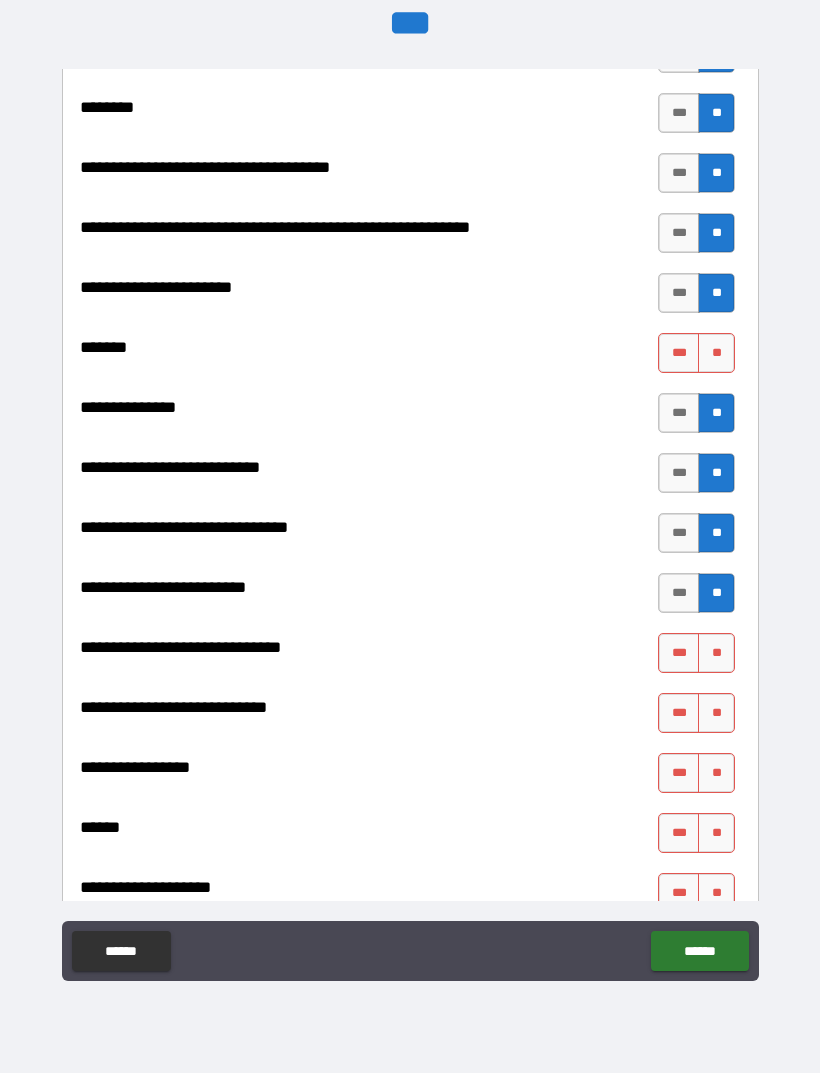 scroll, scrollTop: 9037, scrollLeft: 0, axis: vertical 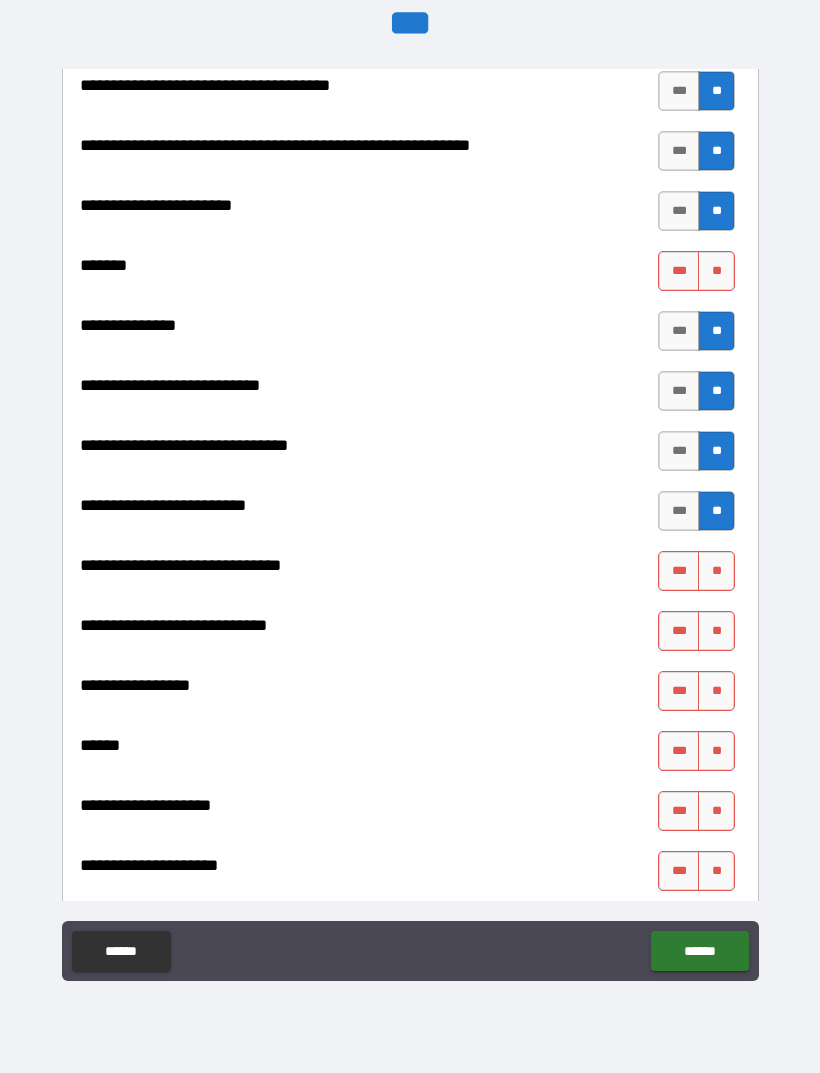 click on "**" at bounding box center (716, 571) 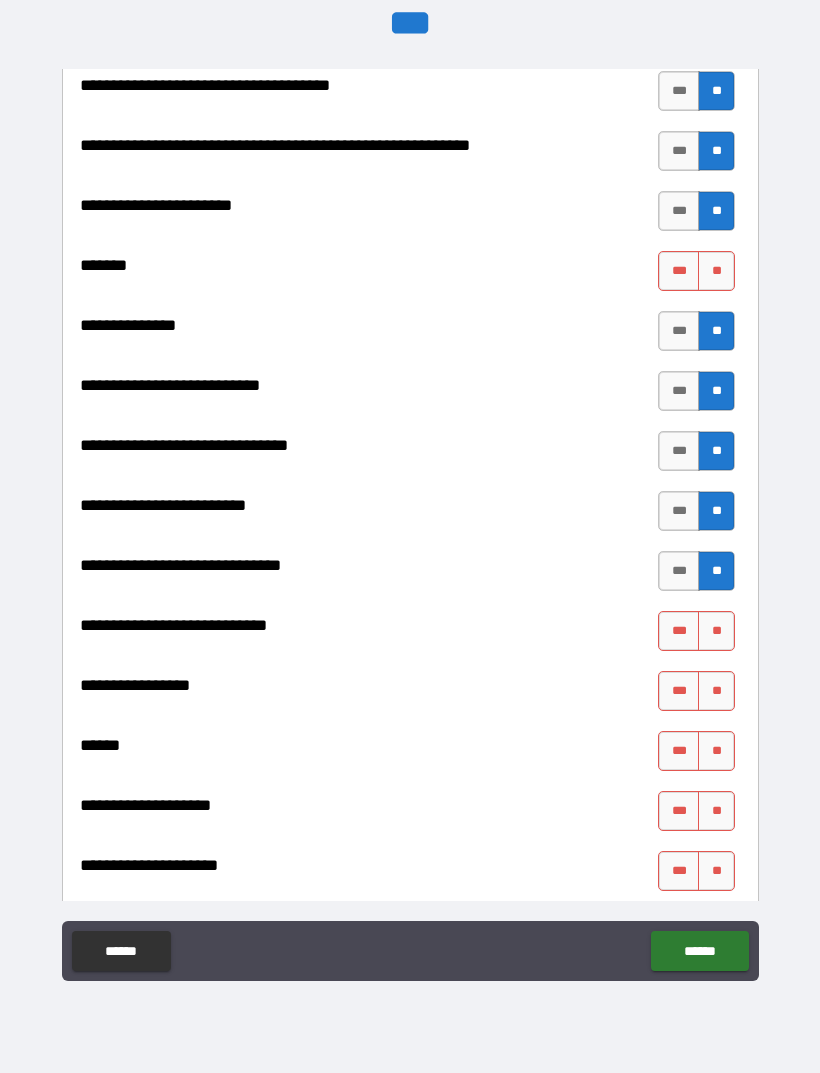 click on "**" at bounding box center (716, 631) 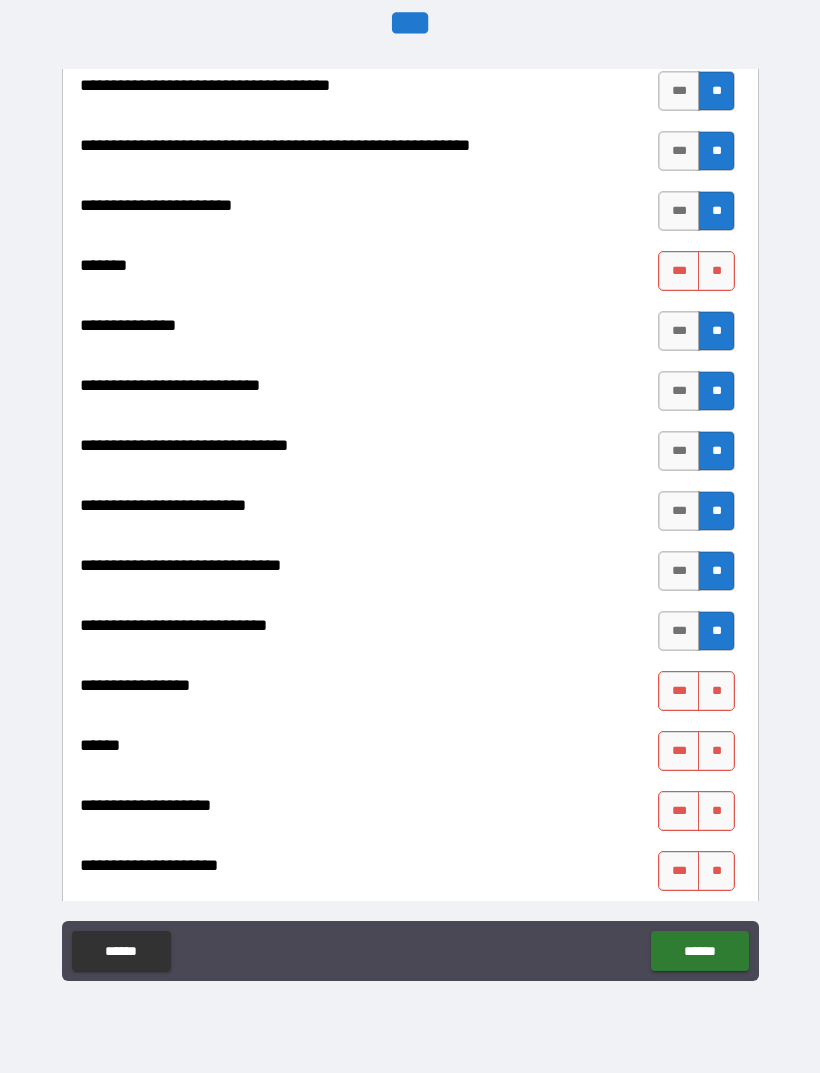 click on "**" at bounding box center [716, 691] 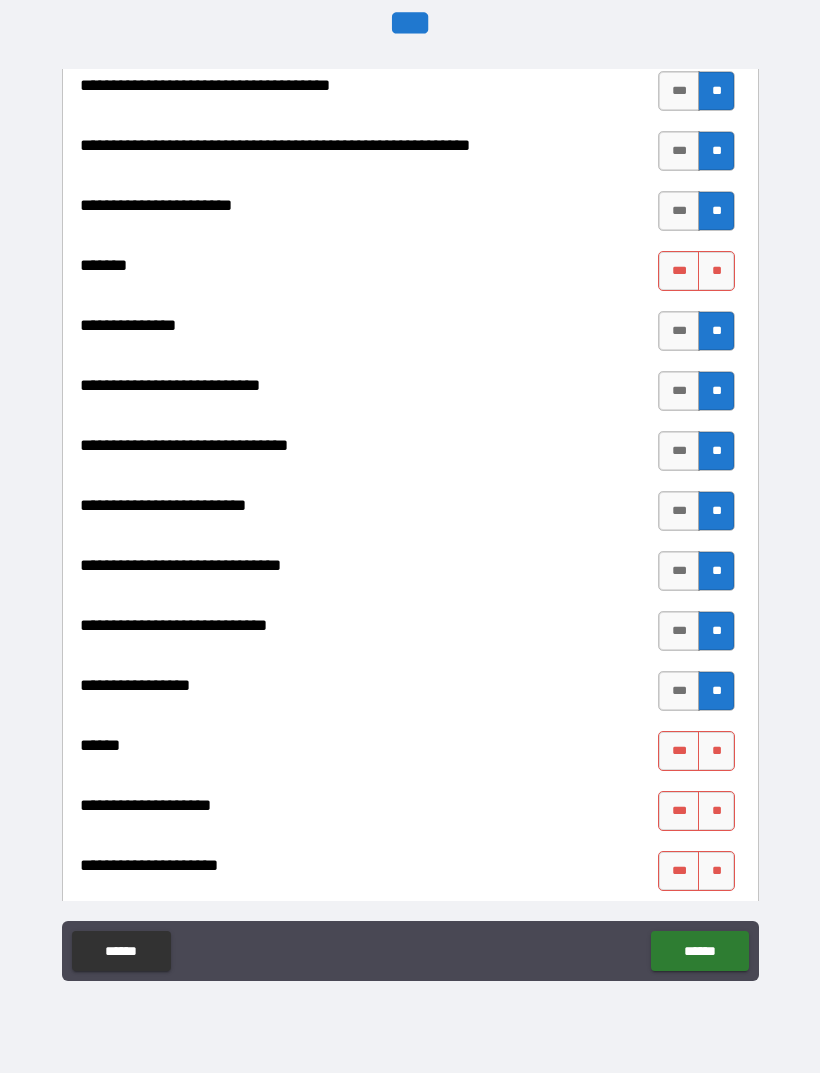 click on "**" at bounding box center (716, 751) 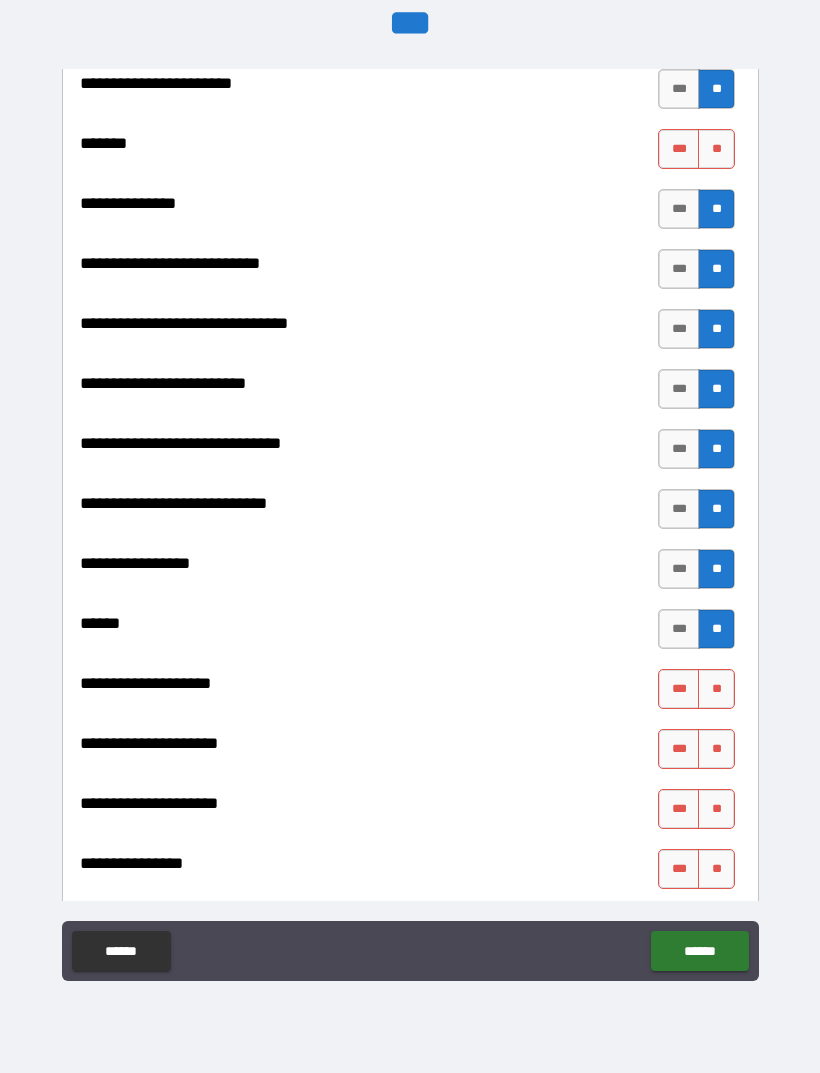 scroll, scrollTop: 9262, scrollLeft: 0, axis: vertical 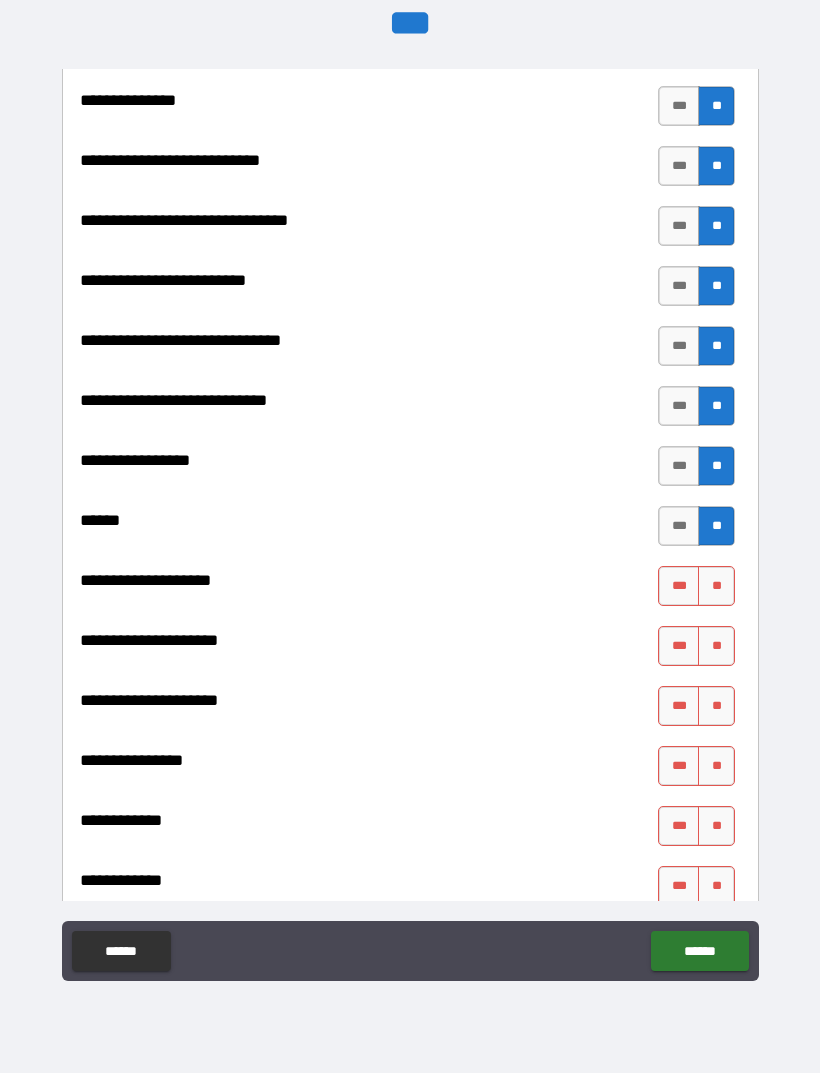 click on "**" at bounding box center (716, 586) 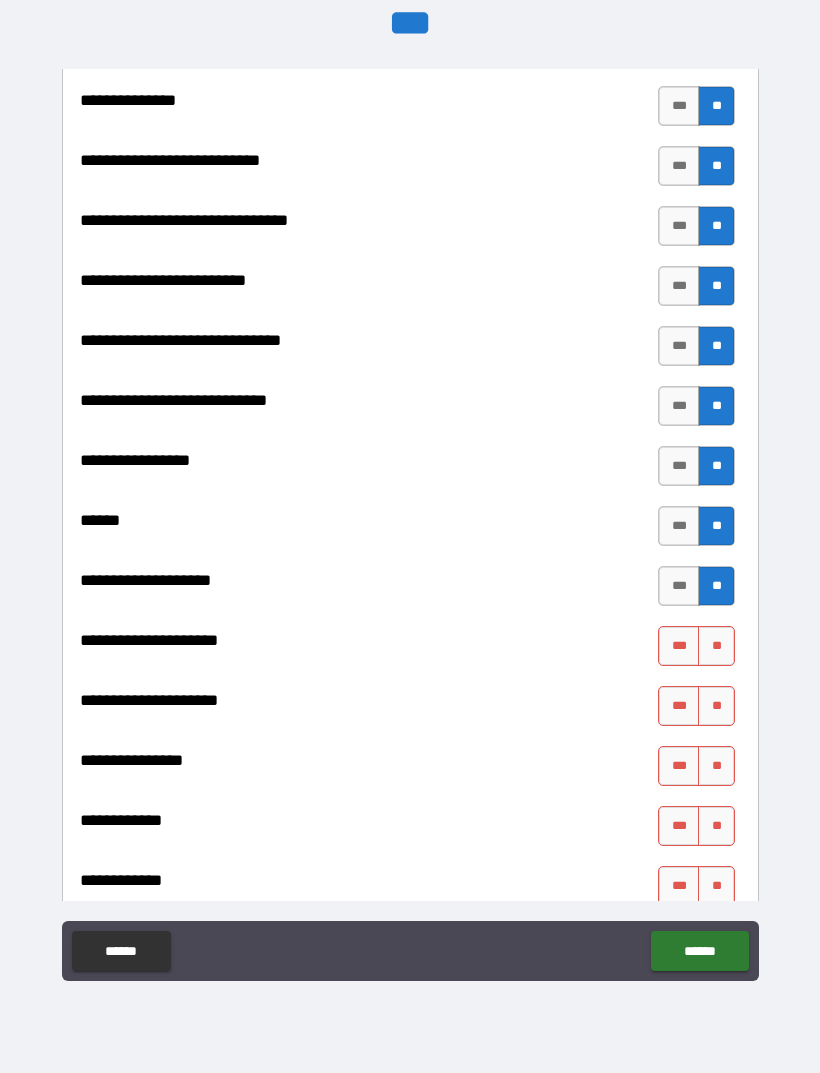 click on "**" at bounding box center (716, 646) 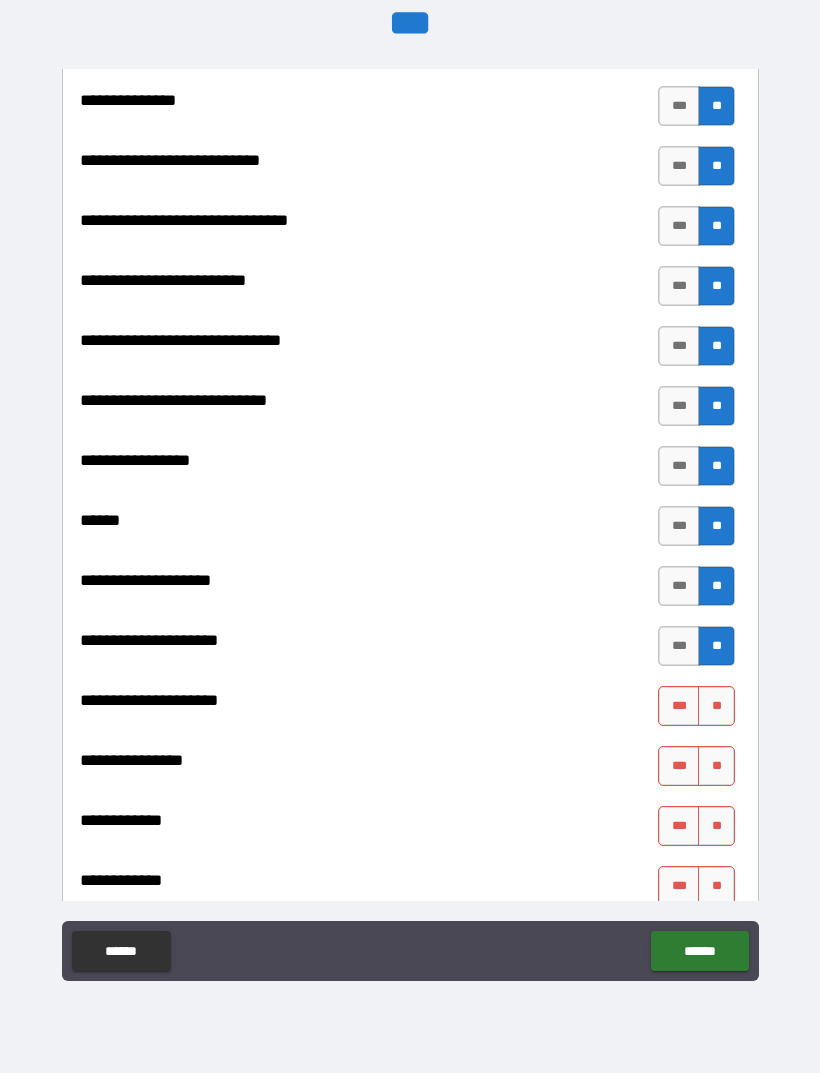 click on "**" at bounding box center [716, 706] 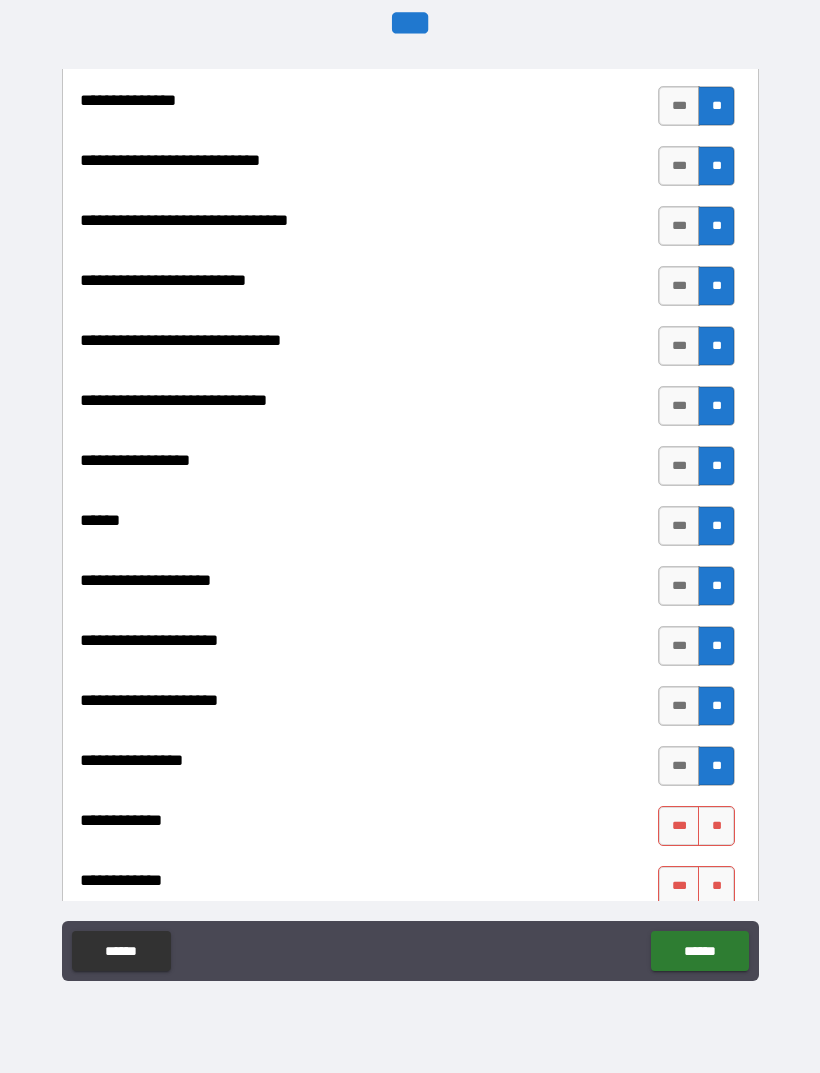 click on "**" at bounding box center (716, 826) 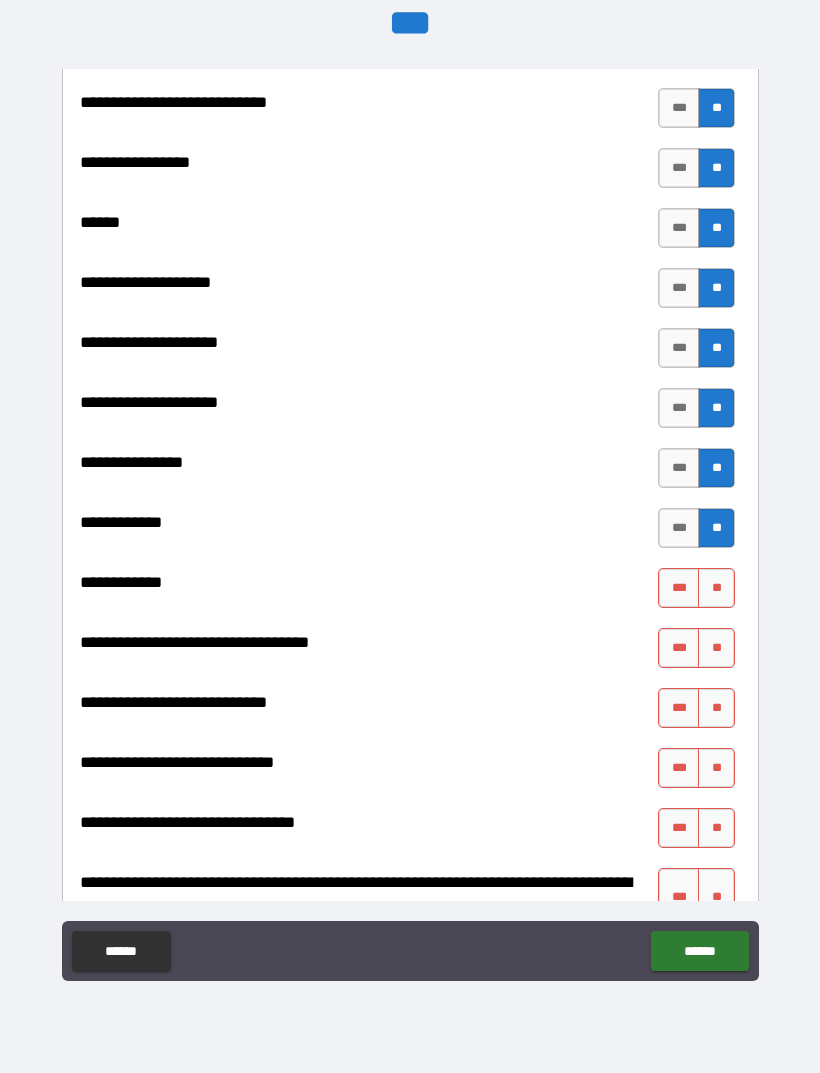 scroll, scrollTop: 9572, scrollLeft: 0, axis: vertical 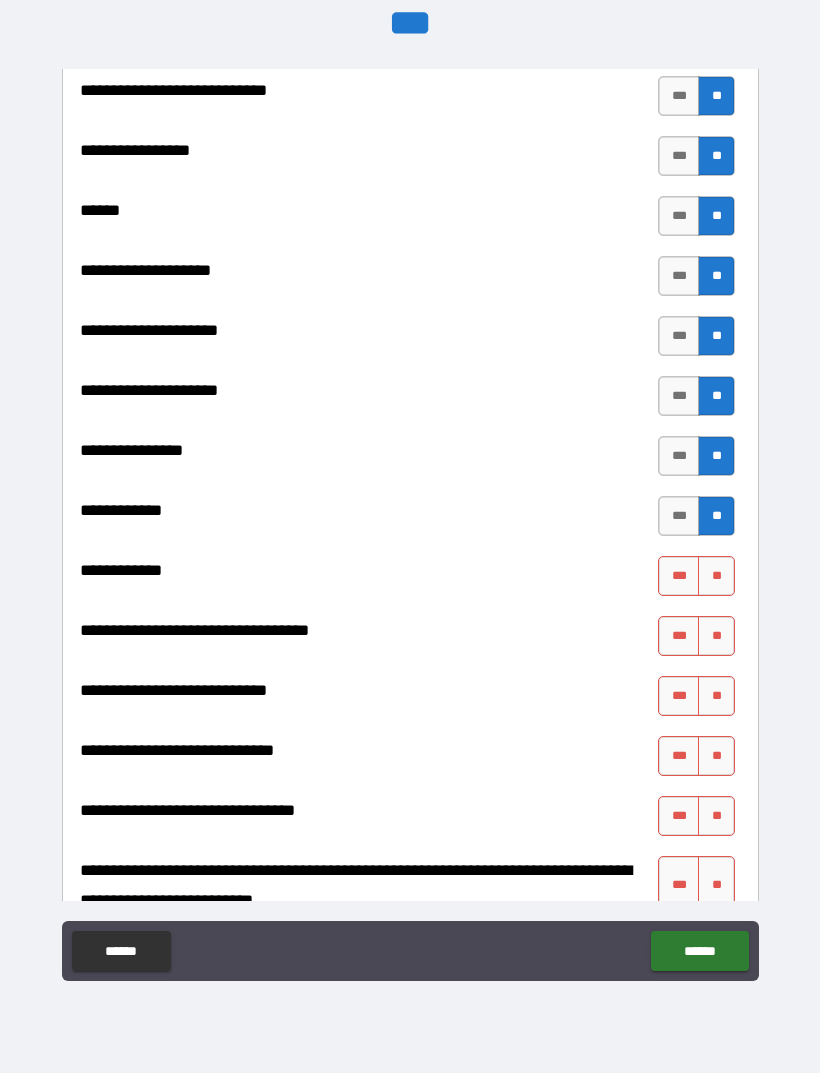 click on "**" at bounding box center (716, 576) 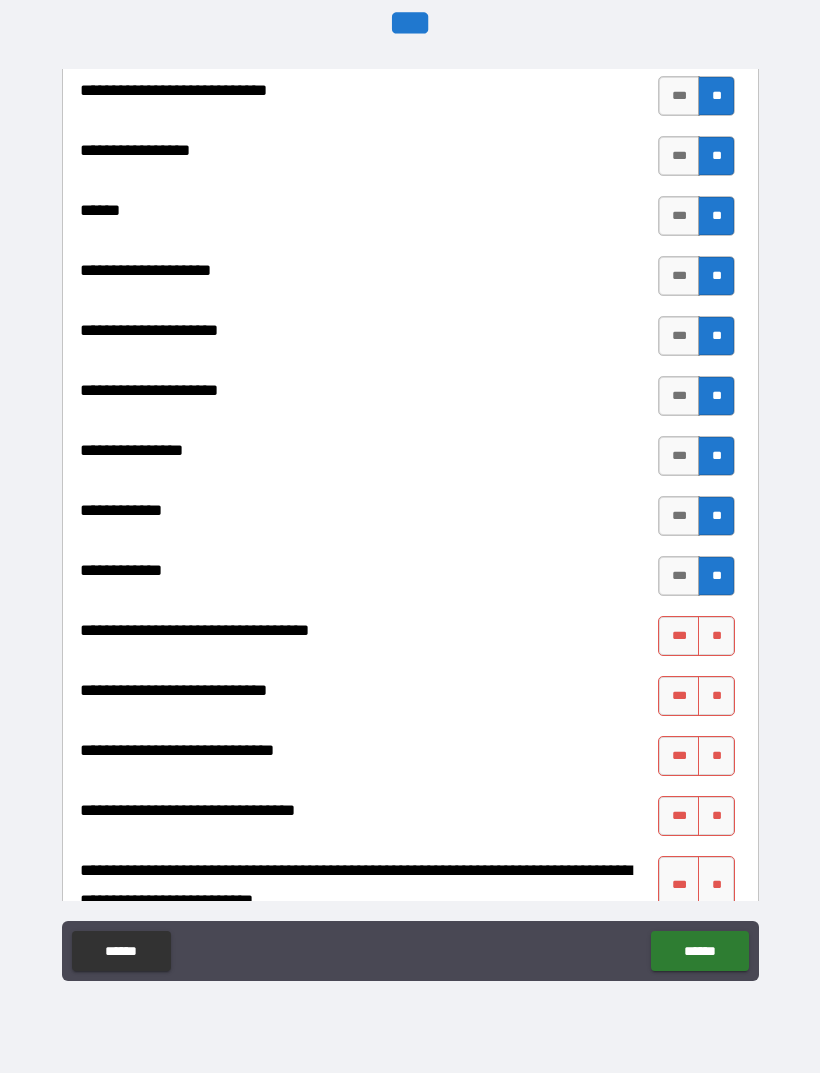 click on "**" at bounding box center (716, 696) 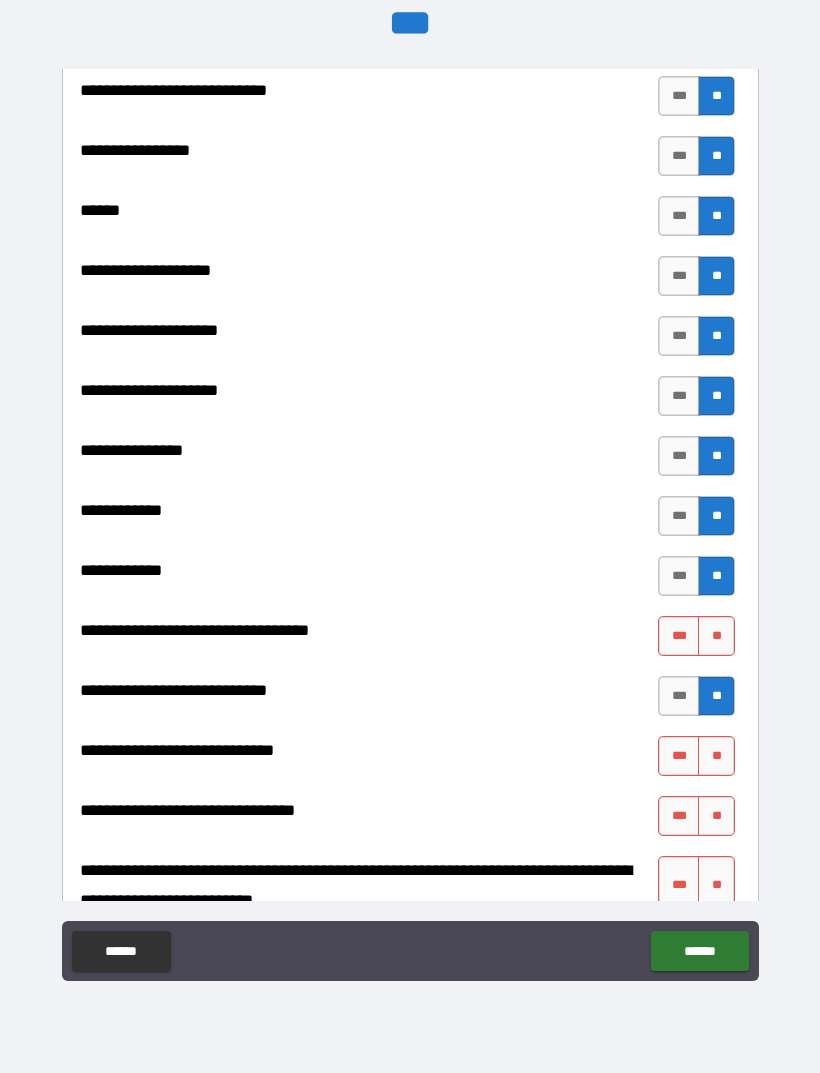 click on "**" at bounding box center (716, 756) 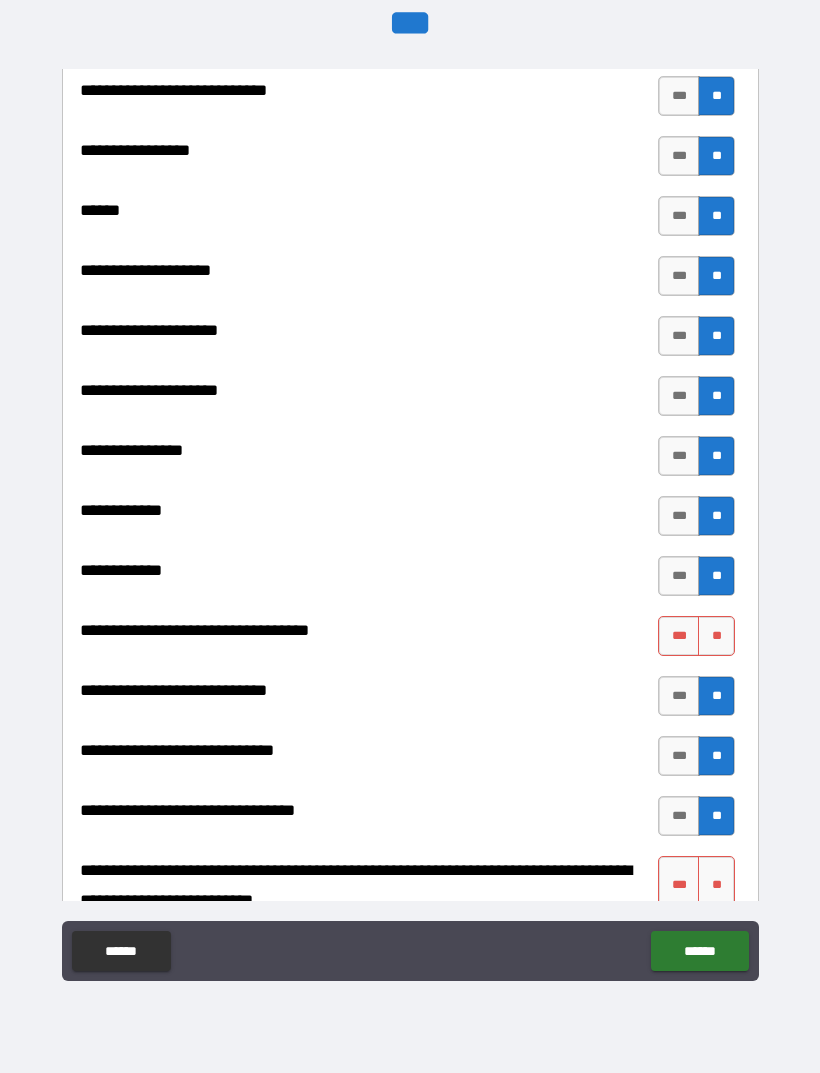 click on "**" at bounding box center (716, 636) 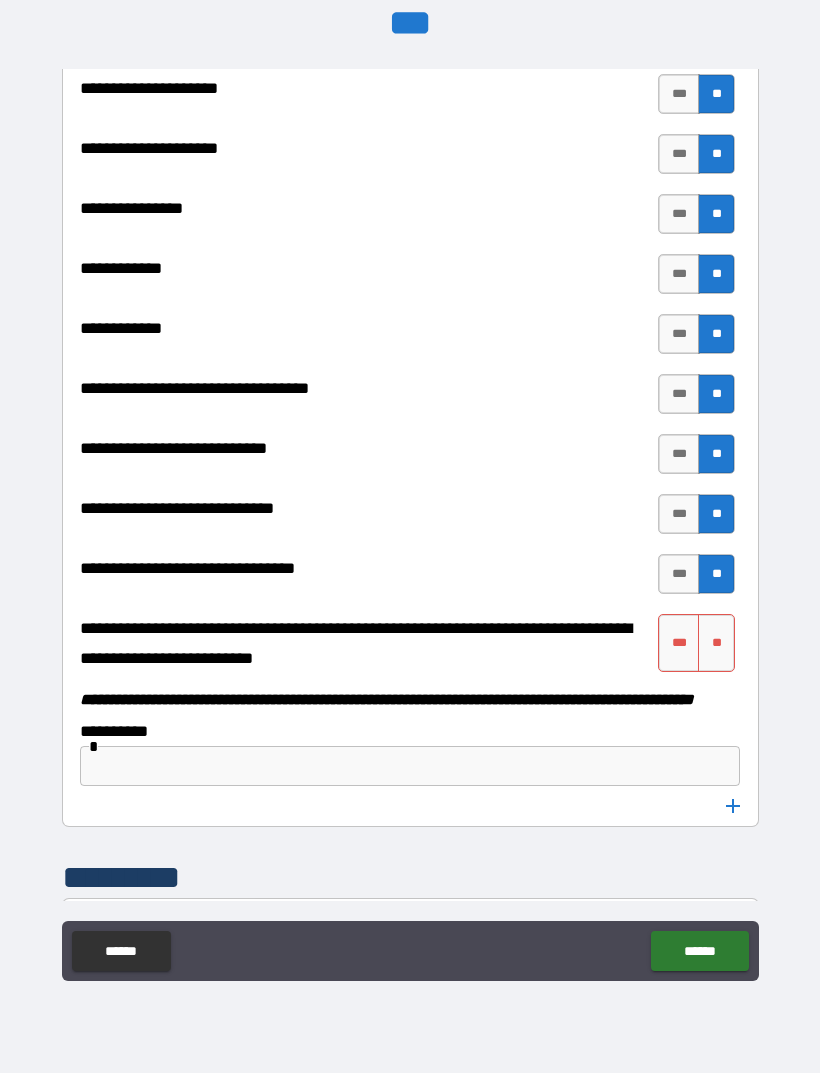 scroll, scrollTop: 9822, scrollLeft: 0, axis: vertical 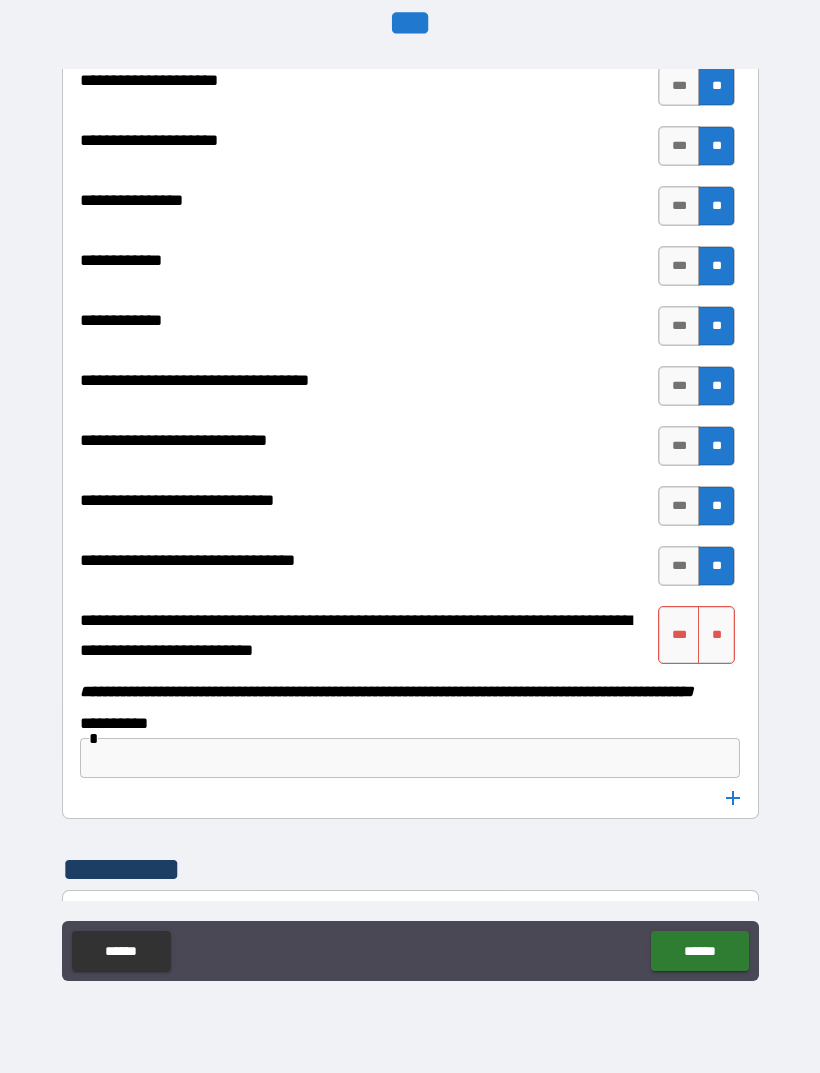 click on "**" at bounding box center [716, 635] 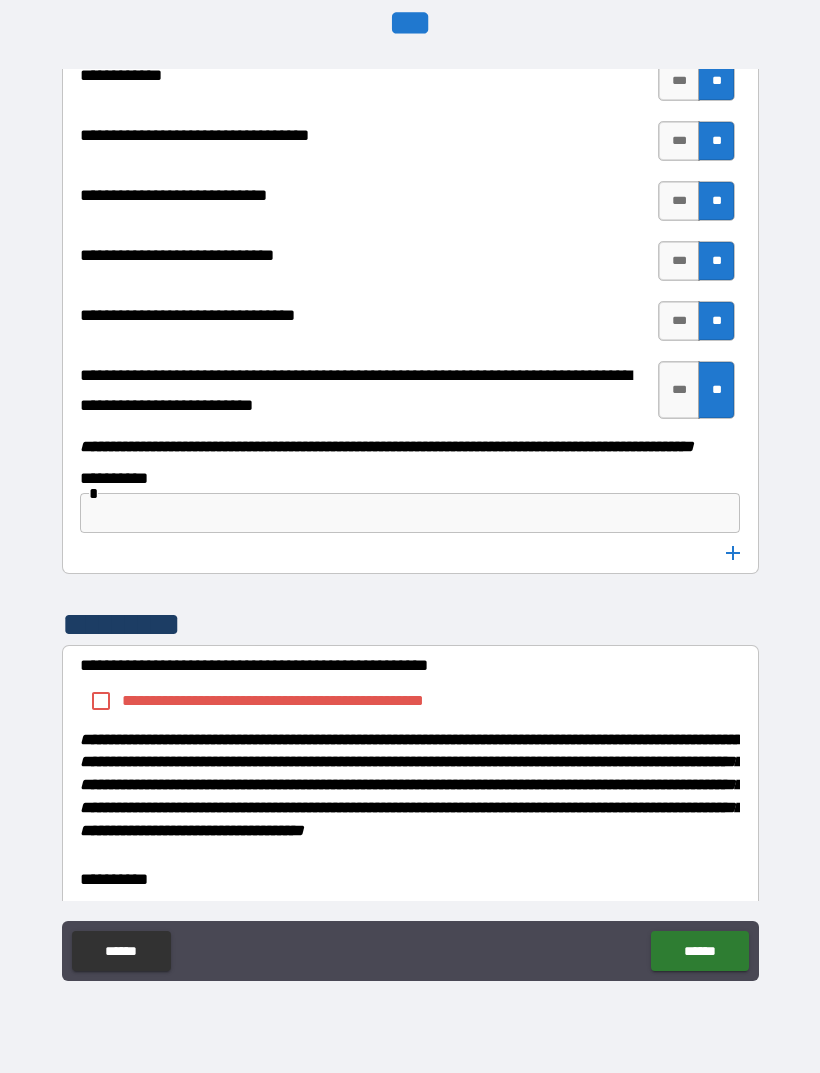 scroll, scrollTop: 10065, scrollLeft: 0, axis: vertical 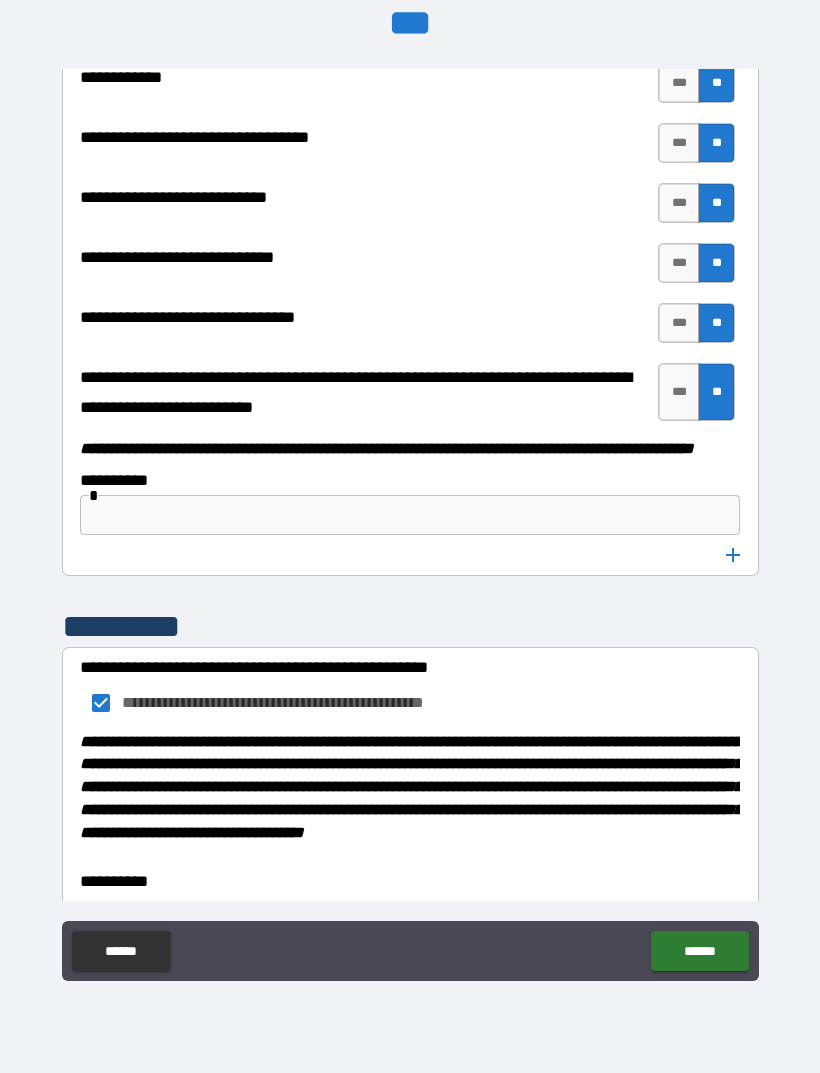 click on "******" at bounding box center (699, 951) 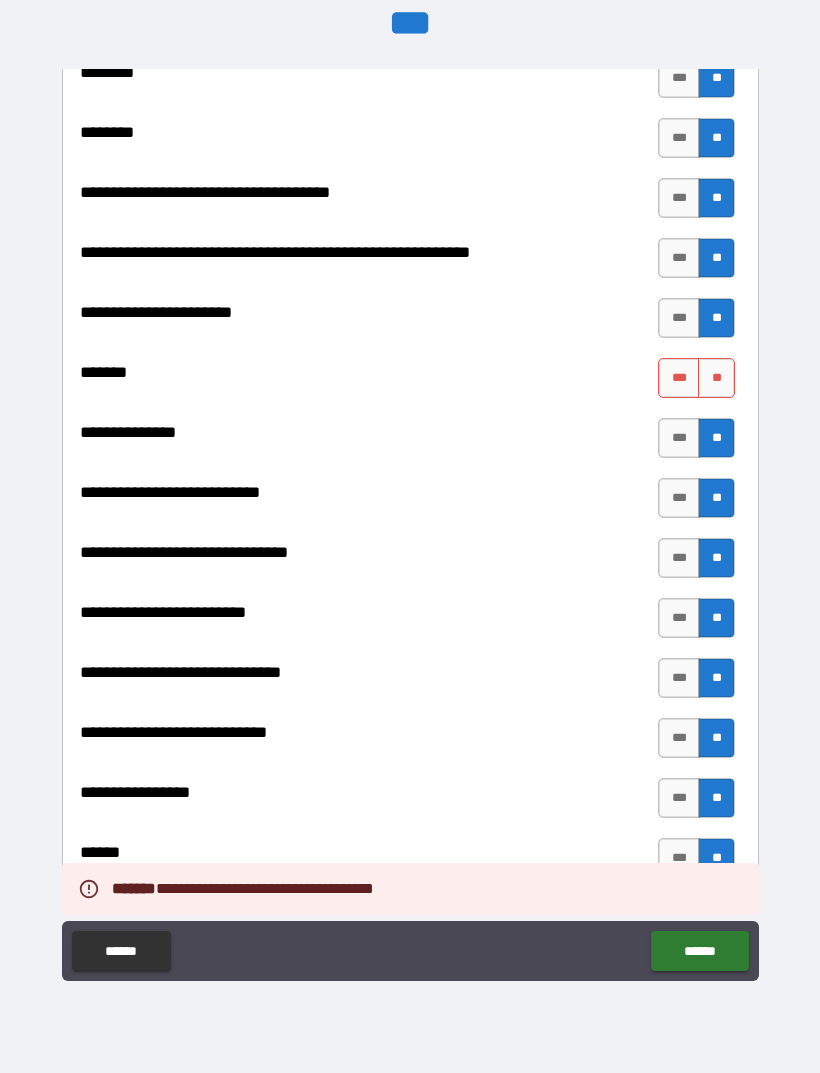 scroll, scrollTop: 8901, scrollLeft: 0, axis: vertical 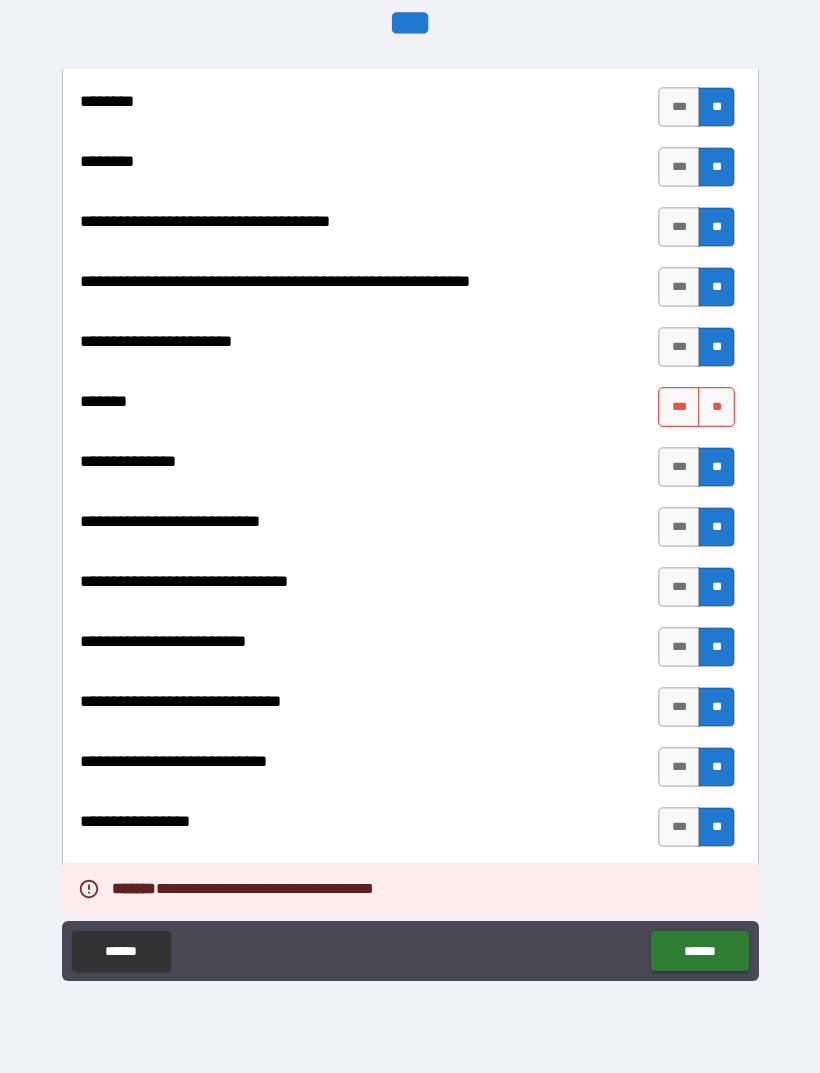 click on "**" at bounding box center [716, 407] 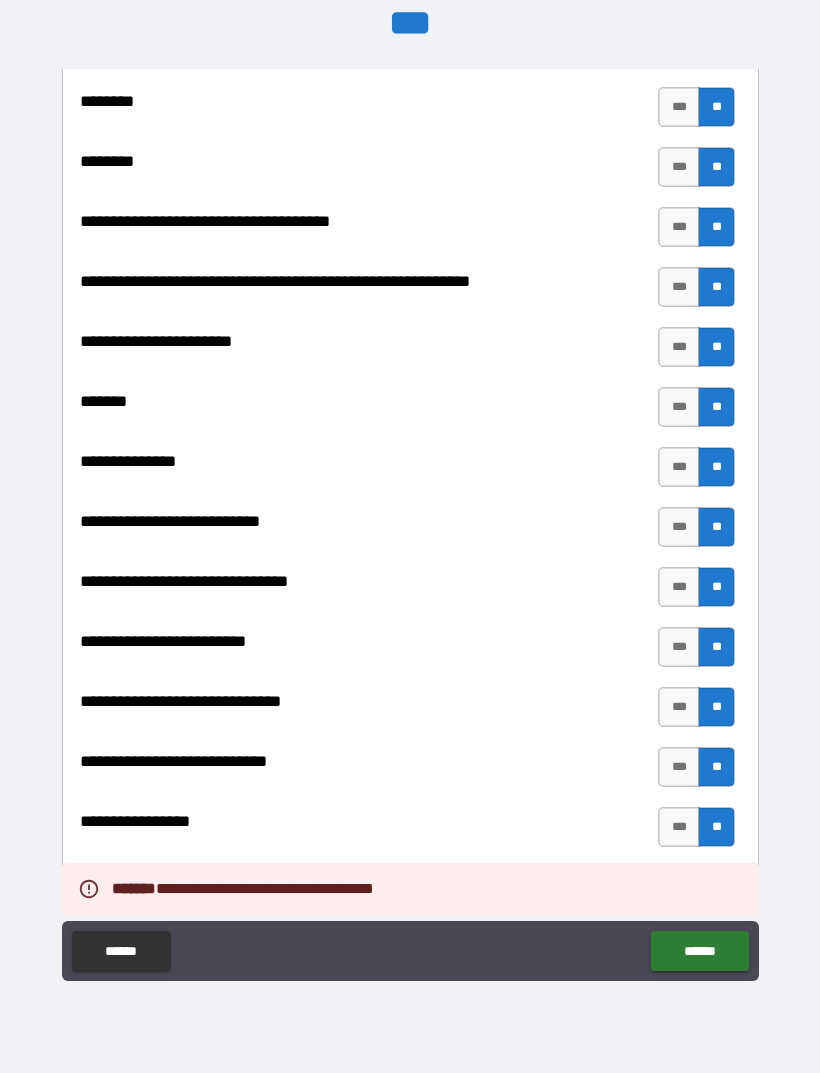 click on "******" at bounding box center (699, 951) 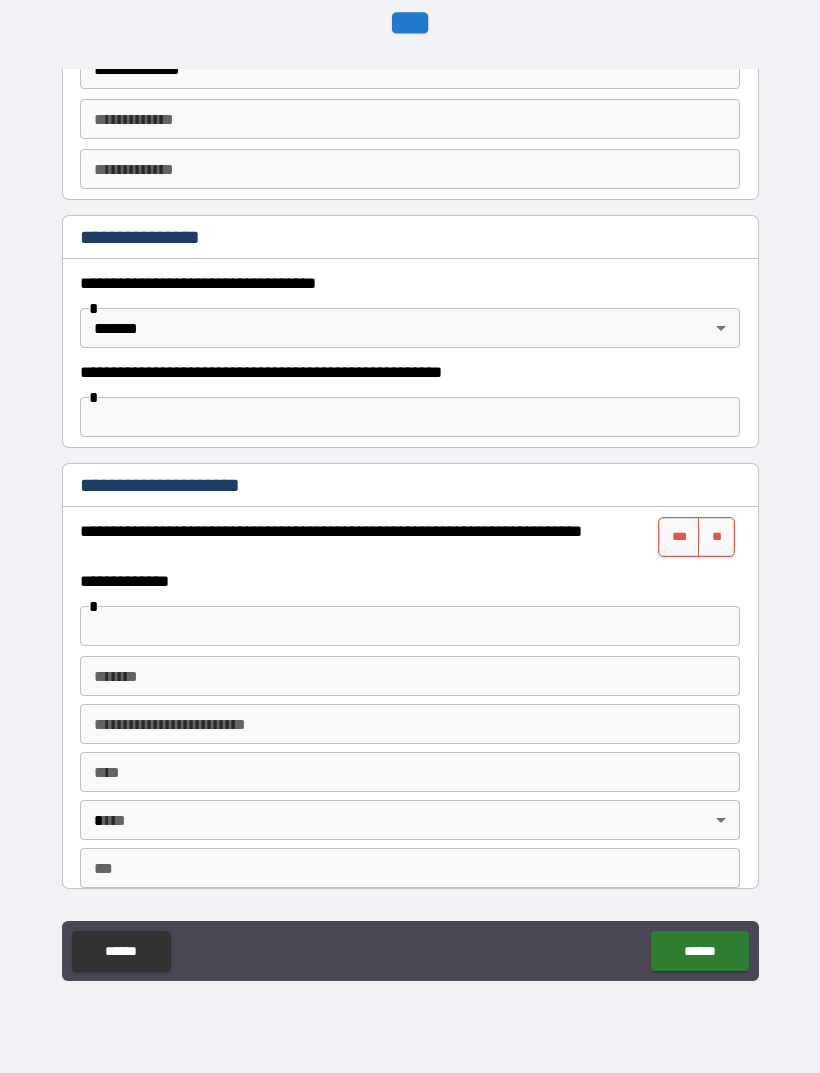 scroll, scrollTop: 1086, scrollLeft: 0, axis: vertical 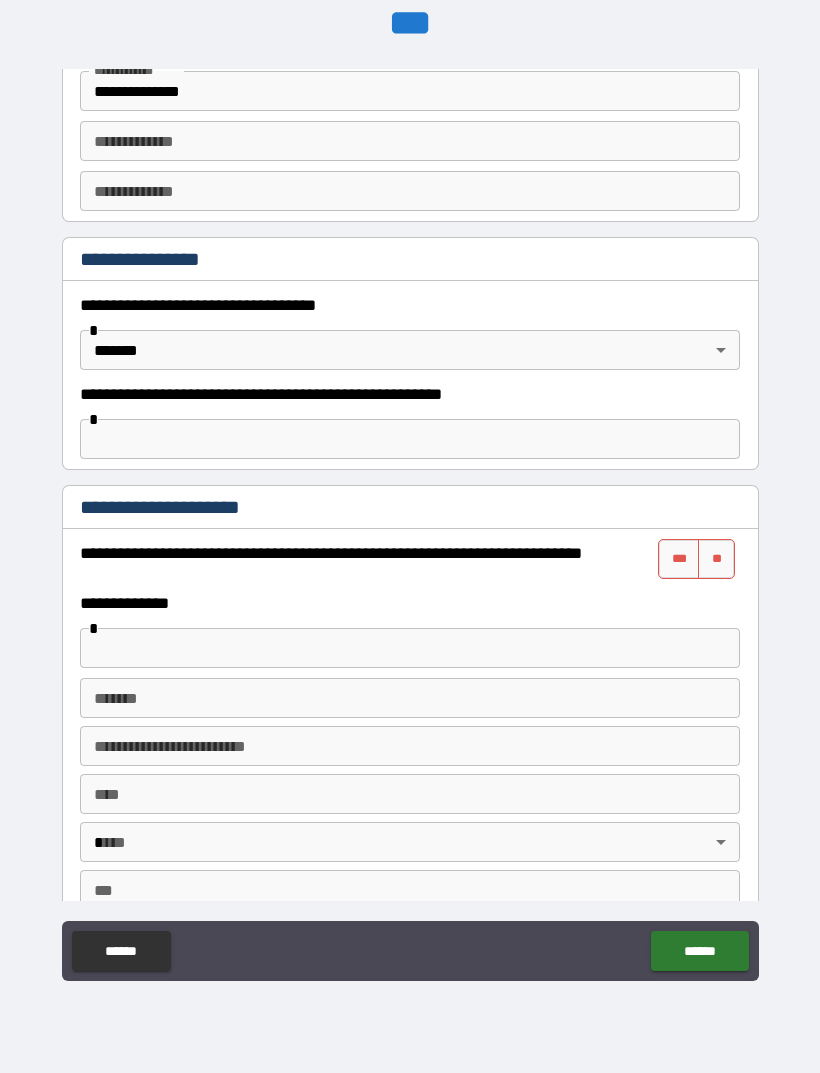 click on "**" at bounding box center (716, 559) 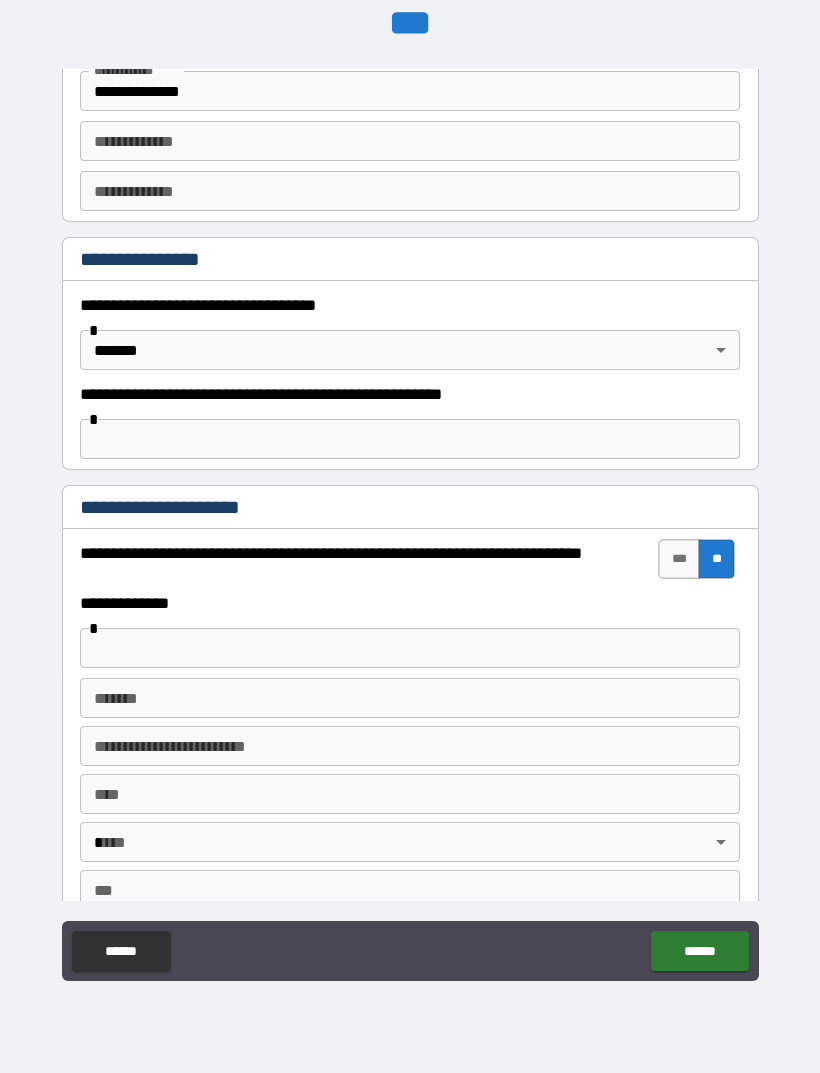 click on "******" at bounding box center (699, 951) 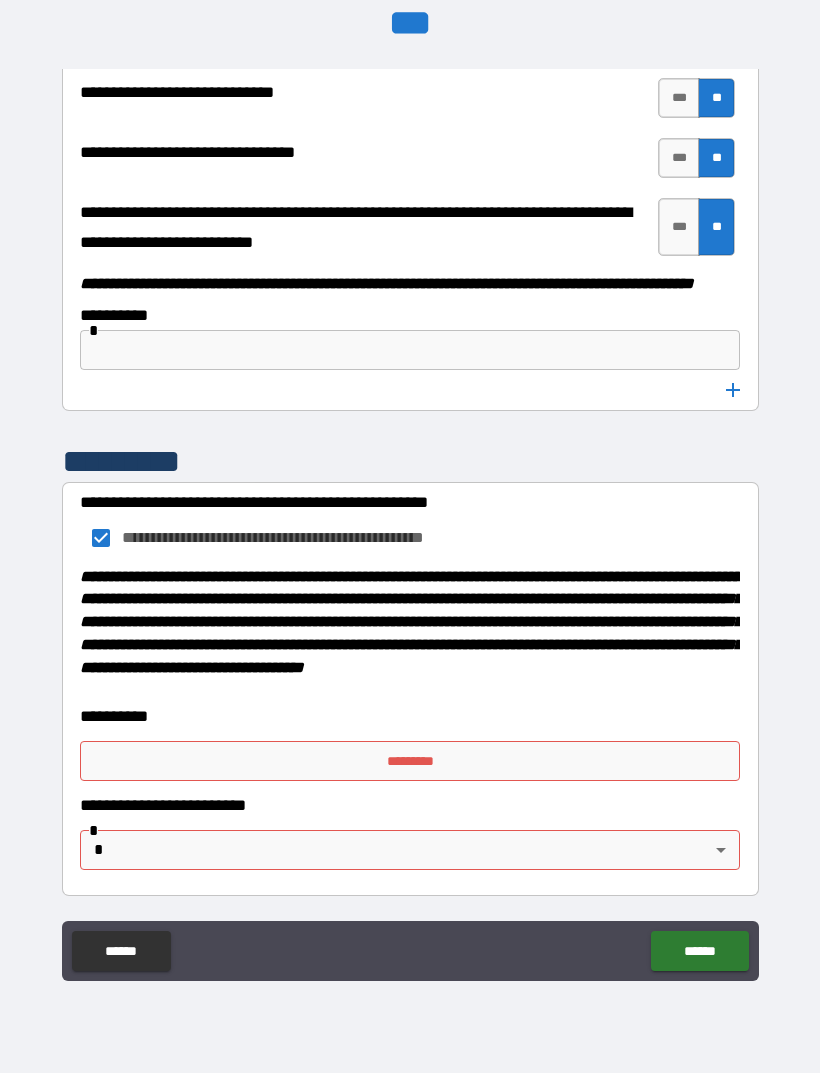 scroll, scrollTop: 10283, scrollLeft: 0, axis: vertical 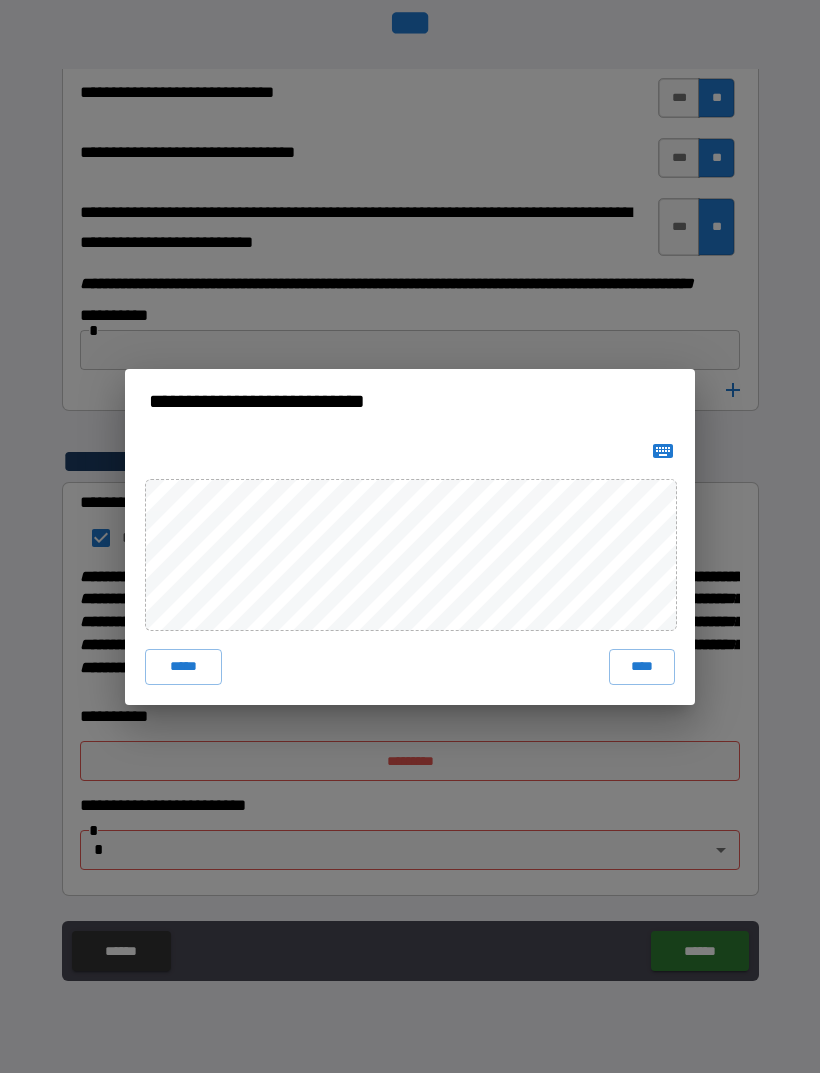 click on "****" at bounding box center [642, 667] 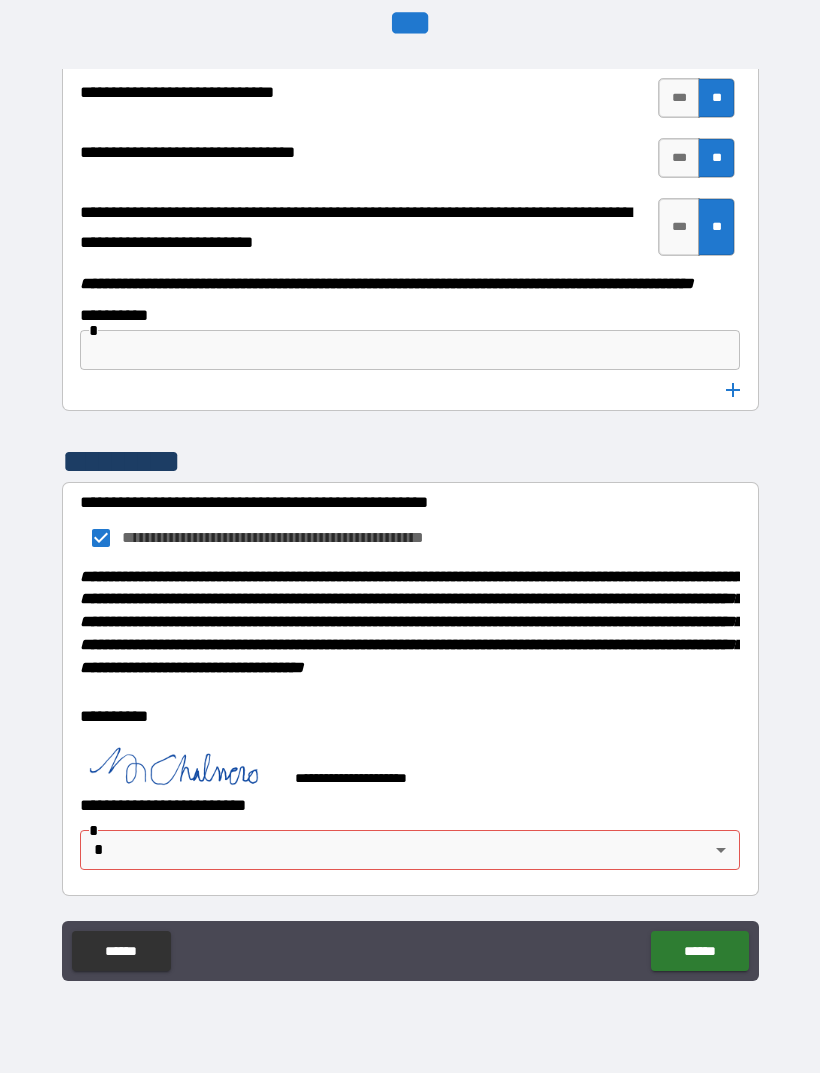 scroll, scrollTop: 10273, scrollLeft: 0, axis: vertical 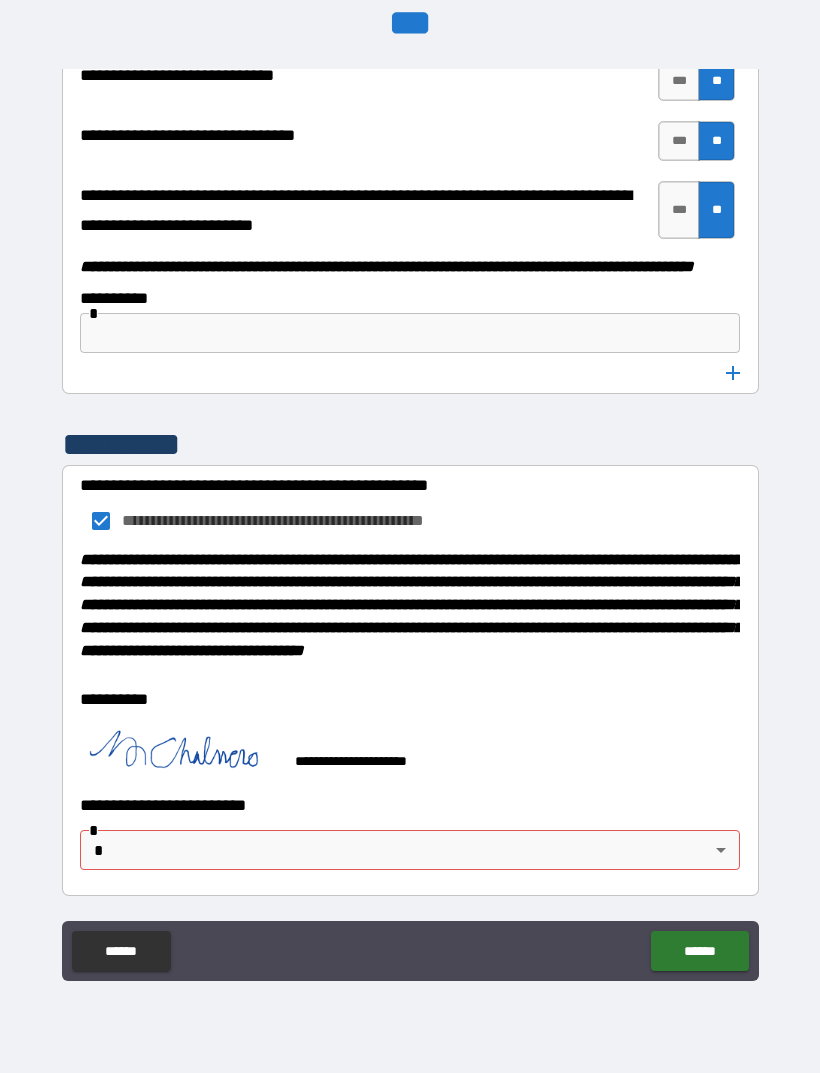 click on "**********" at bounding box center (410, 504) 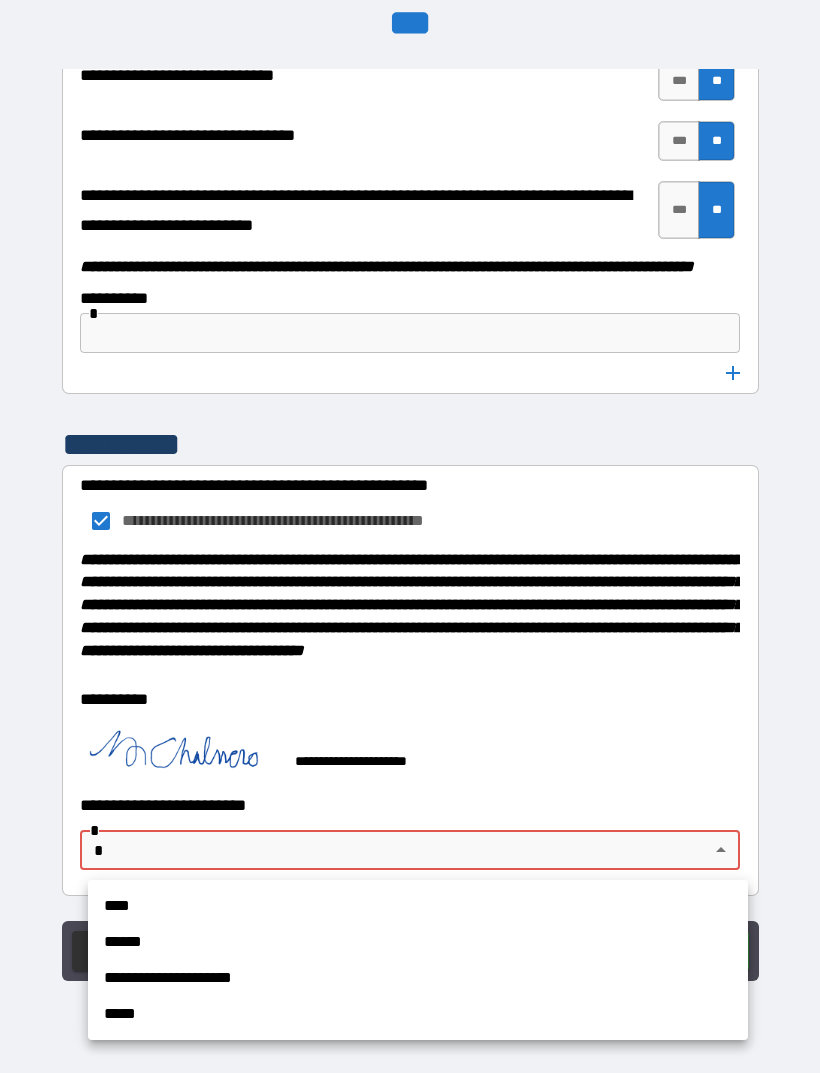 scroll, scrollTop: 10300, scrollLeft: 0, axis: vertical 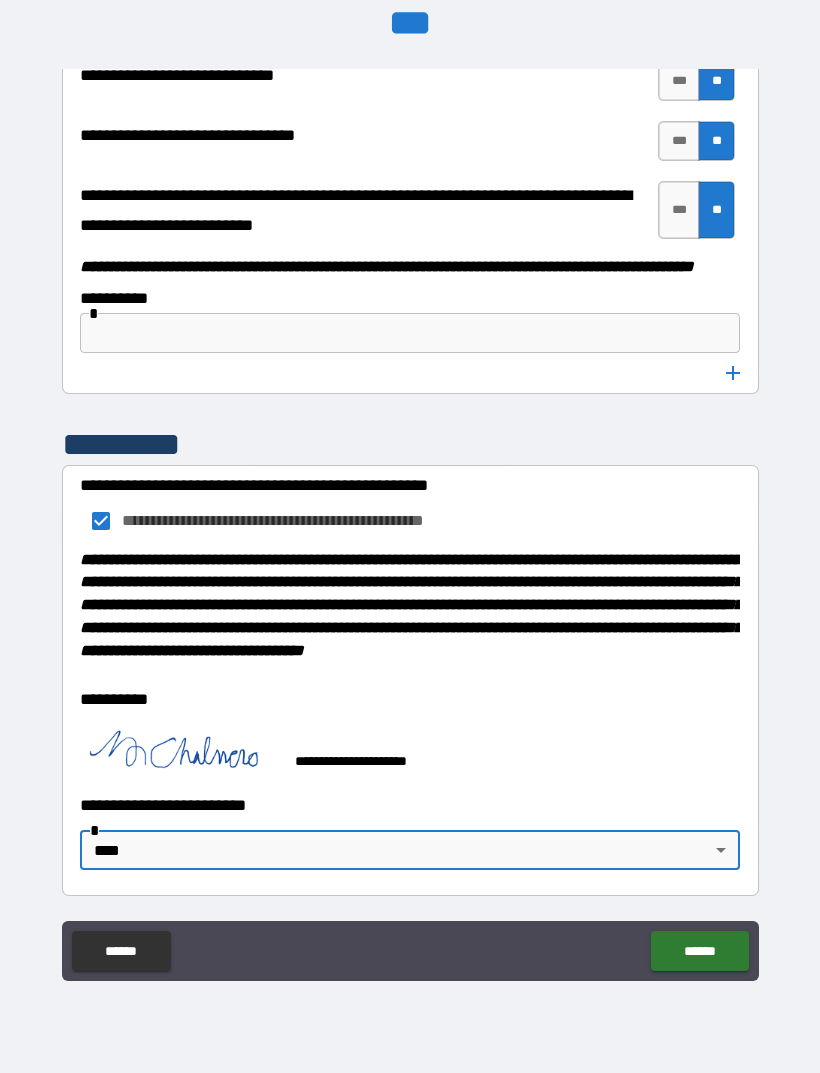 type on "****" 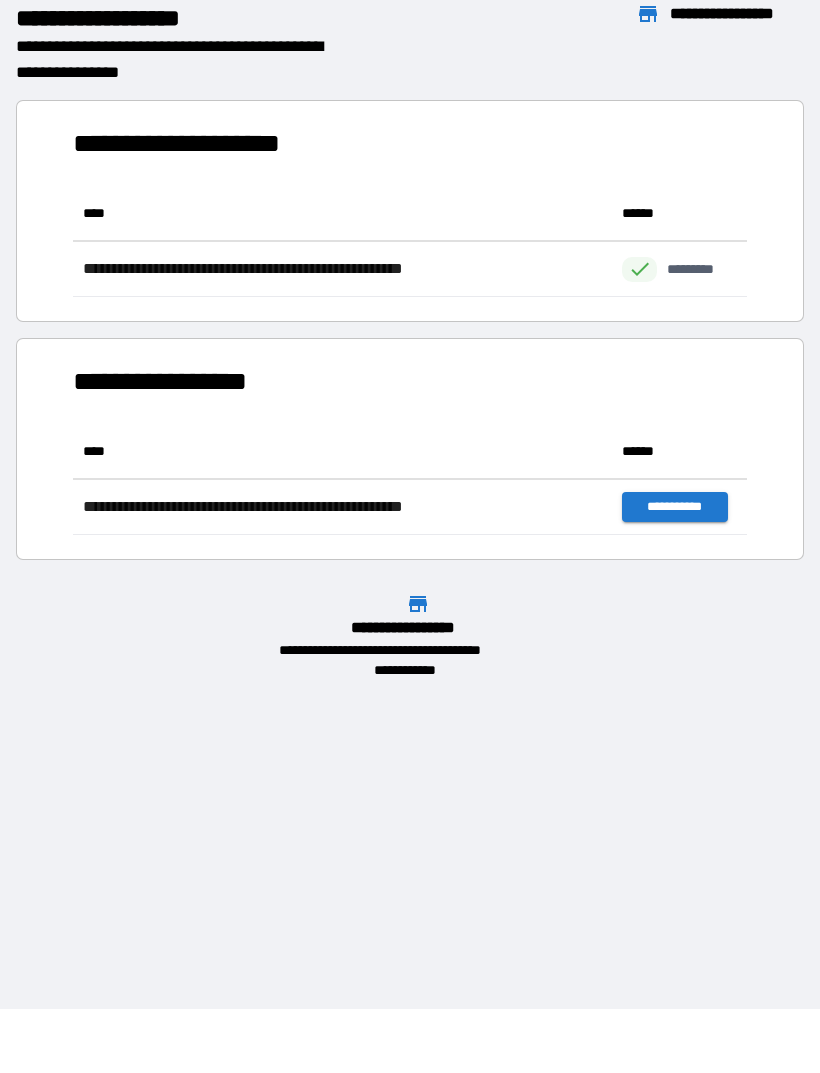scroll, scrollTop: 1, scrollLeft: 1, axis: both 